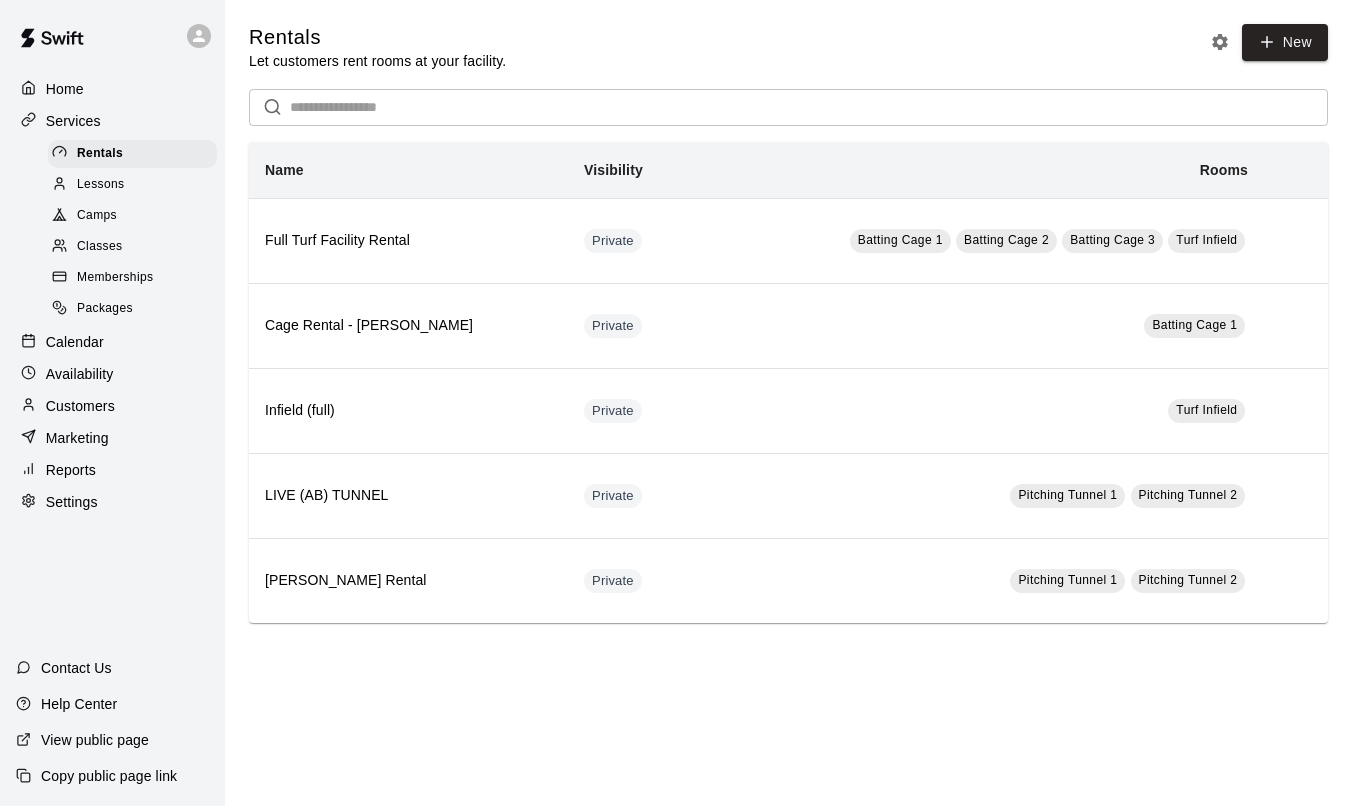 scroll, scrollTop: 0, scrollLeft: 0, axis: both 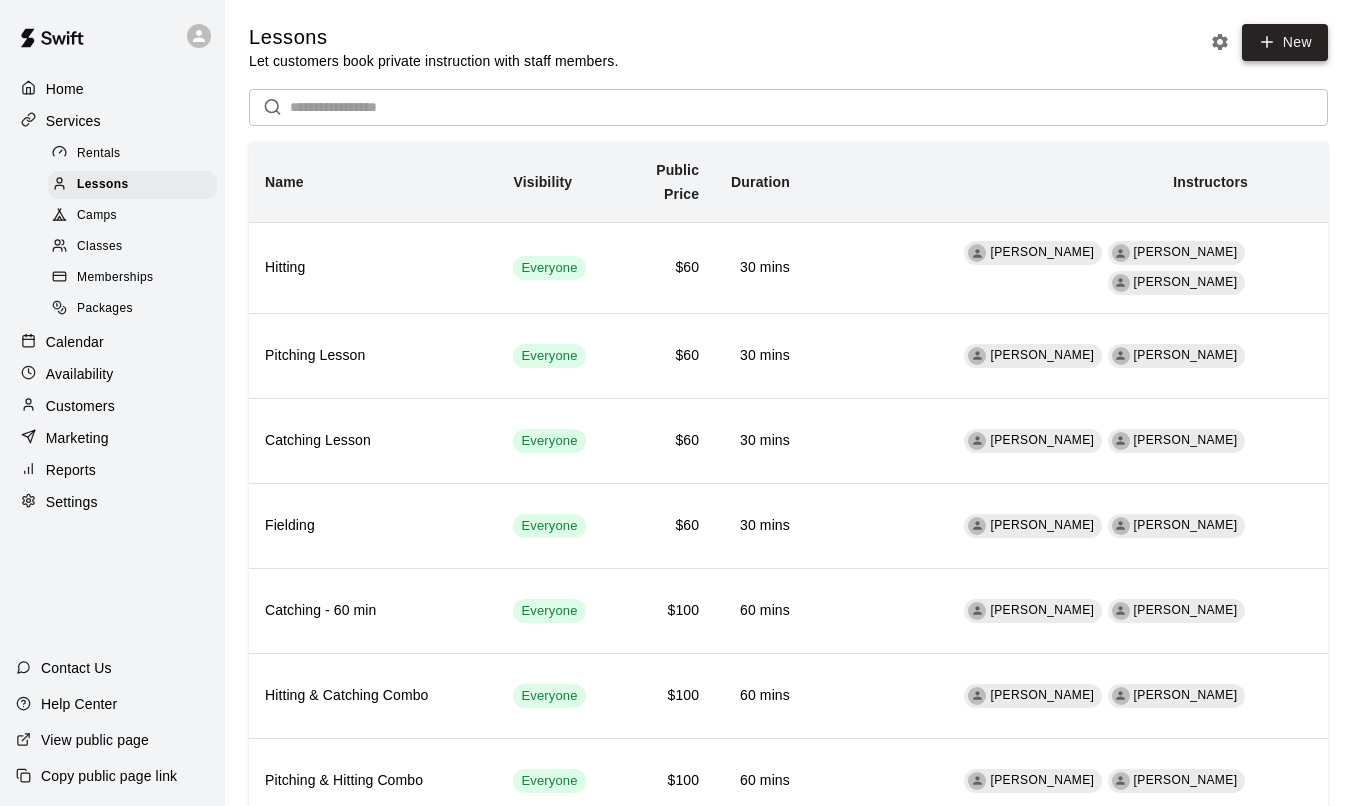click on "New" at bounding box center [1285, 42] 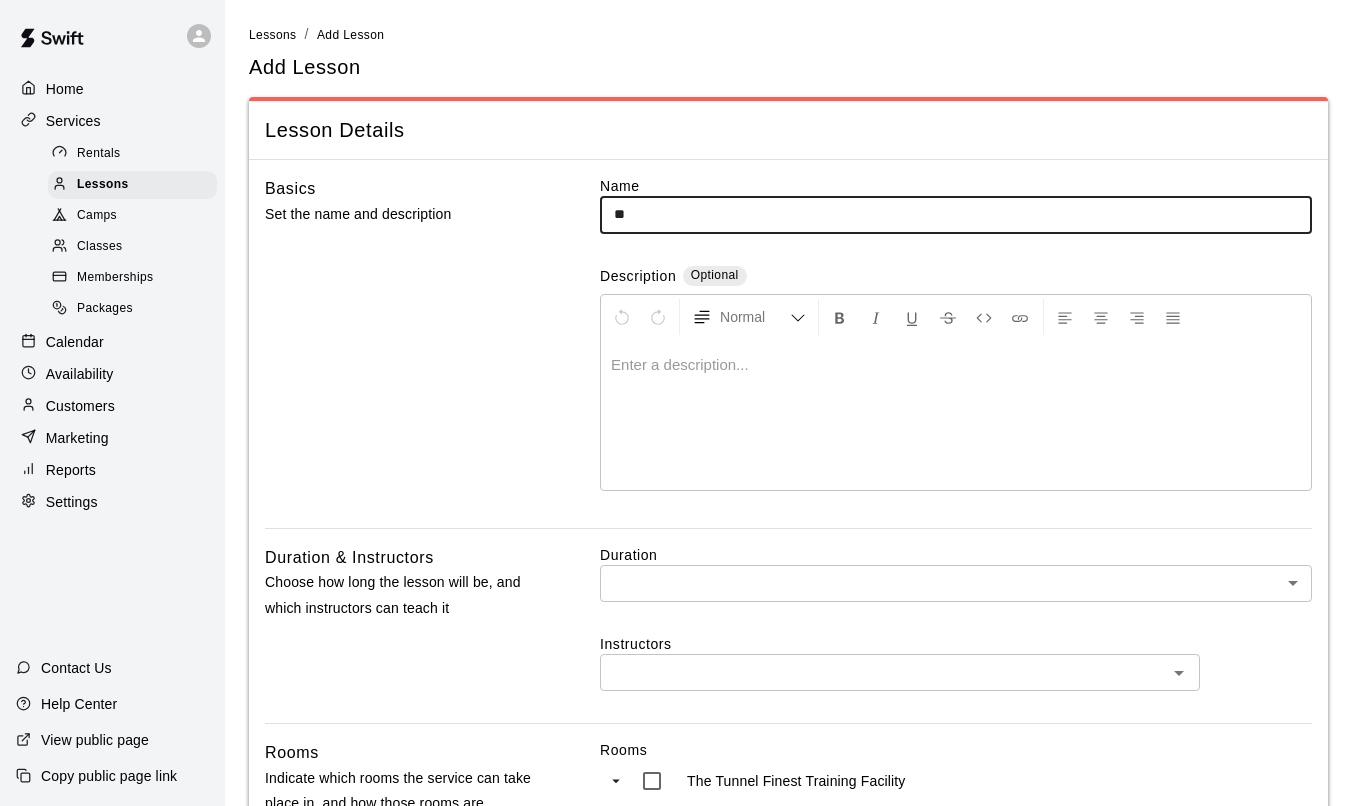 type on "*" 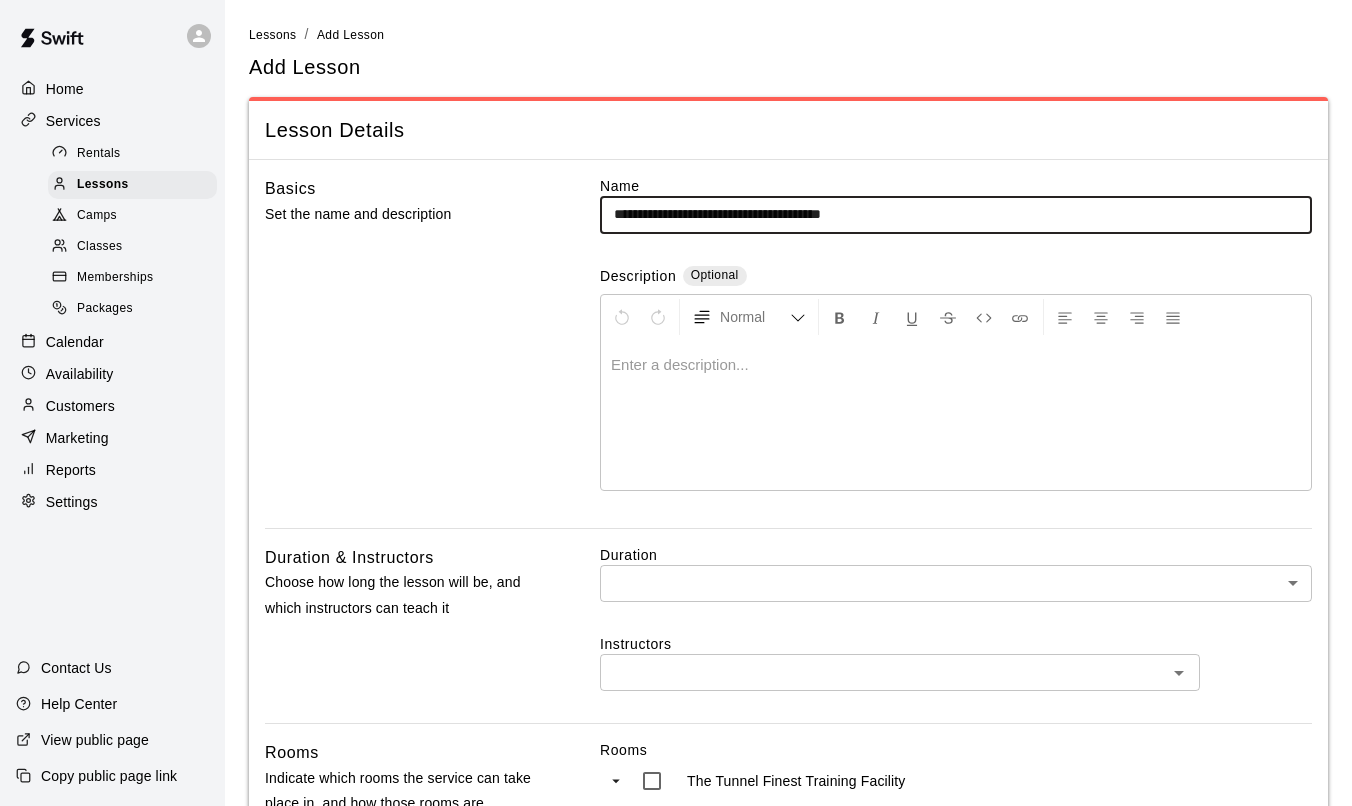 type on "**********" 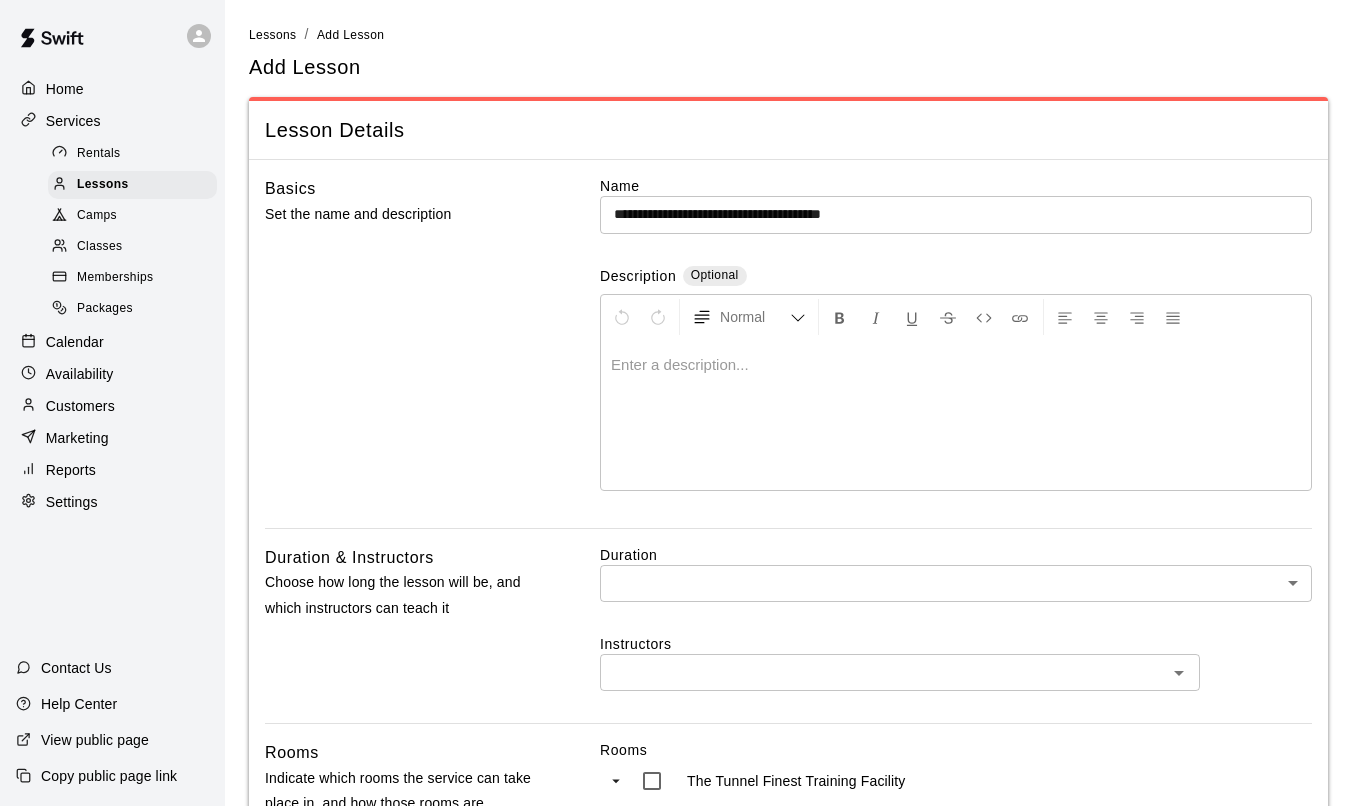 type 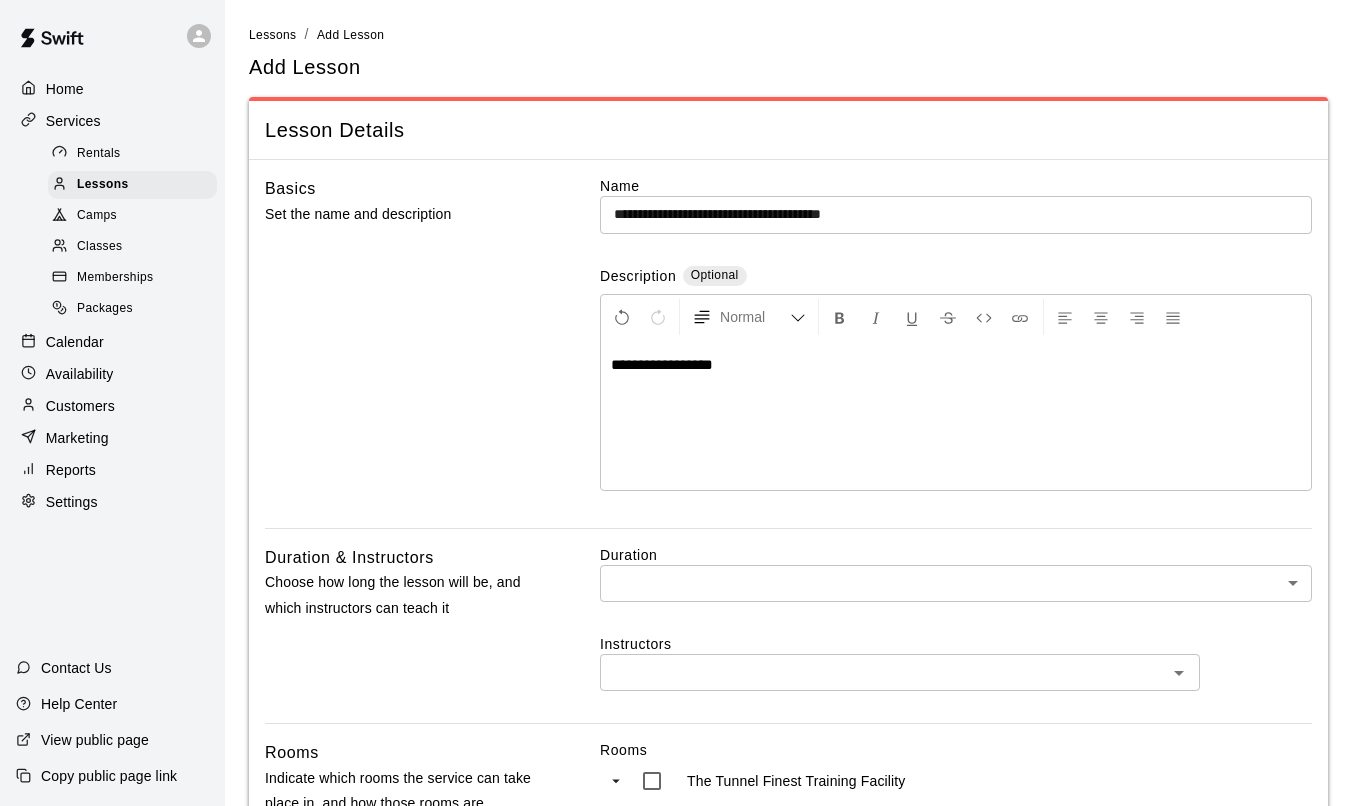 click on "**********" at bounding box center (956, 365) 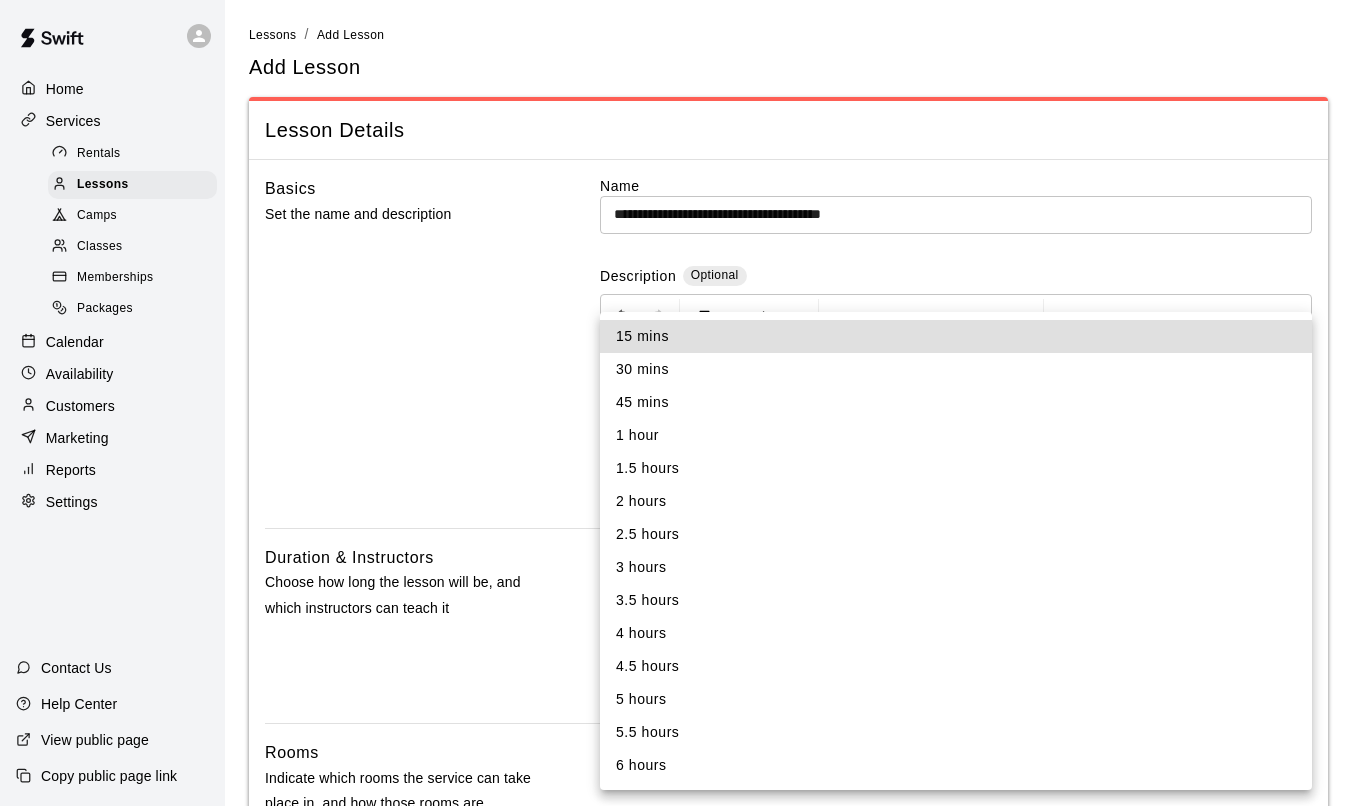 click on "**********" at bounding box center [676, 824] 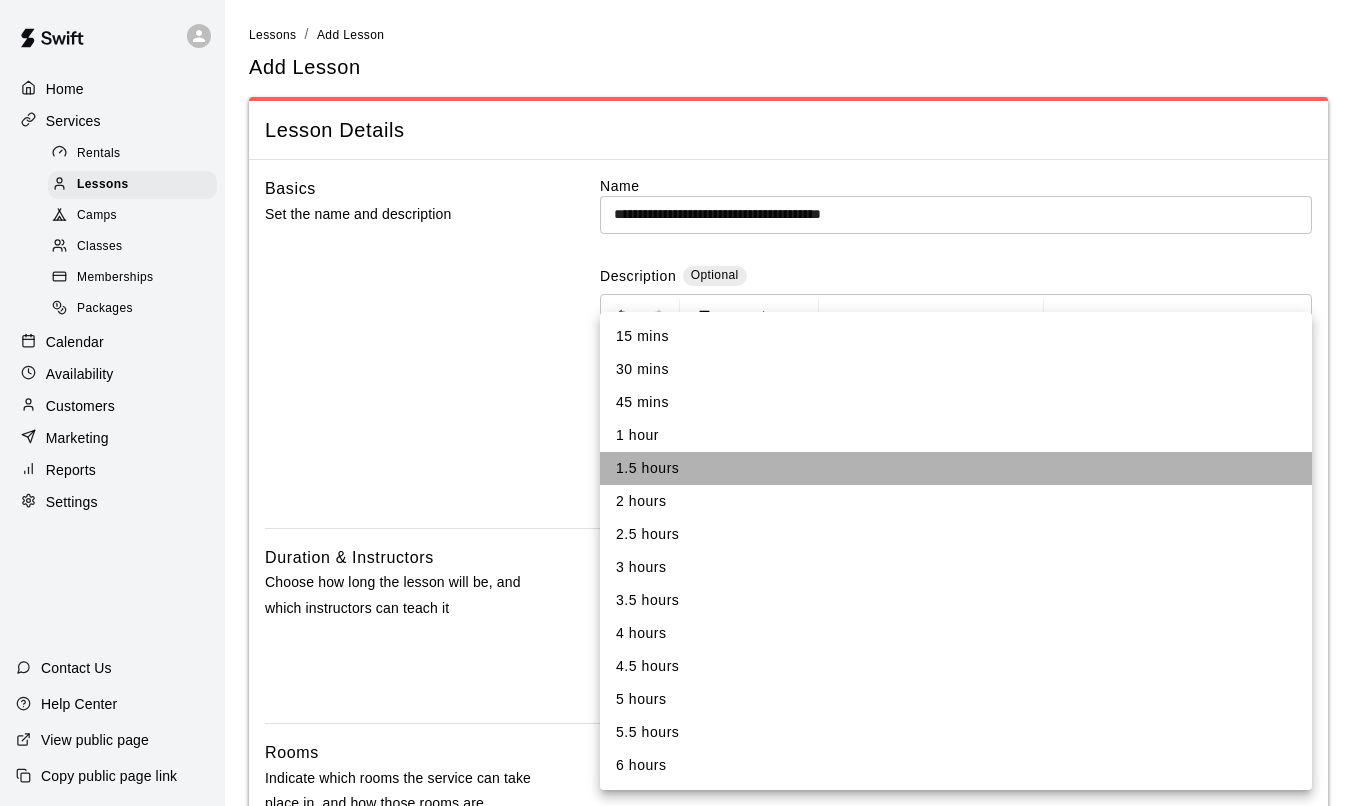 click on "1.5 hours" at bounding box center (956, 468) 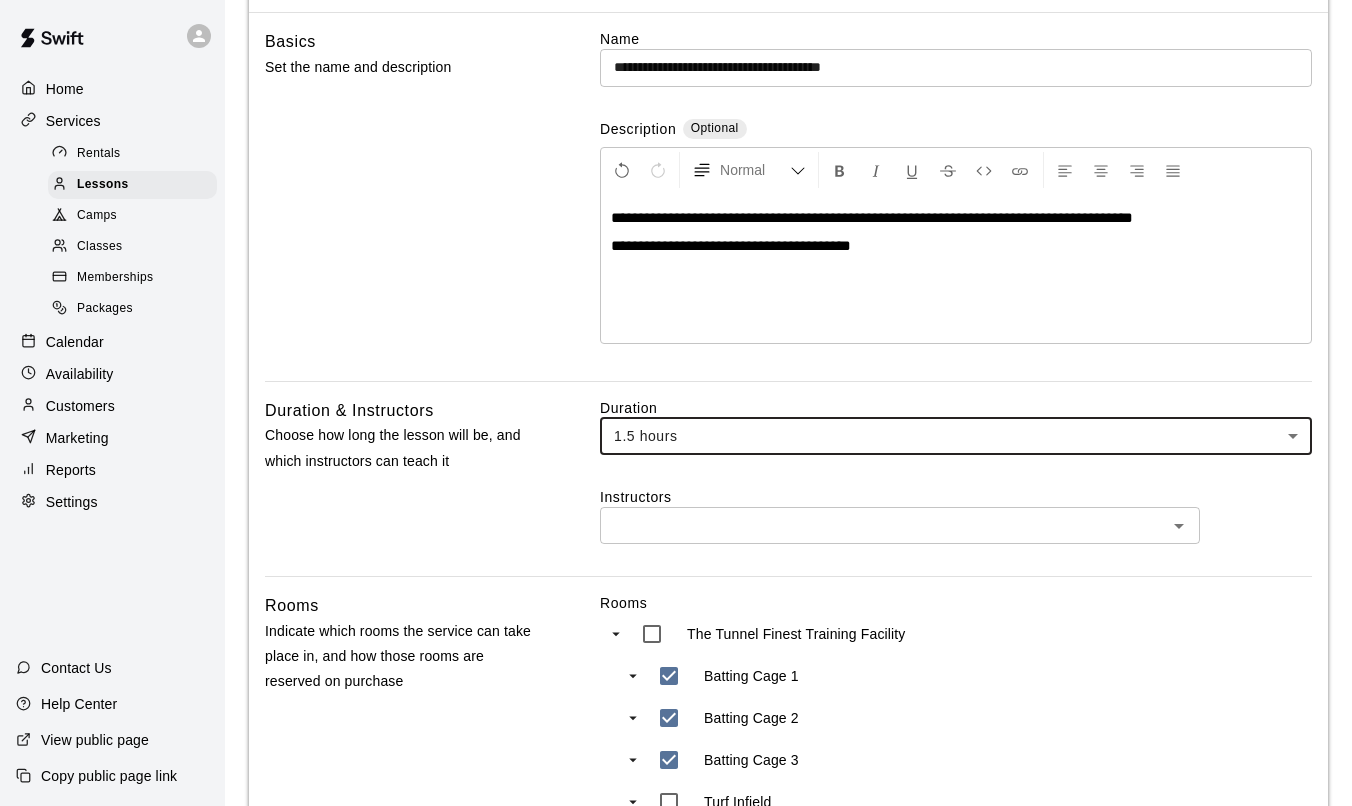 scroll, scrollTop: 149, scrollLeft: 0, axis: vertical 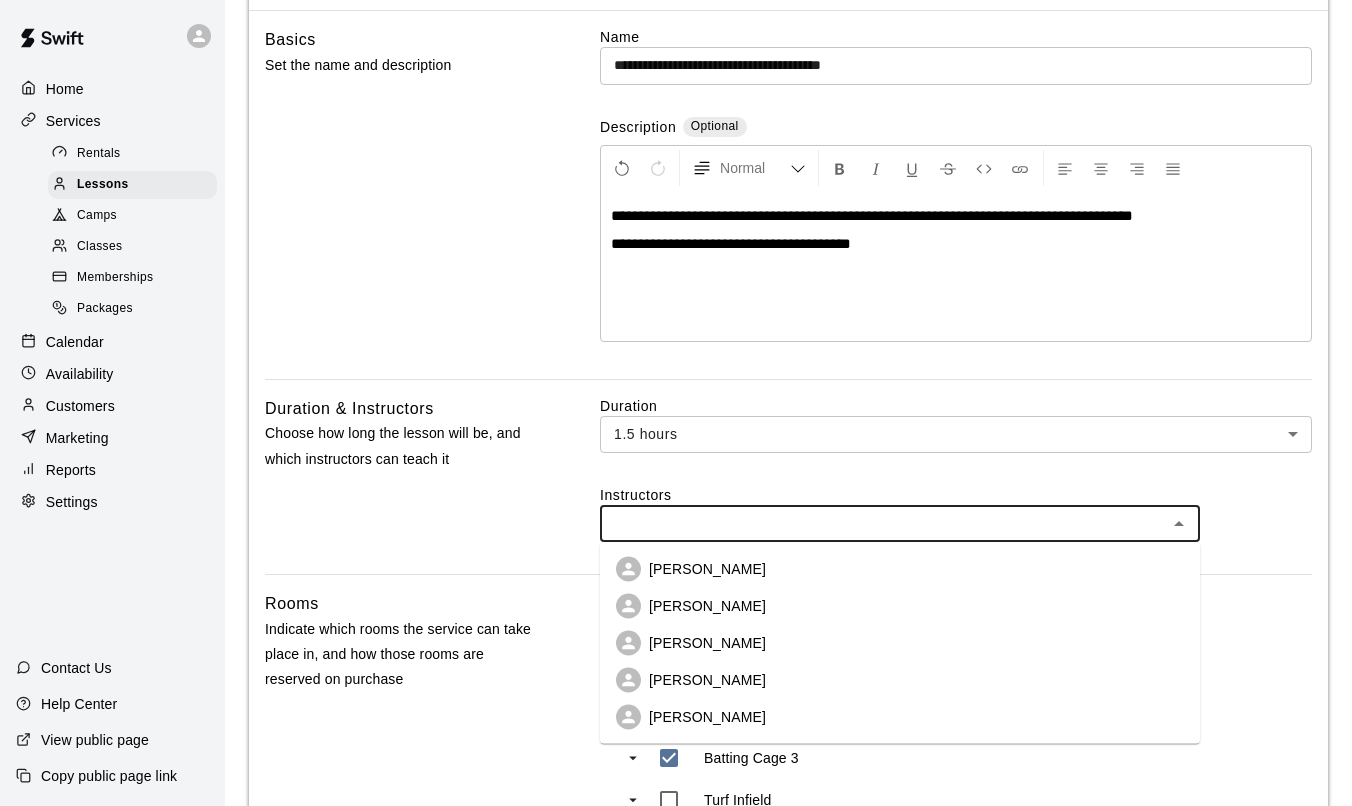 click at bounding box center [883, 523] 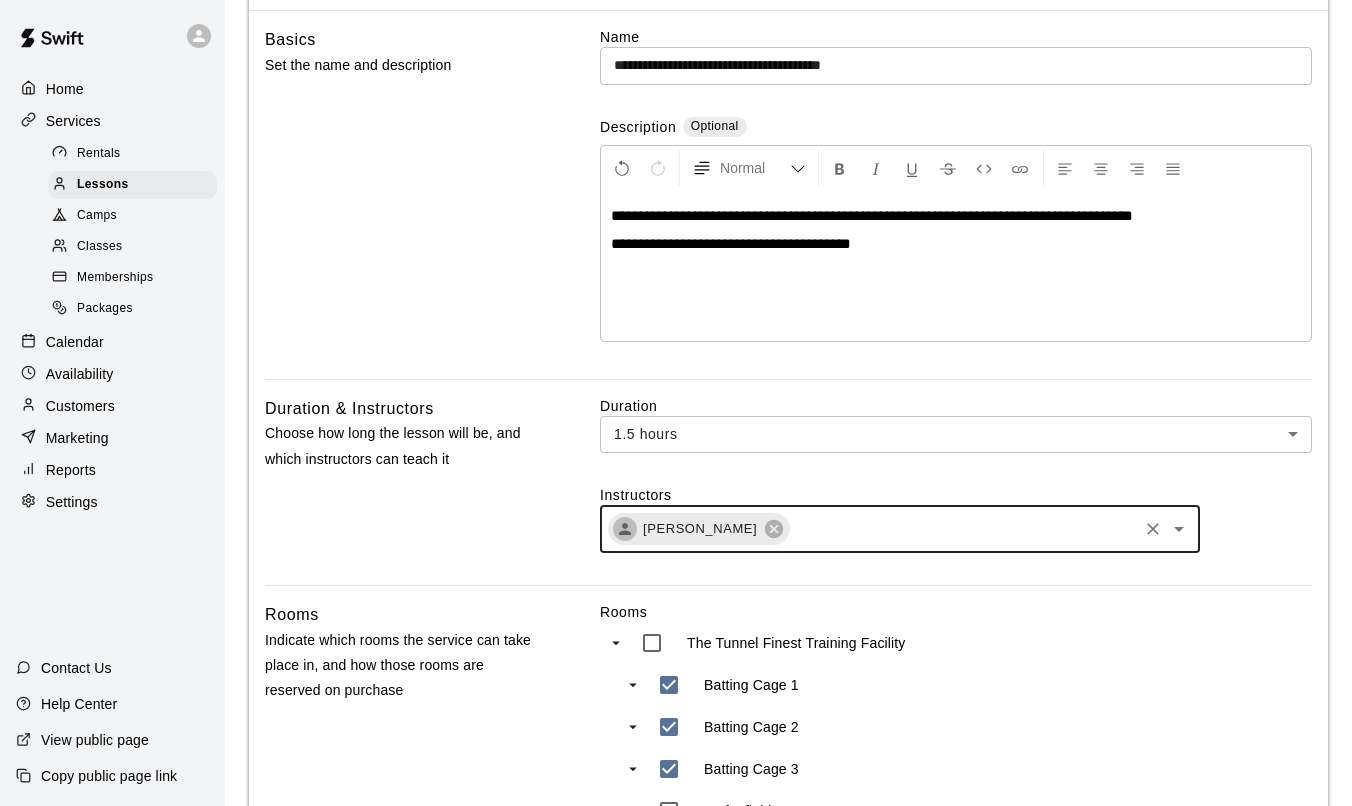 click 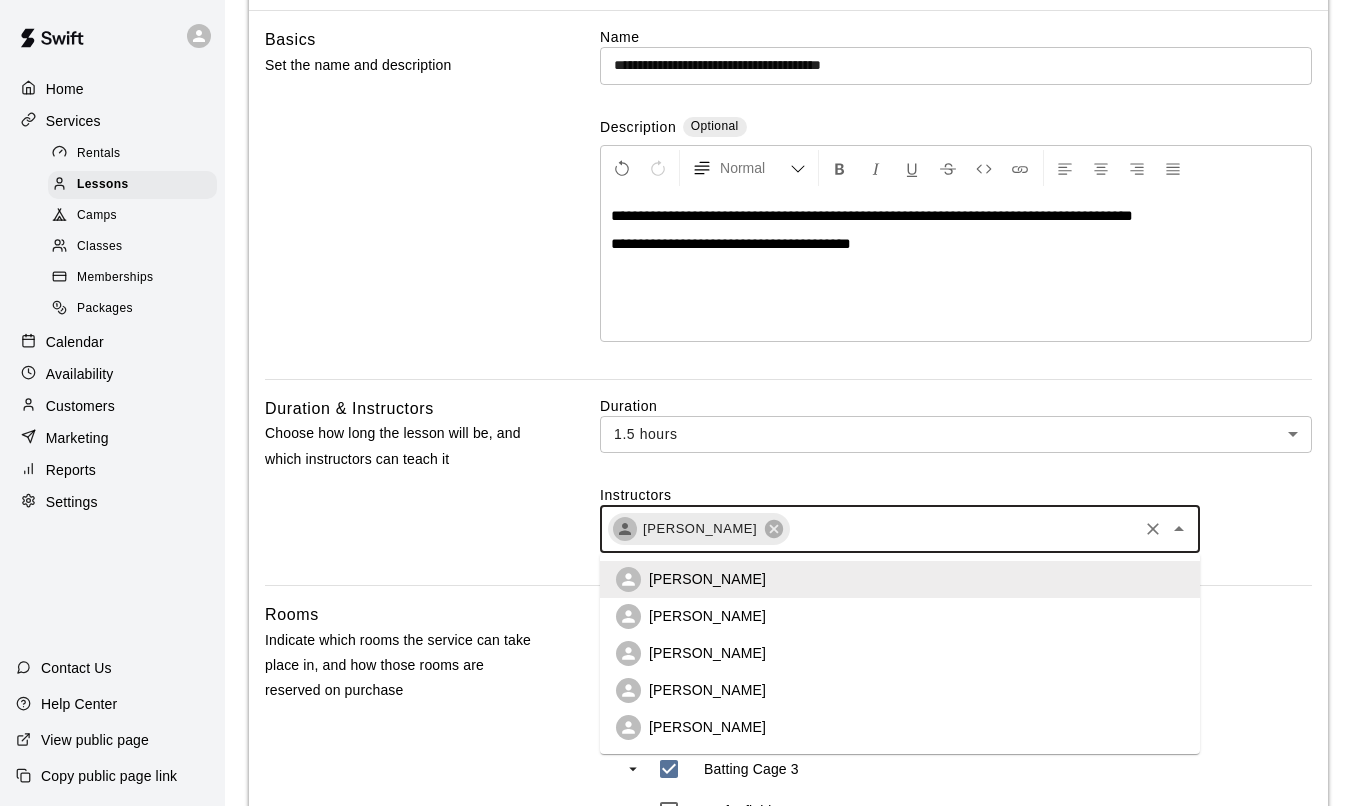 click on "[PERSON_NAME]" at bounding box center (900, 653) 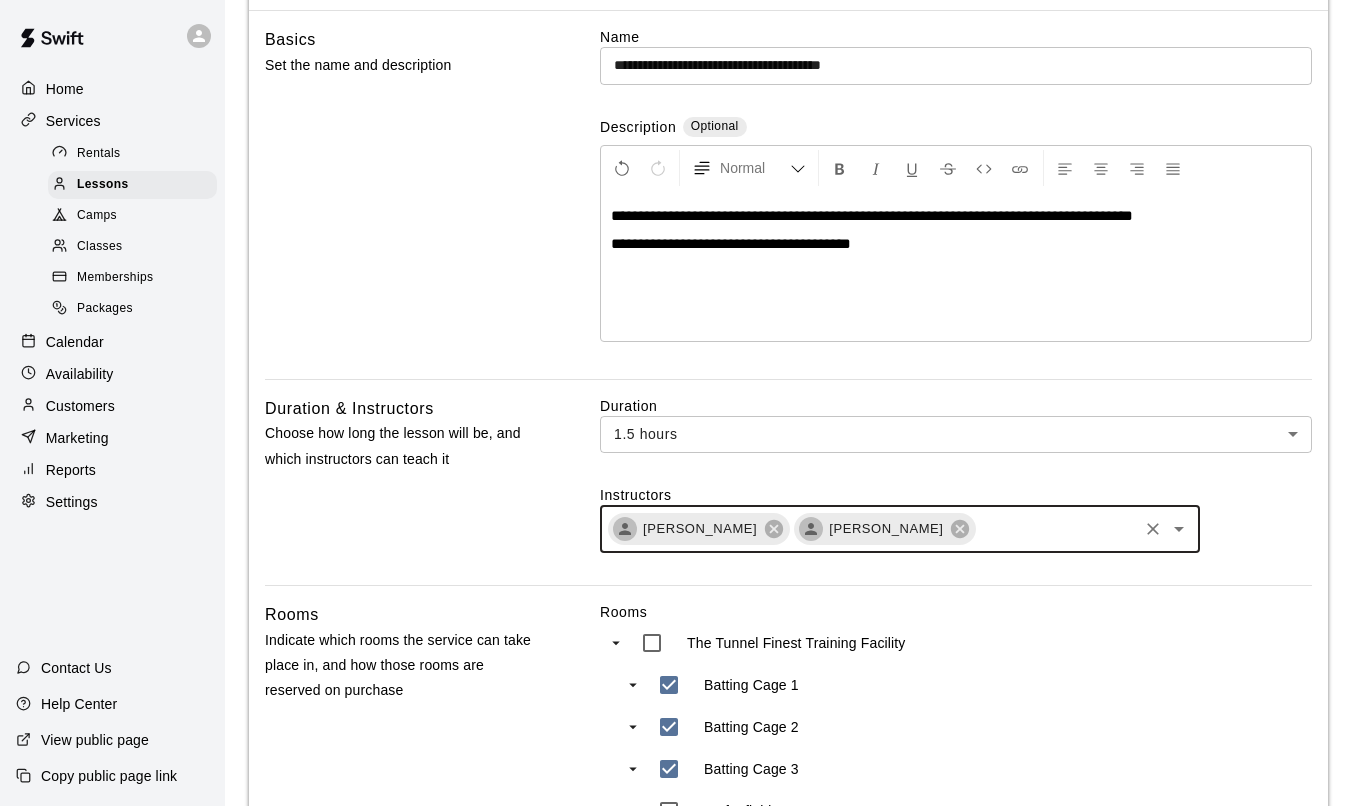 click 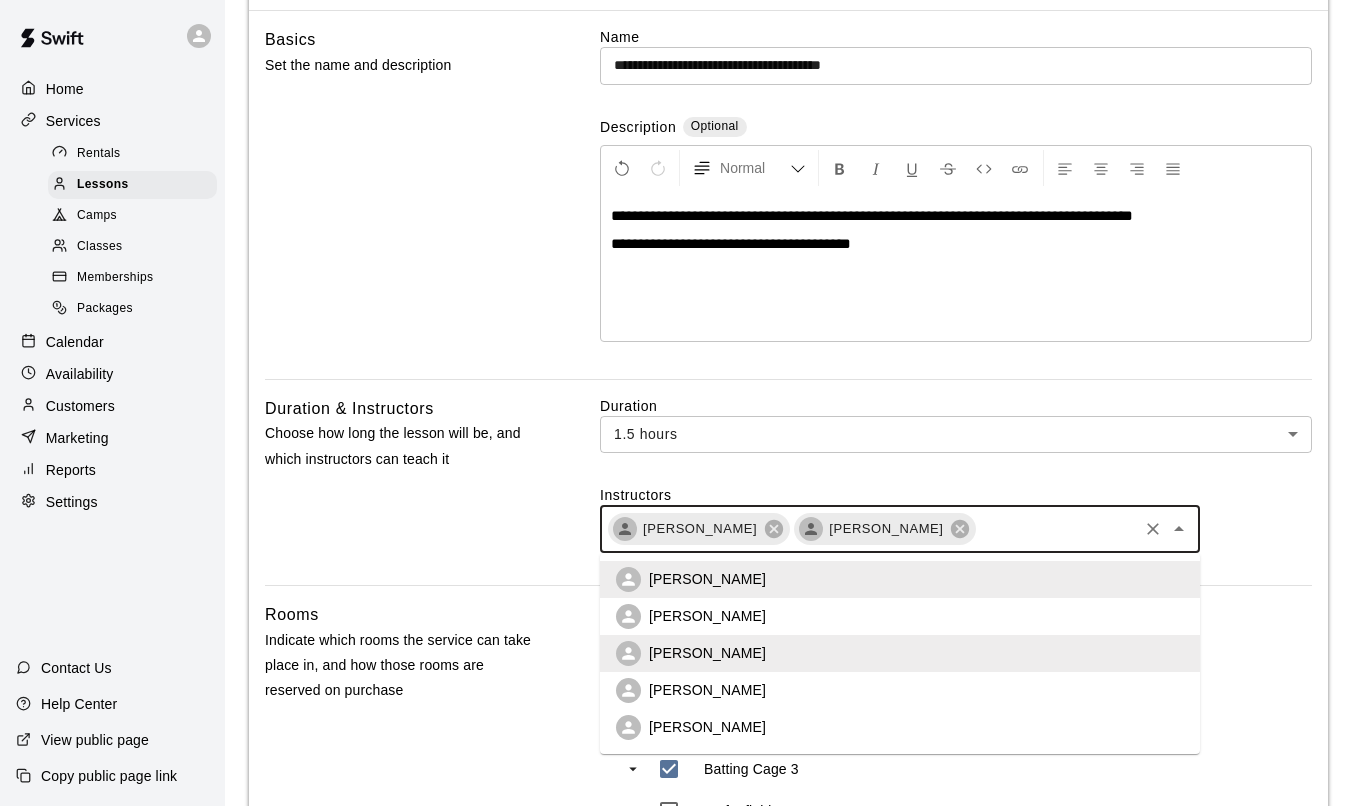 click on "[PERSON_NAME]" at bounding box center [900, 690] 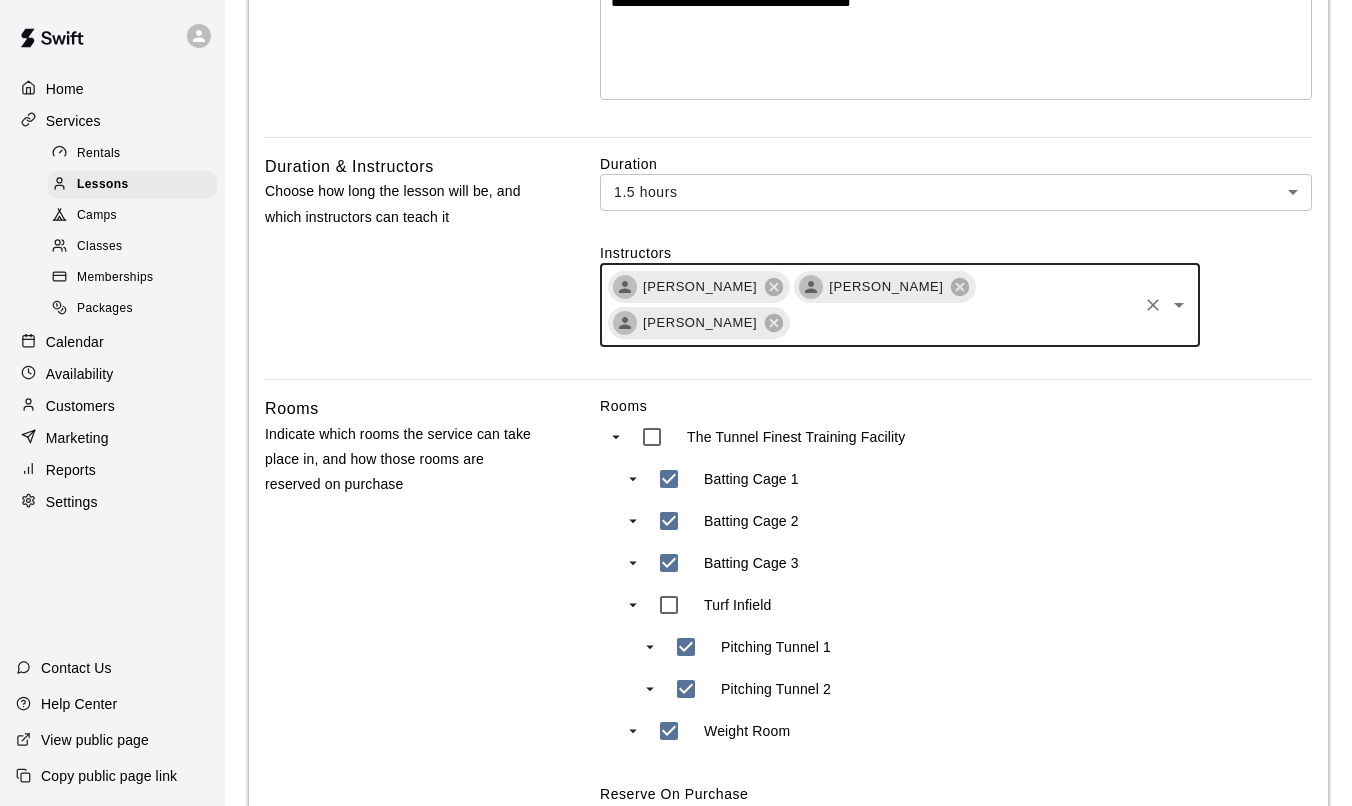 scroll, scrollTop: 410, scrollLeft: 0, axis: vertical 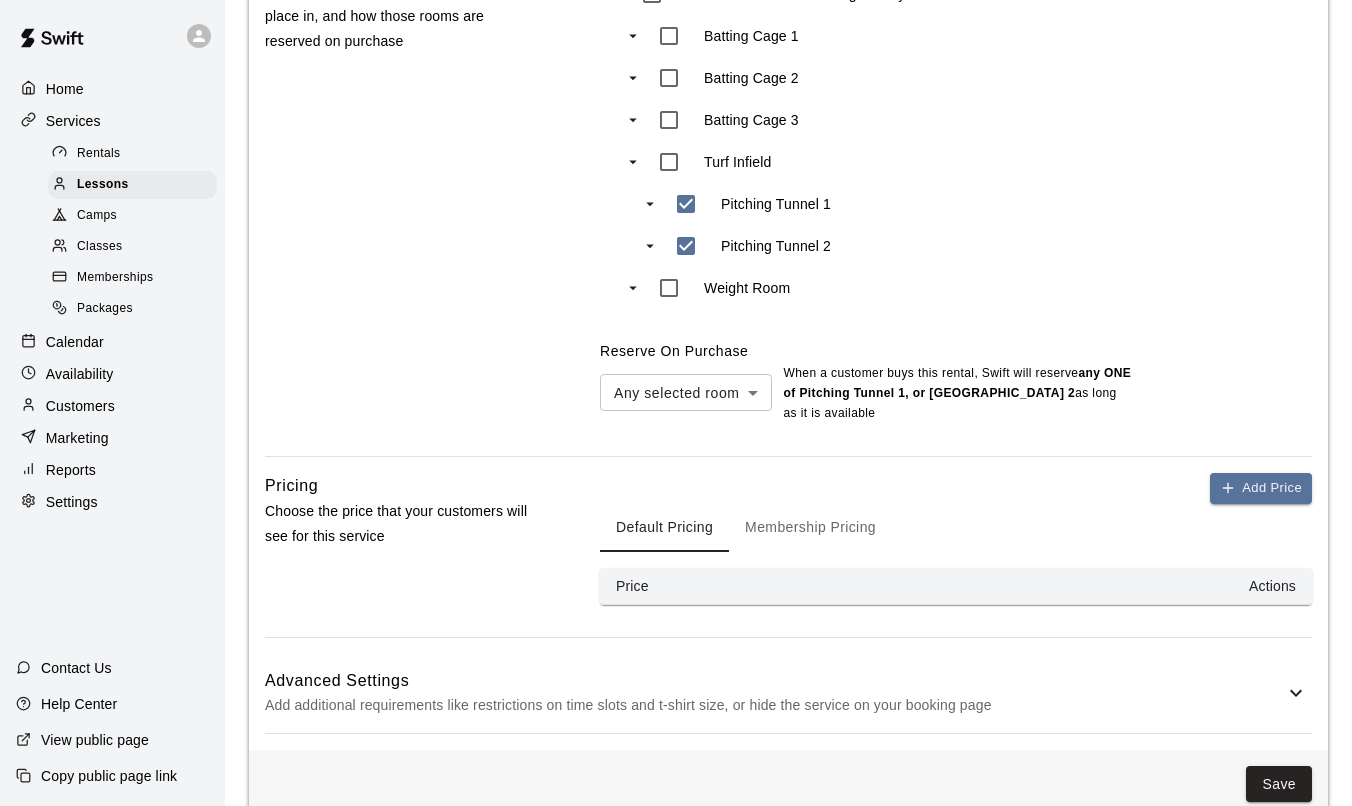 click on "Actions" at bounding box center (1056, 586) 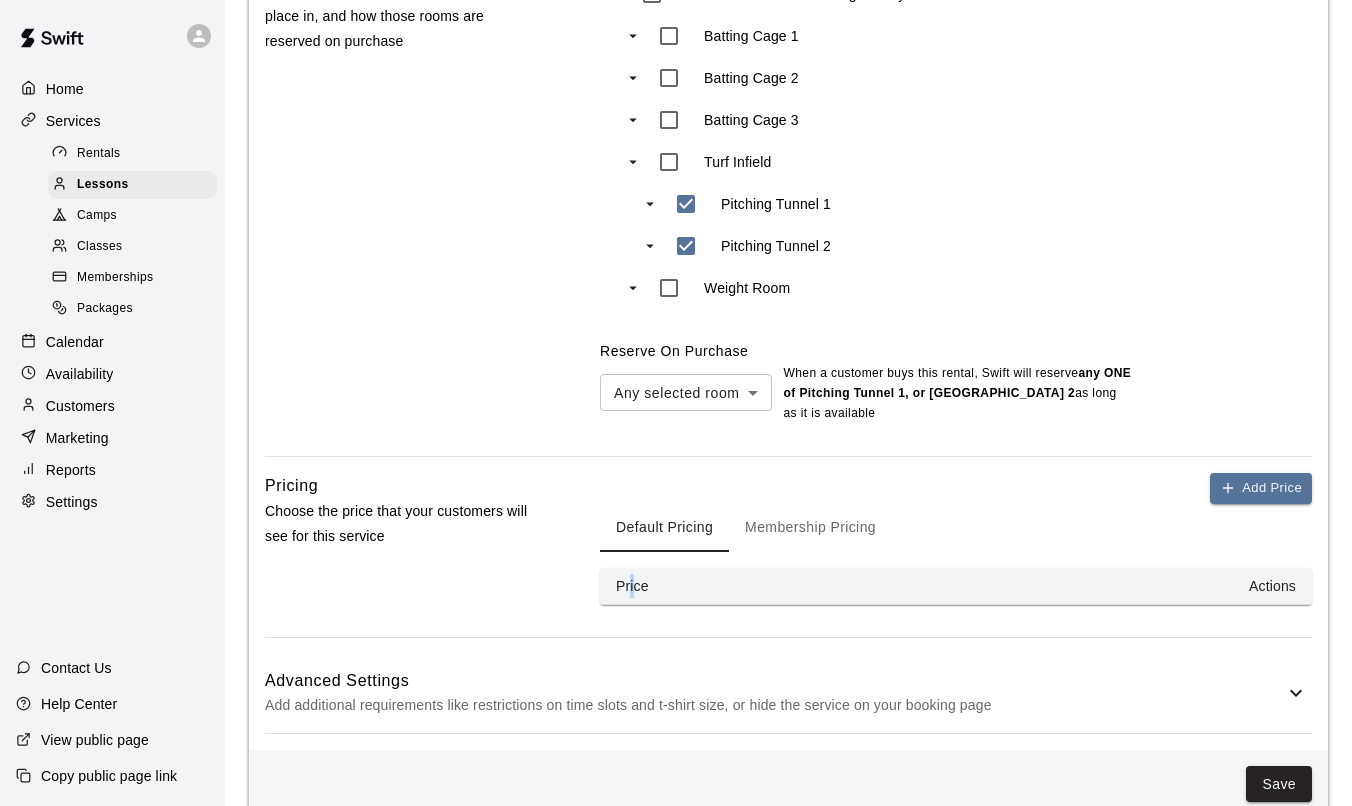 click on "Price" at bounding box center [700, 586] 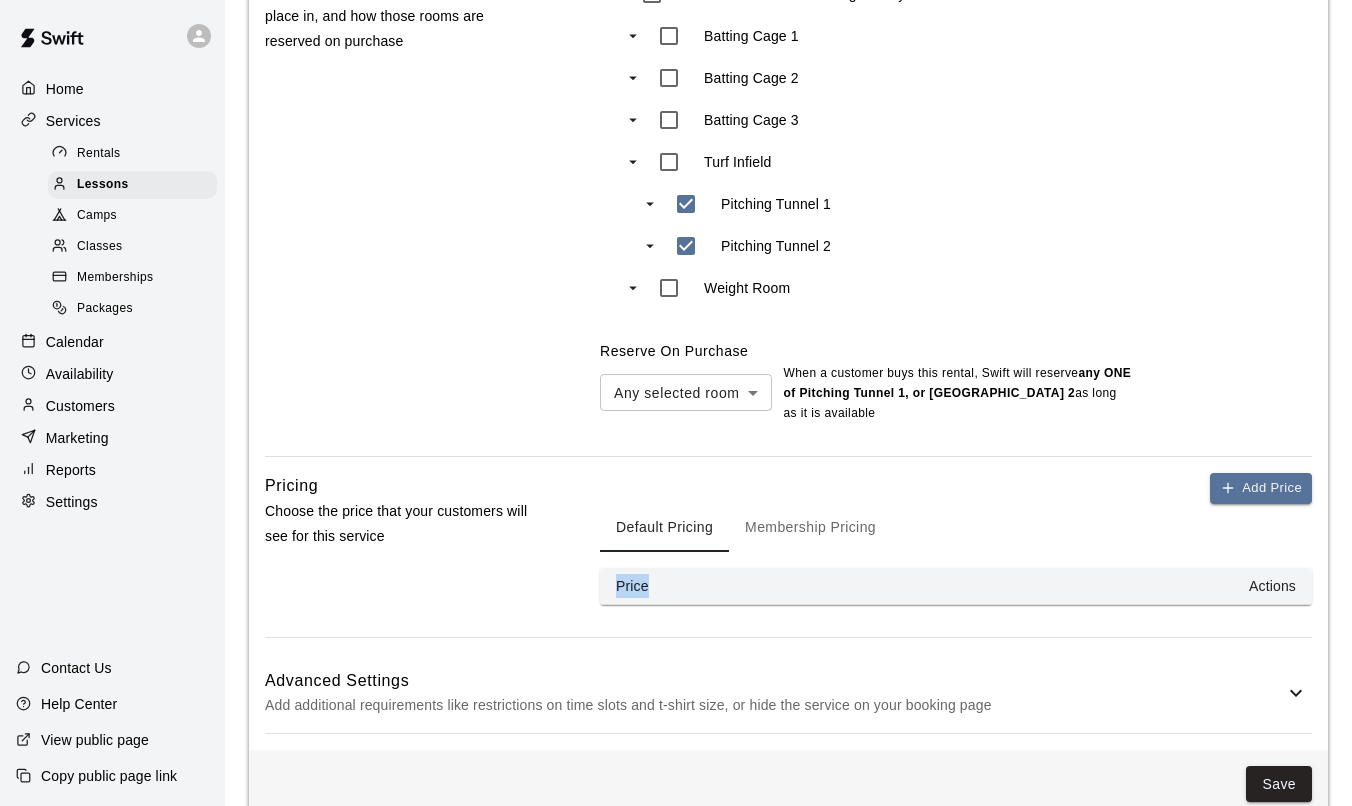 drag, startPoint x: 674, startPoint y: 555, endPoint x: 550, endPoint y: 554, distance: 124.004036 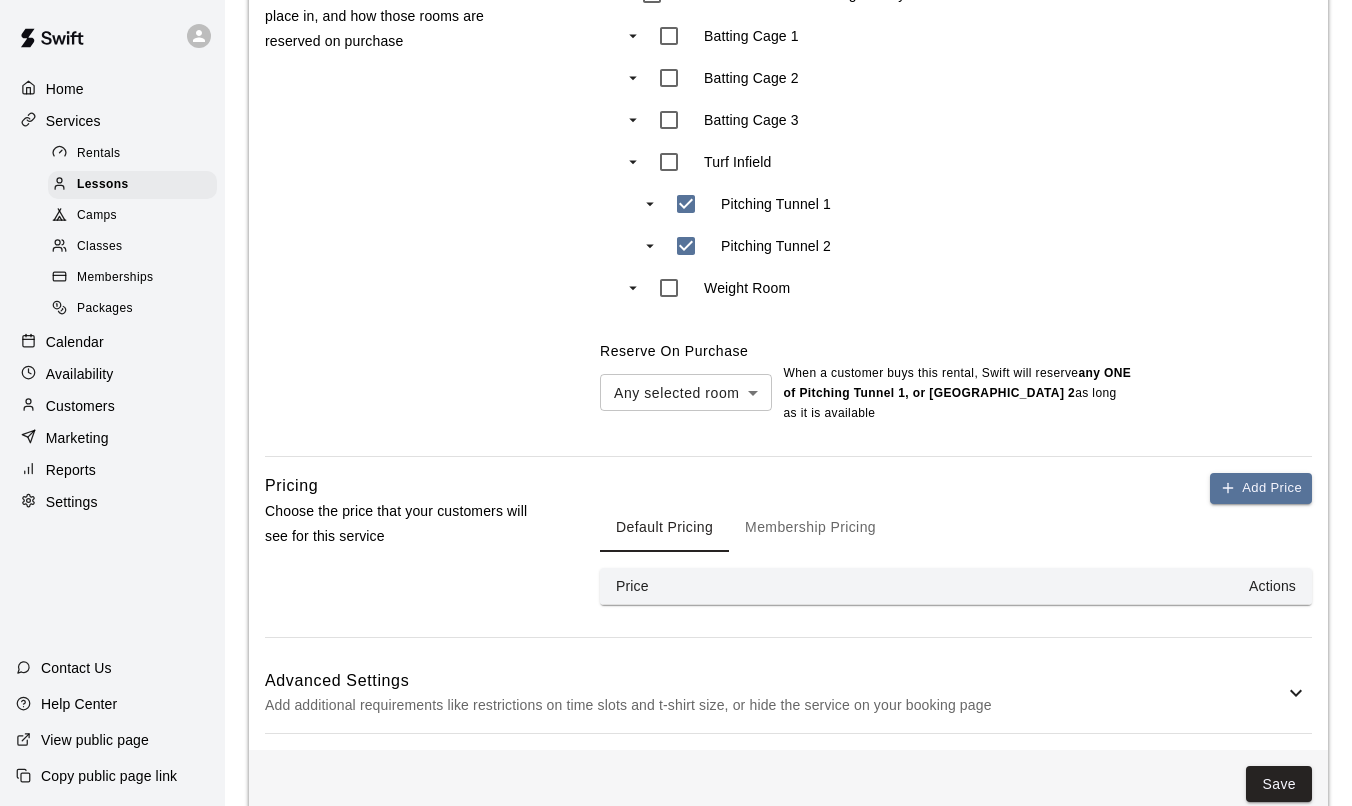 click on "Add Price Default Pricing Membership Pricing Price Actions" at bounding box center (956, 539) 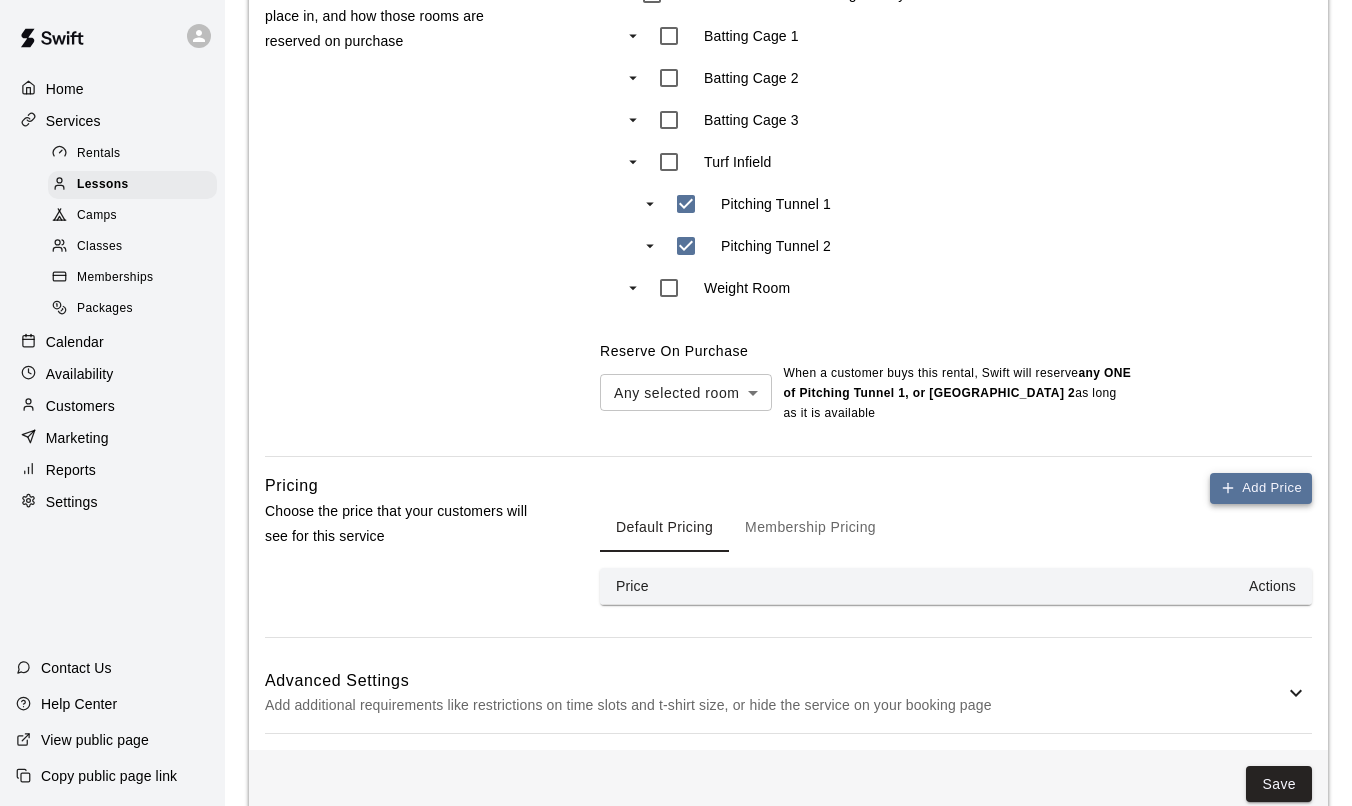 click on "Add Price" at bounding box center [1261, 488] 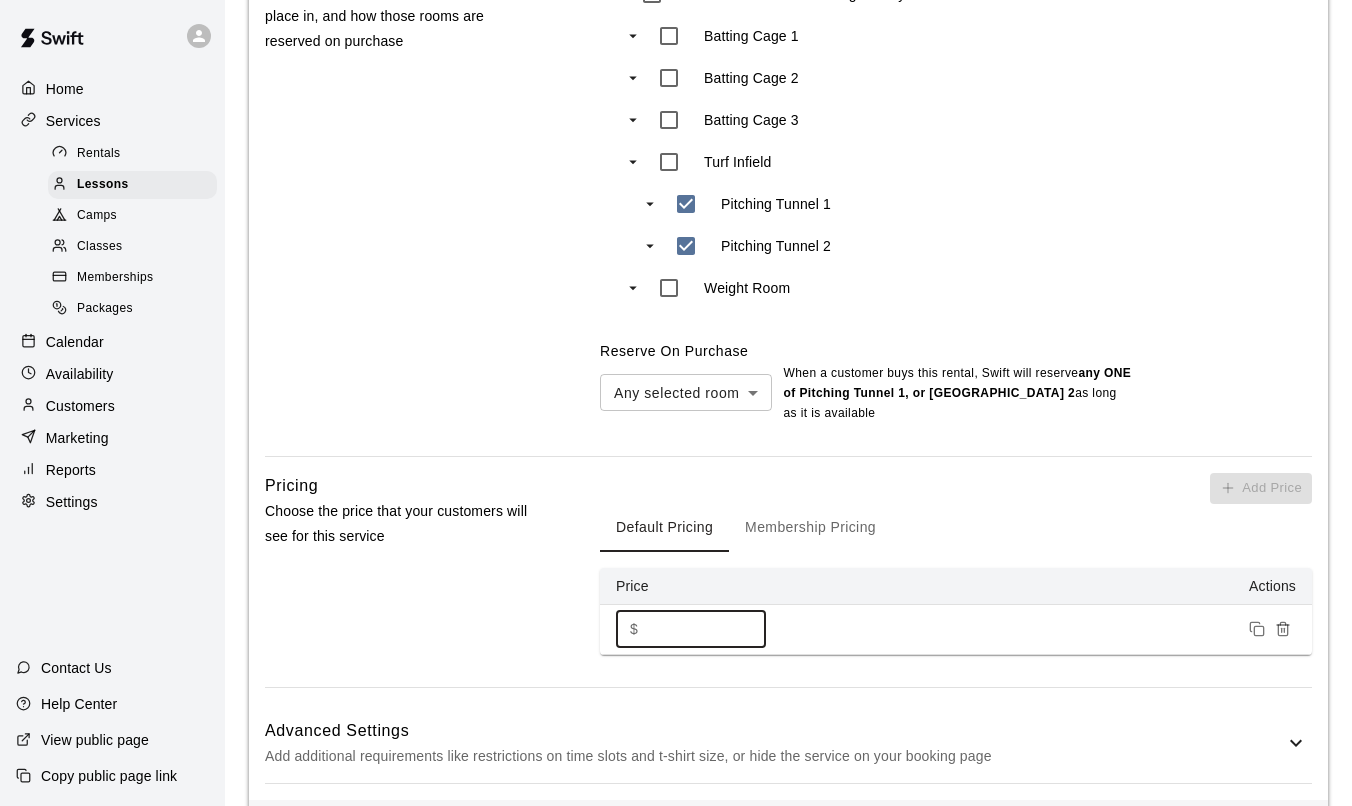 drag, startPoint x: 713, startPoint y: 596, endPoint x: 580, endPoint y: 596, distance: 133 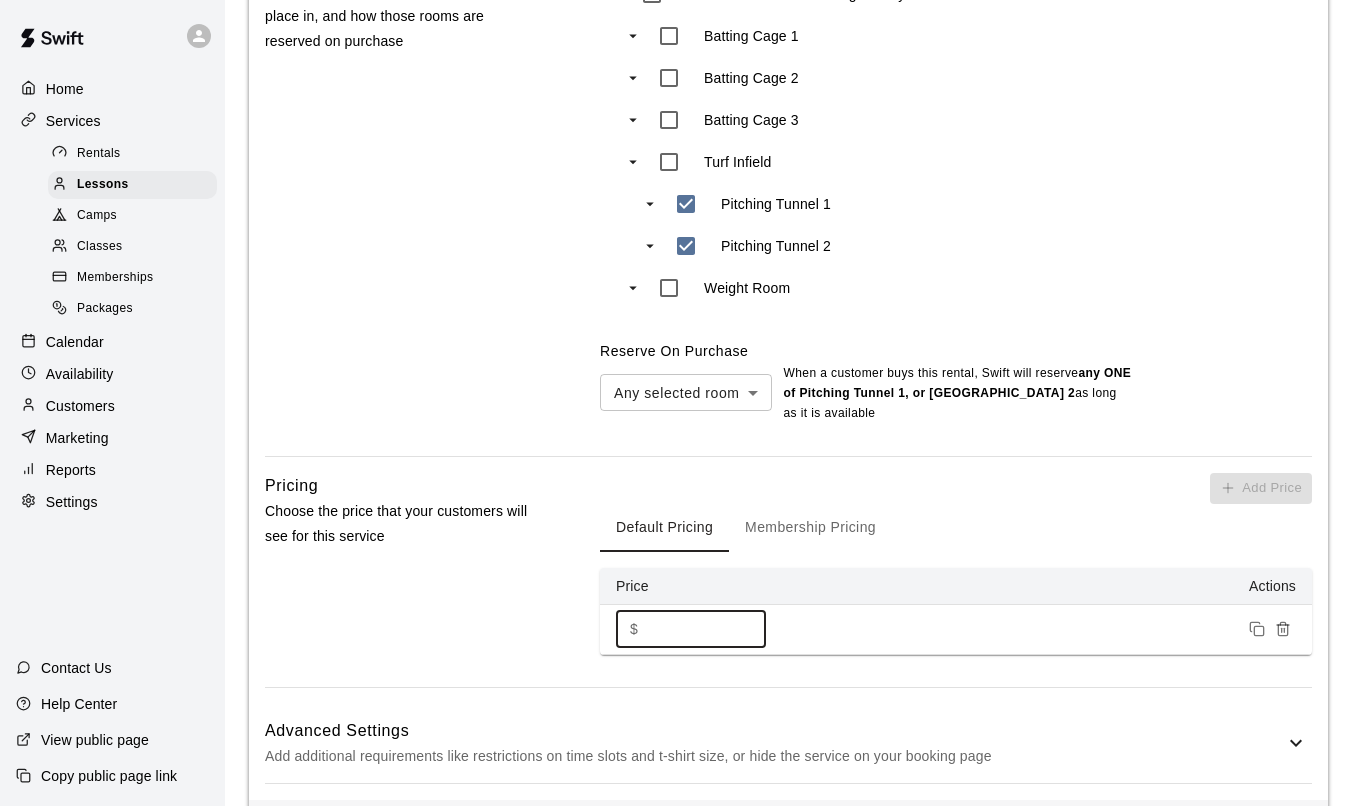 type on "***" 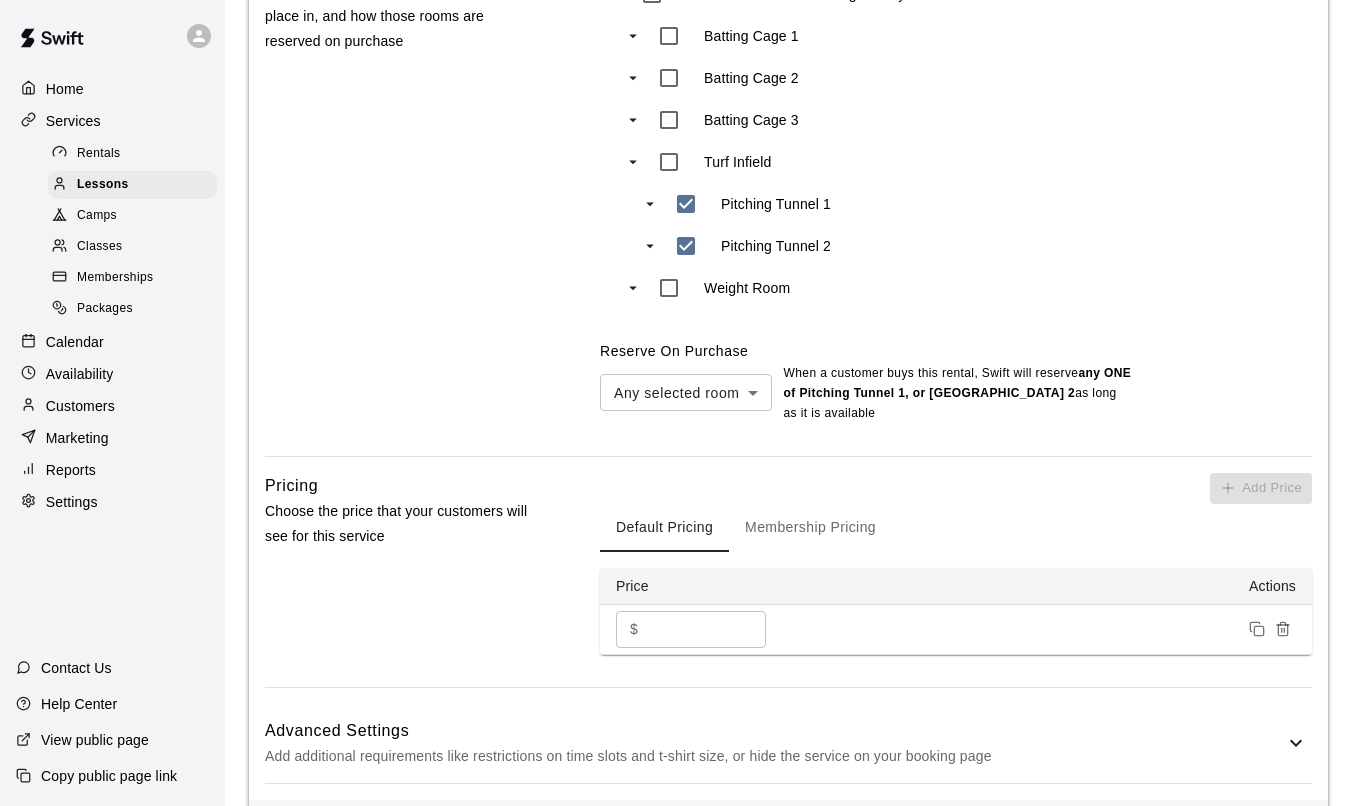 click on "Pricing Choose the price that your customers will see for this service" at bounding box center [401, 580] 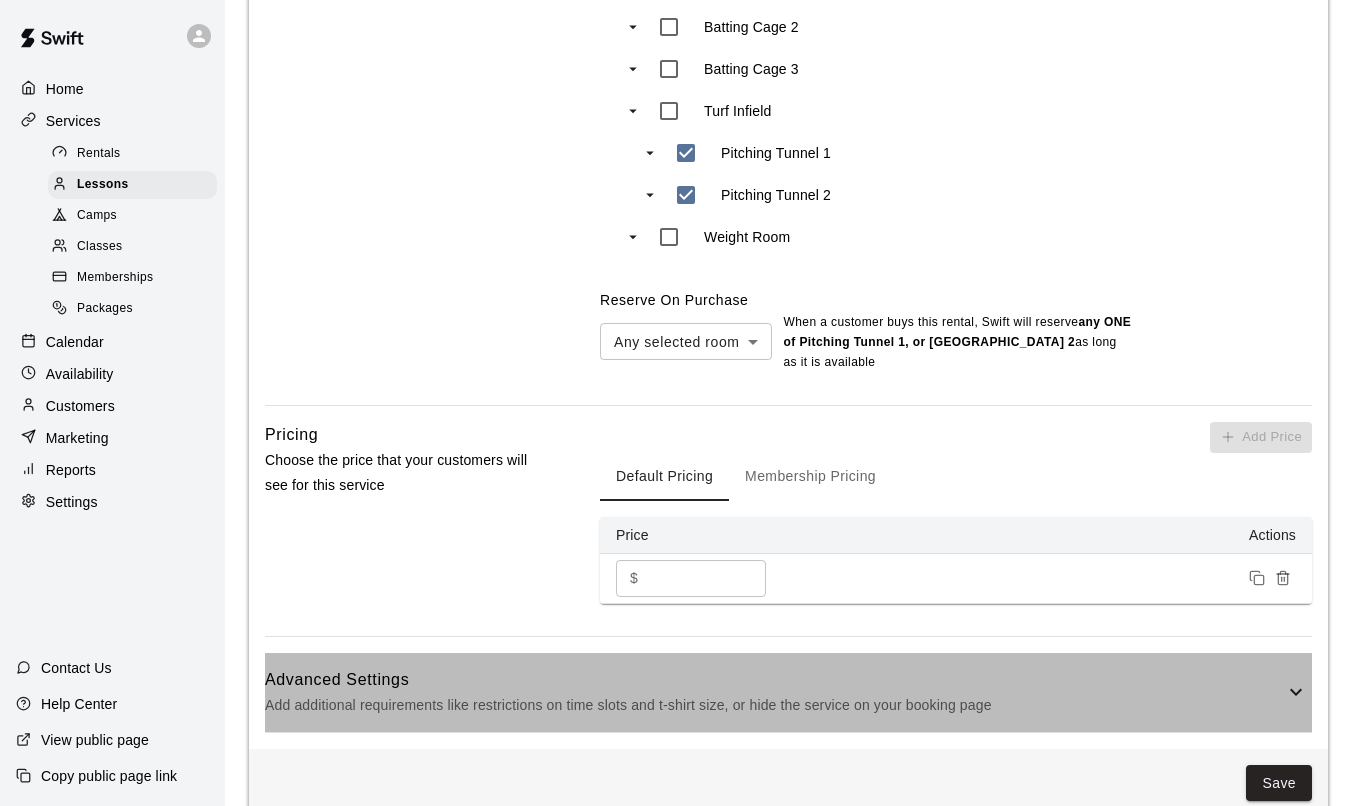 click on "Add additional requirements like restrictions on time slots and t-shirt size, or hide the service on your booking page" at bounding box center (774, 705) 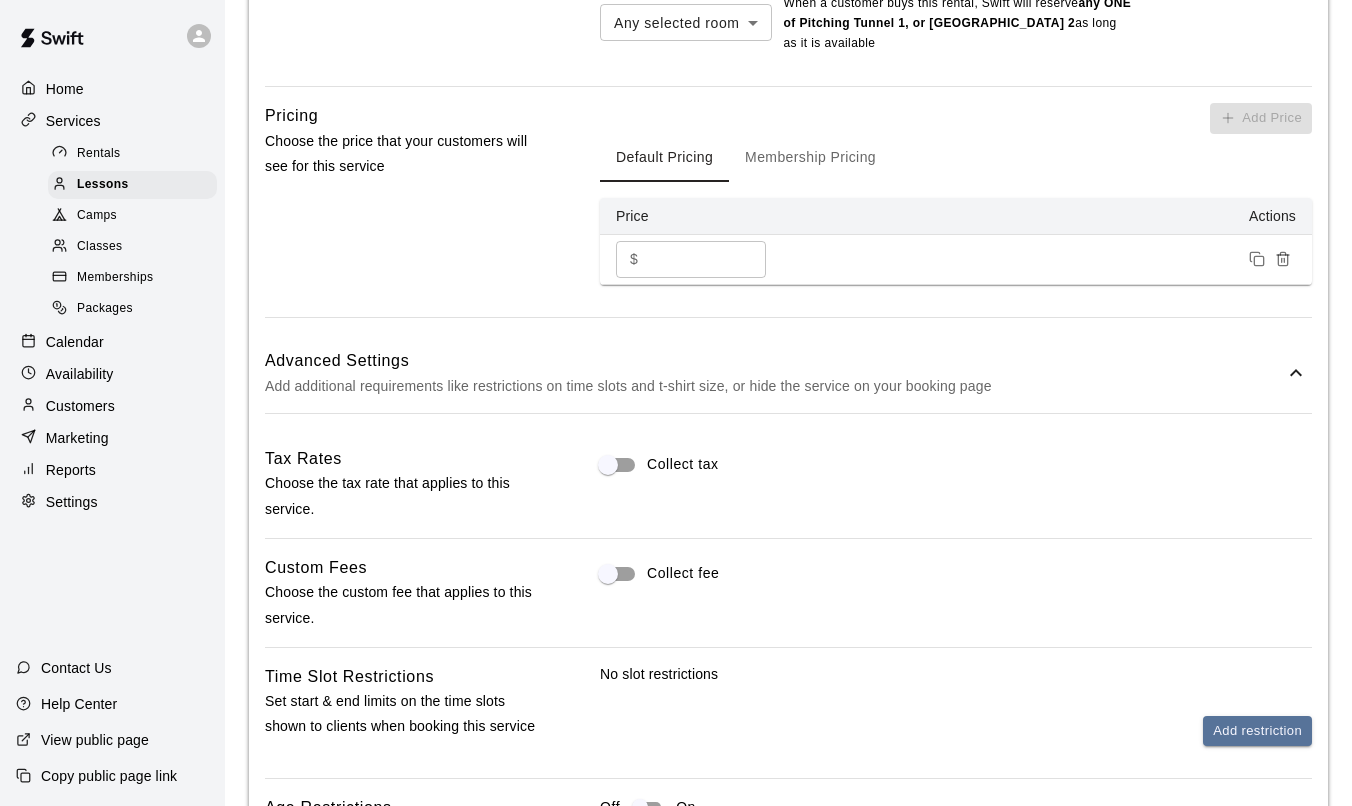 scroll, scrollTop: 1199, scrollLeft: 0, axis: vertical 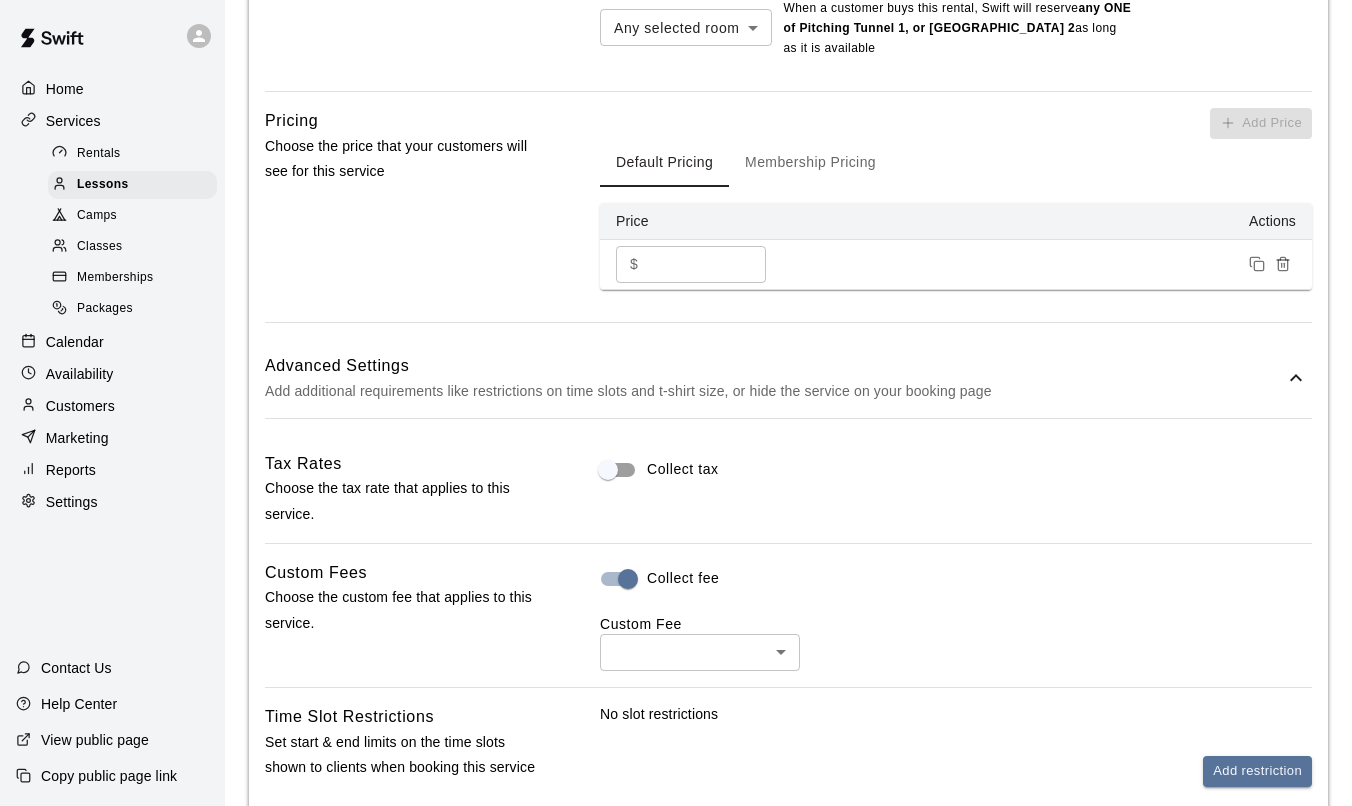 click on "**********" at bounding box center (676, 59) 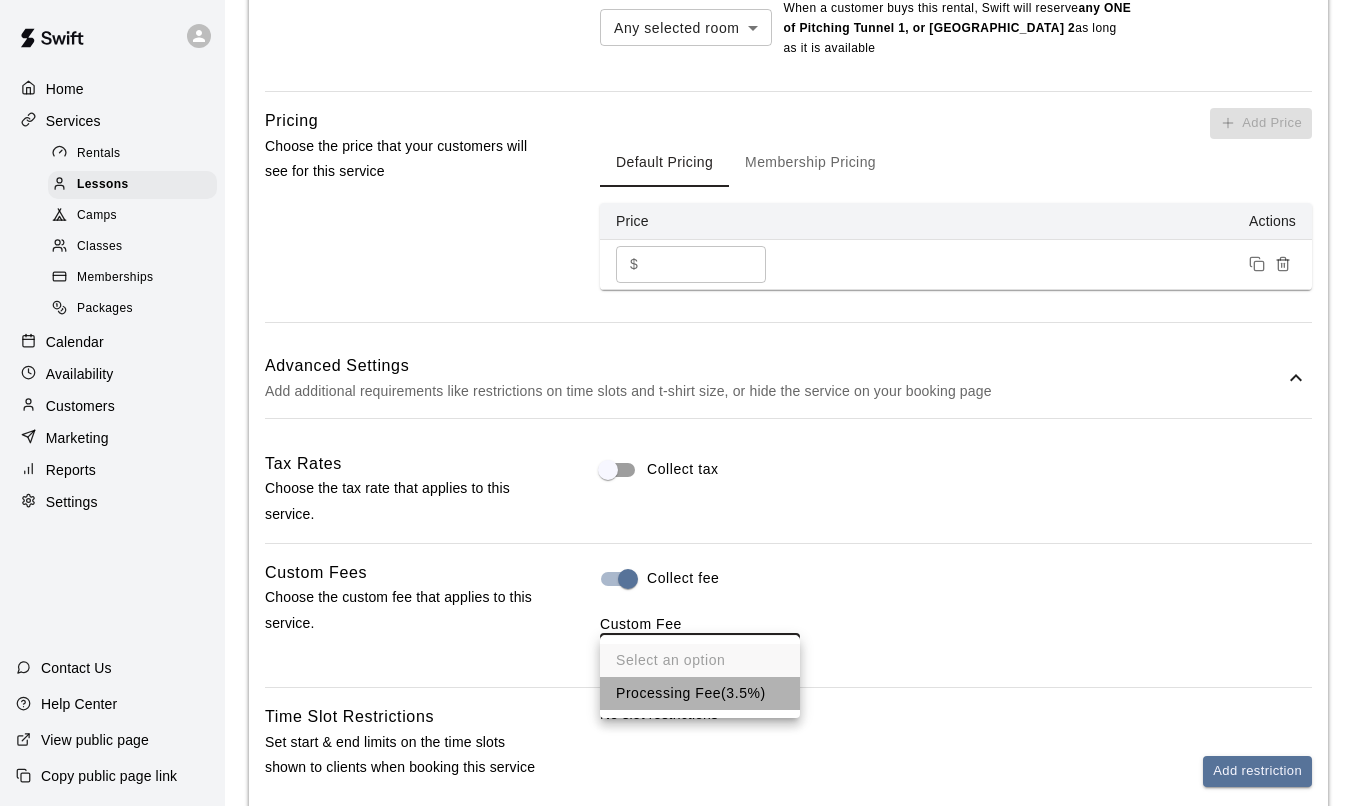 click on "Processing Fee  ( 3.5% )" at bounding box center [700, 693] 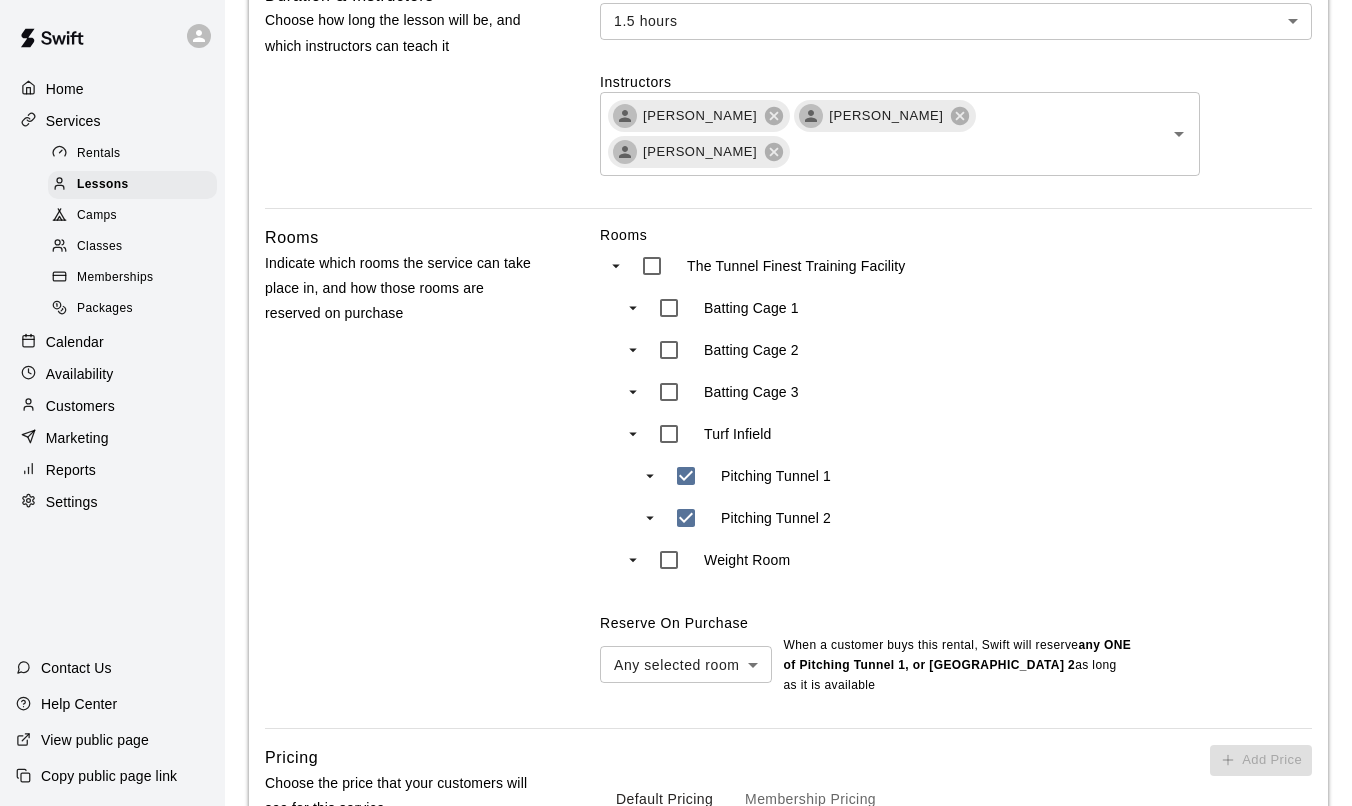 scroll, scrollTop: 1676, scrollLeft: 0, axis: vertical 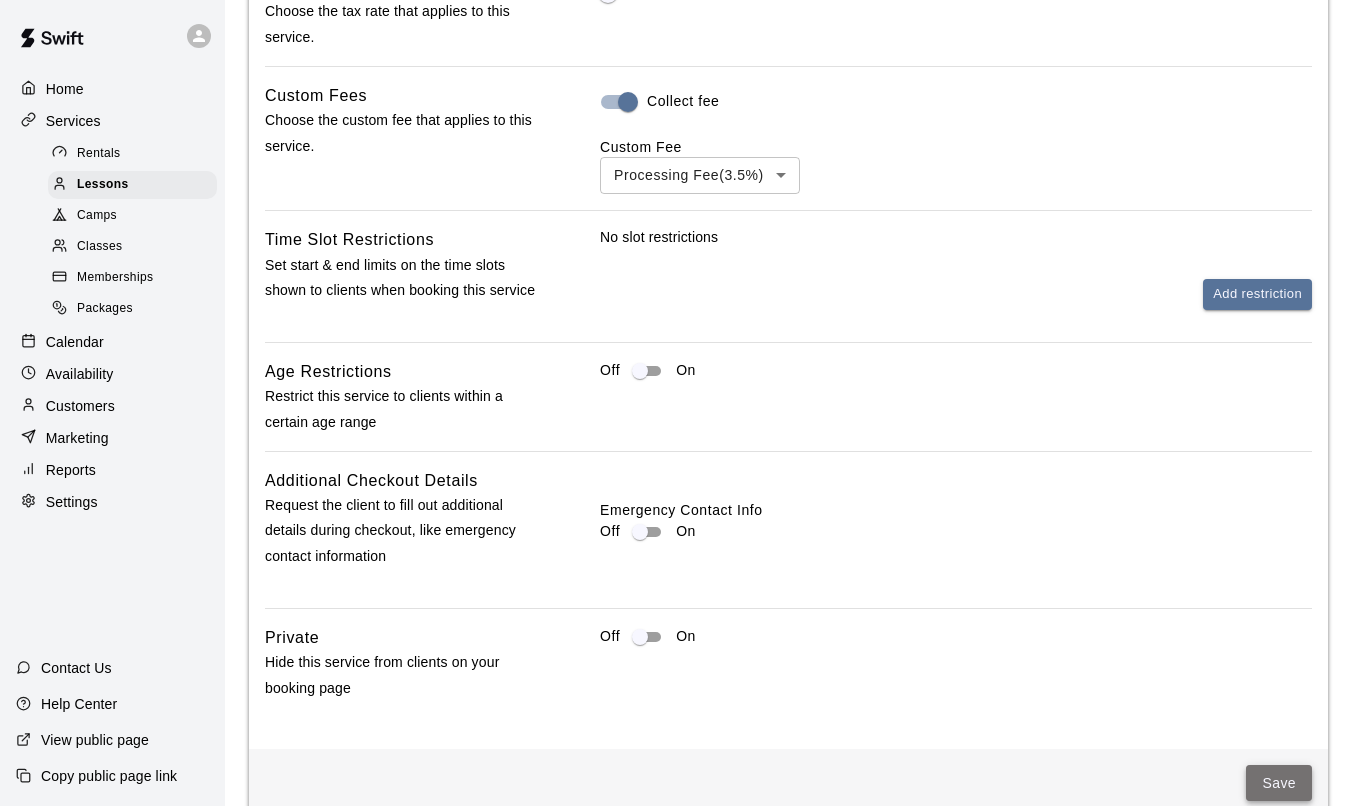 click on "Save" at bounding box center [1279, 783] 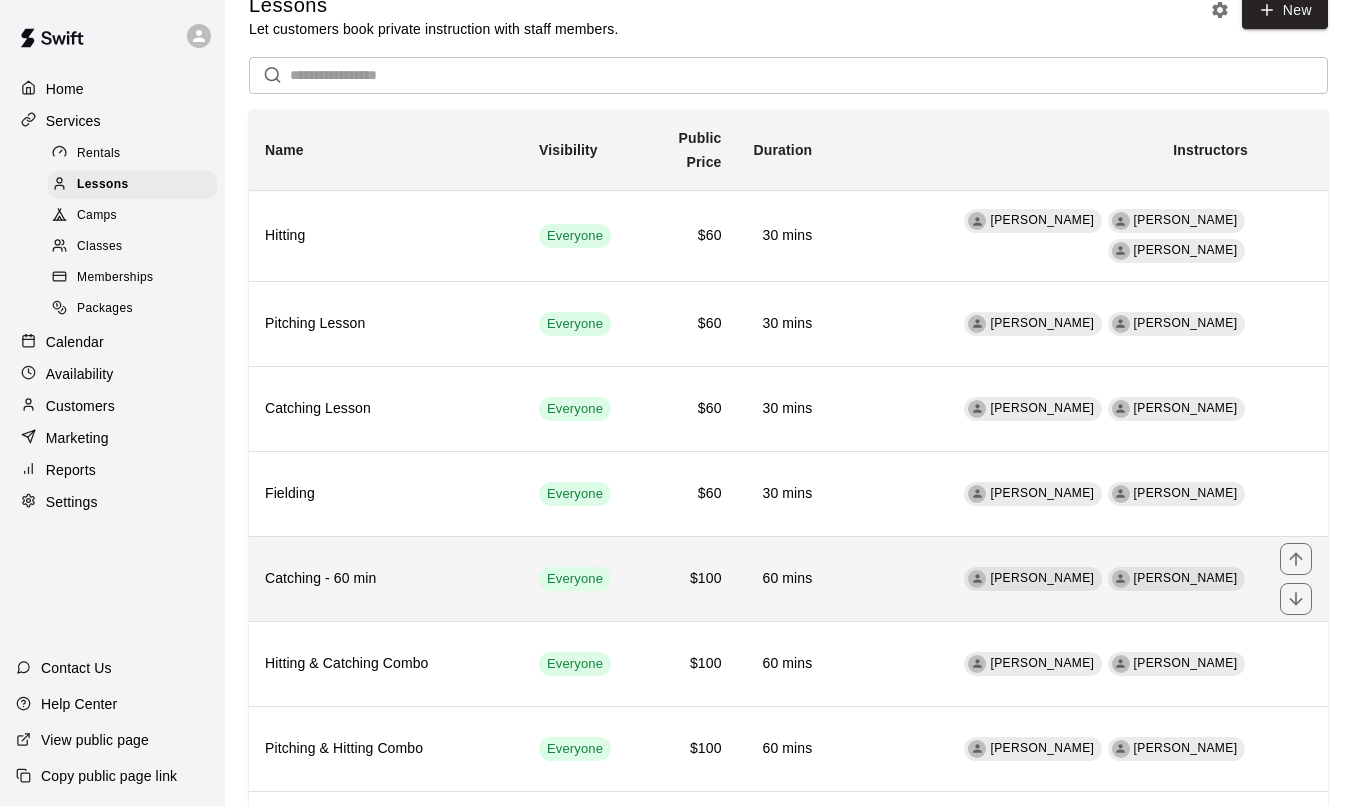 scroll, scrollTop: 0, scrollLeft: 0, axis: both 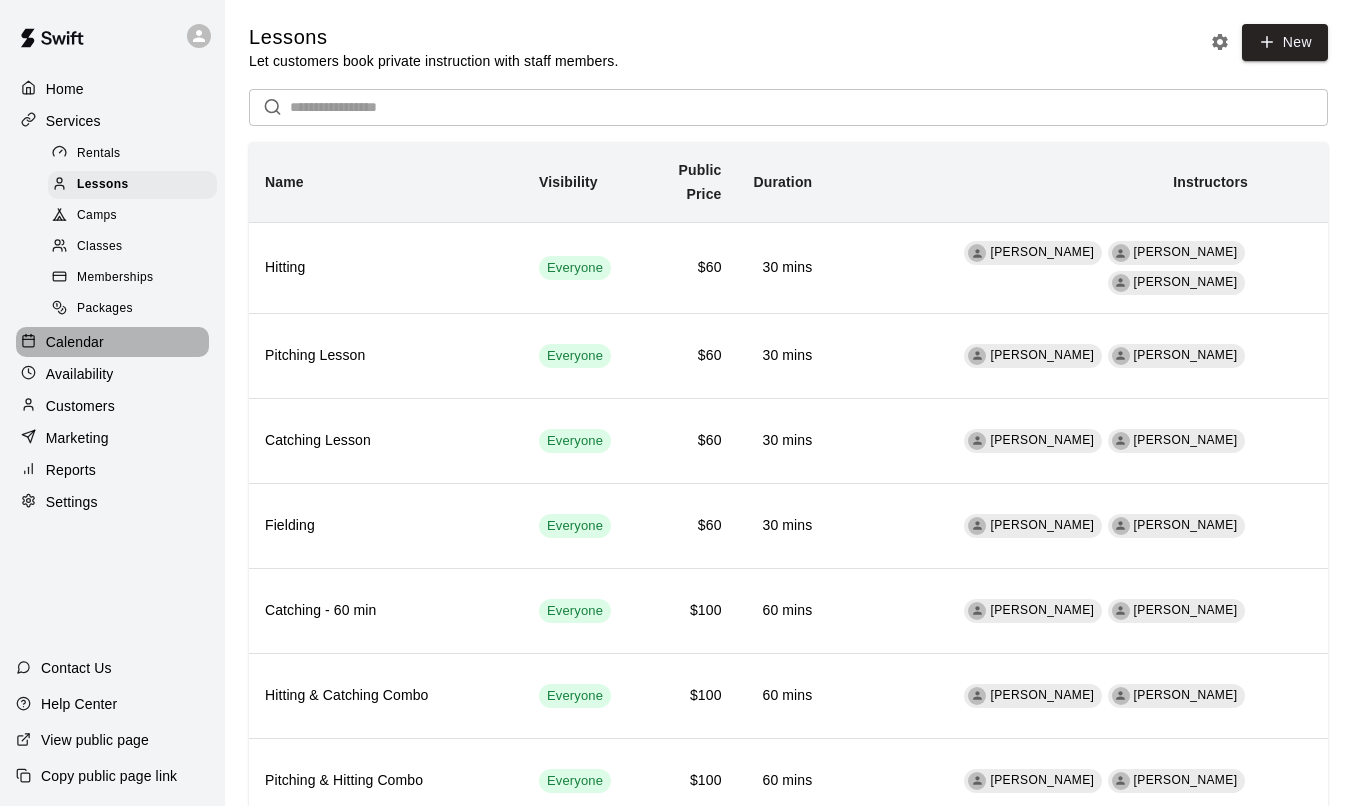 click on "Calendar" at bounding box center (112, 342) 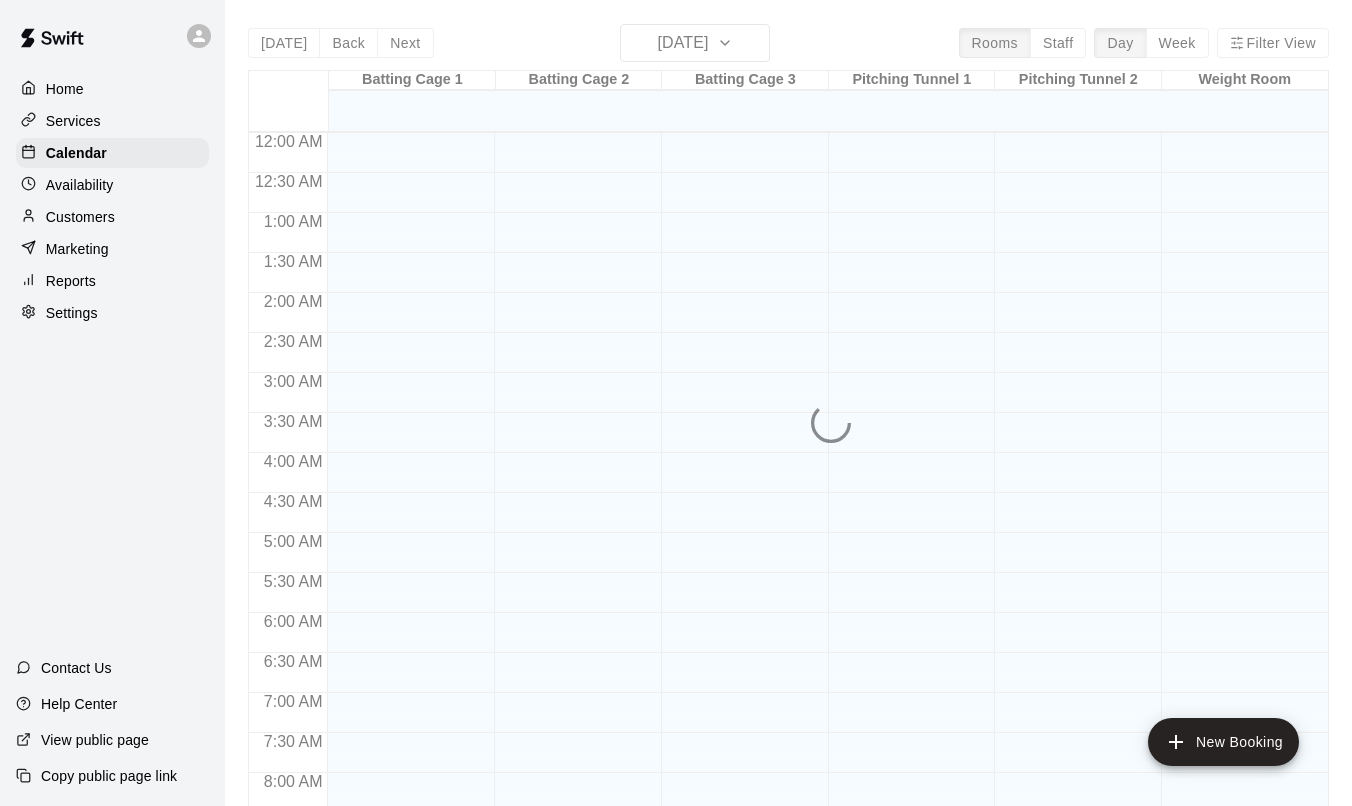 scroll, scrollTop: 1151, scrollLeft: 0, axis: vertical 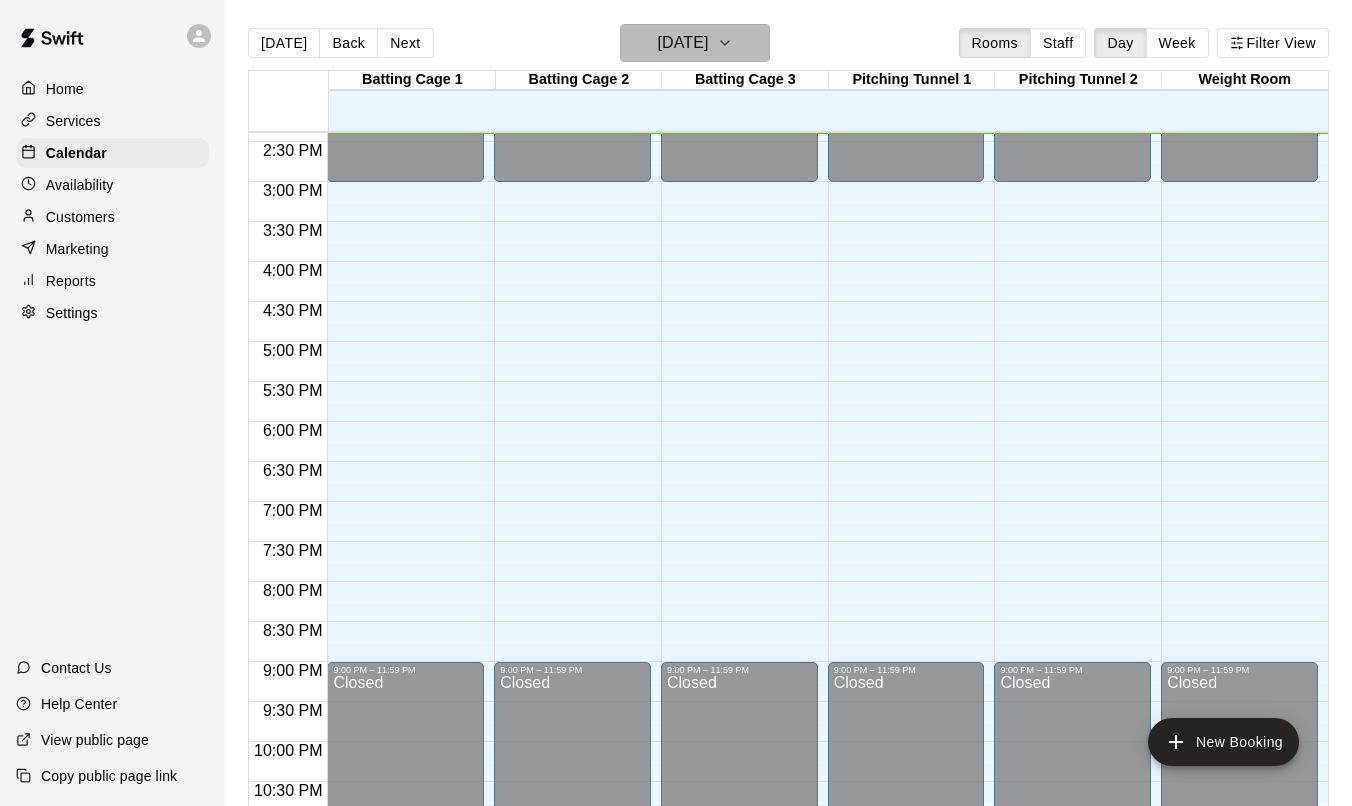 click 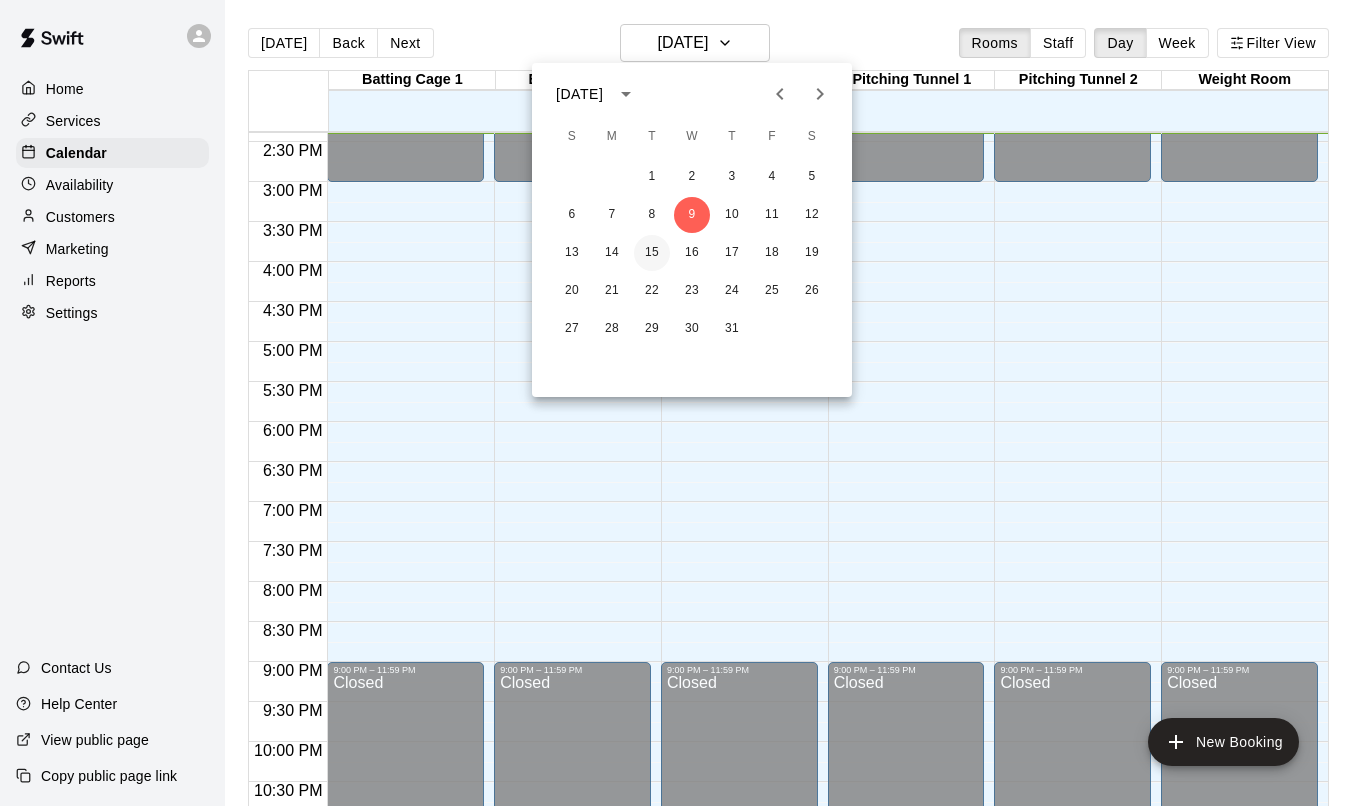 click on "15" at bounding box center [652, 253] 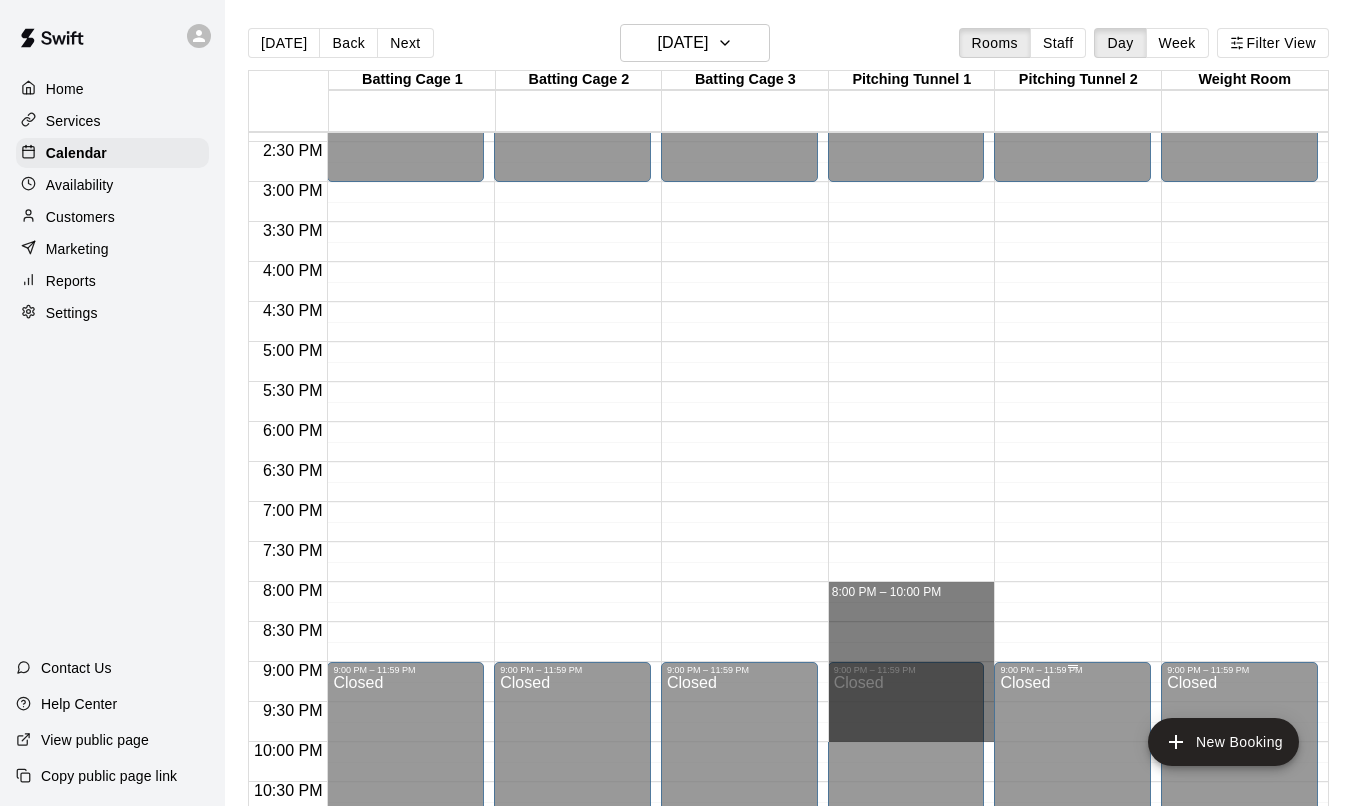 drag, startPoint x: 855, startPoint y: 590, endPoint x: 1111, endPoint y: 733, distance: 293.232 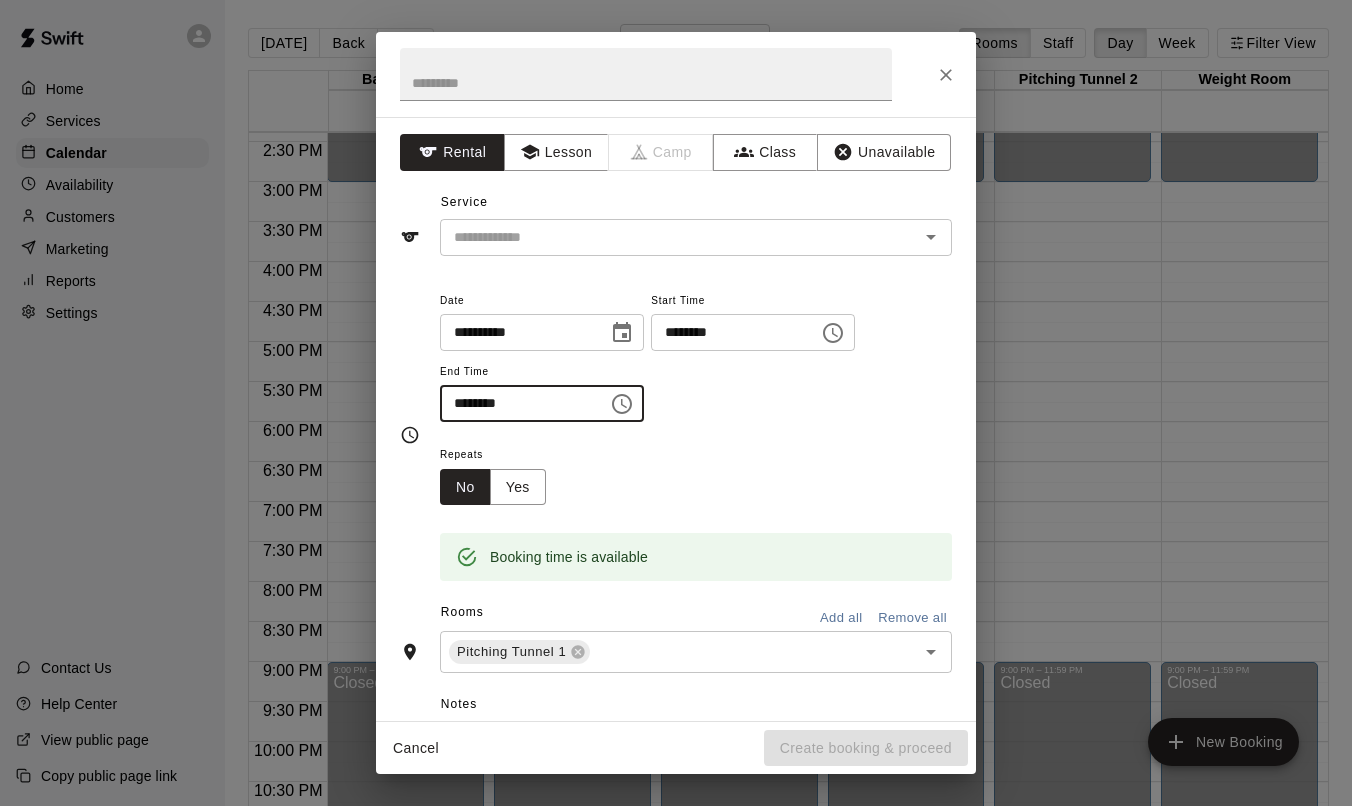 click on "********" at bounding box center (517, 403) 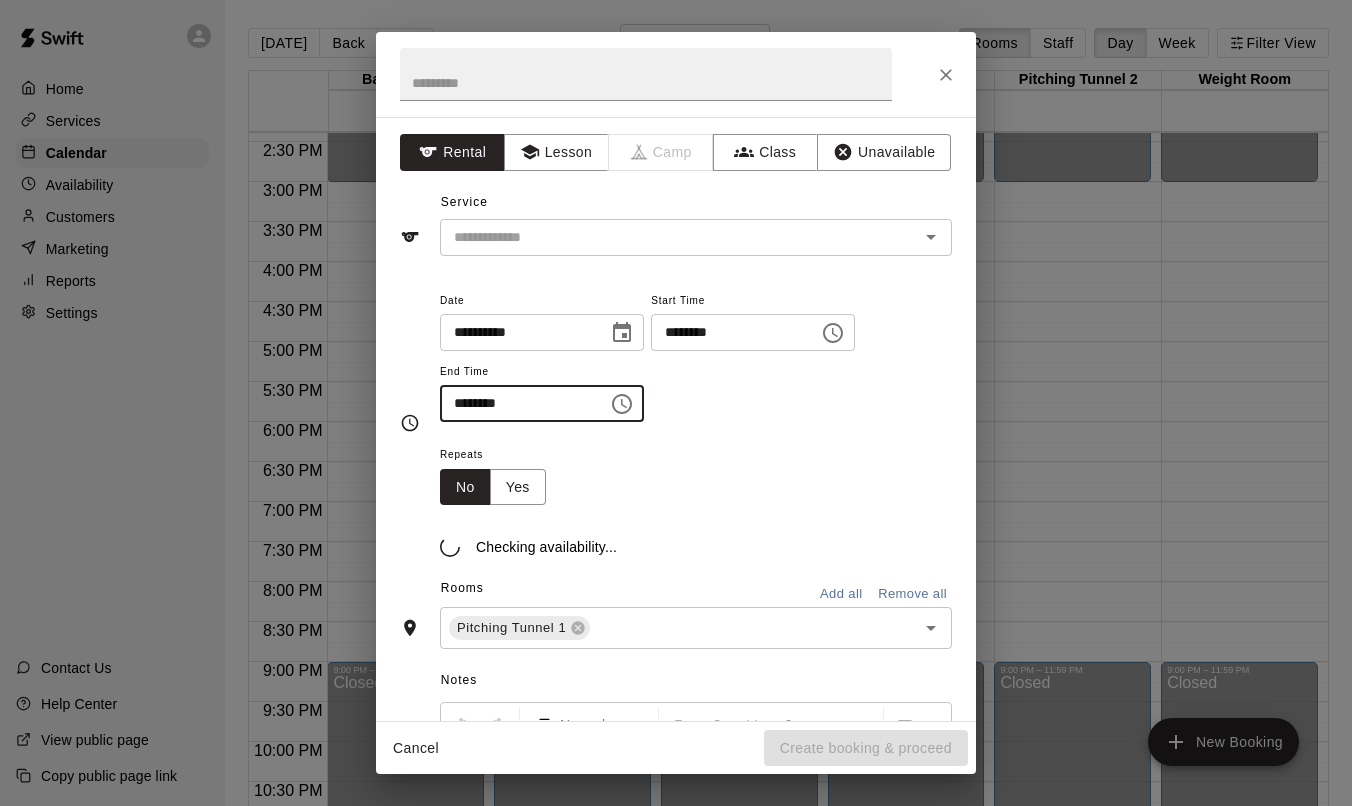 type on "********" 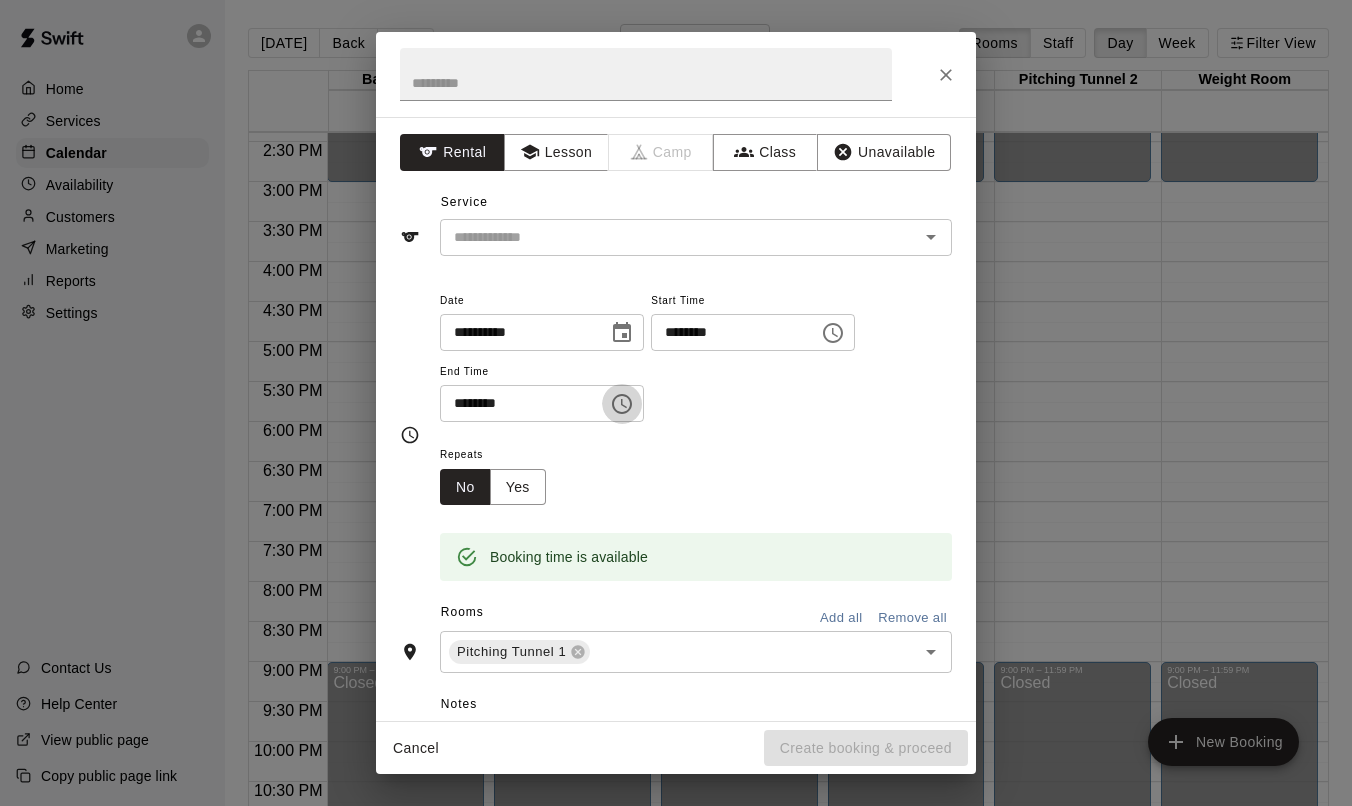 type 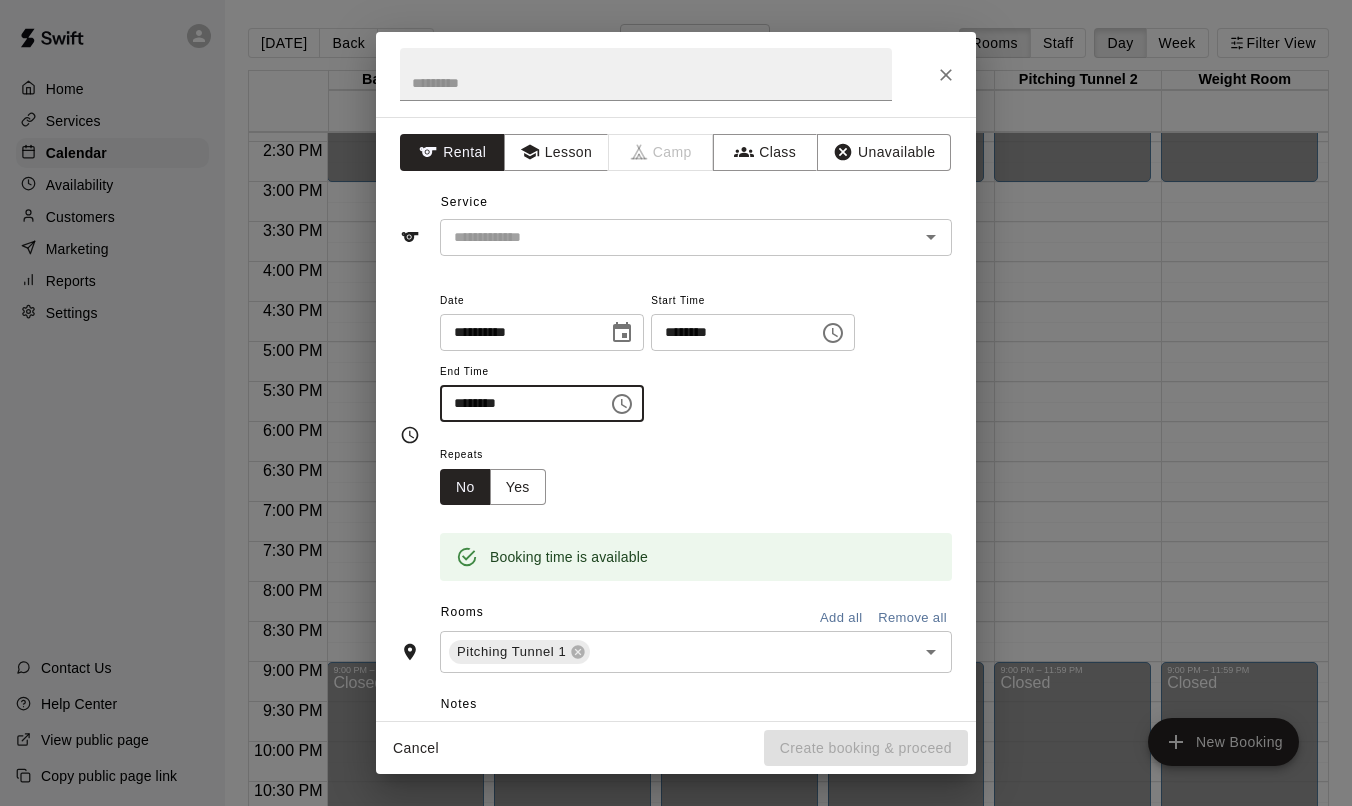 click on "********" at bounding box center [517, 403] 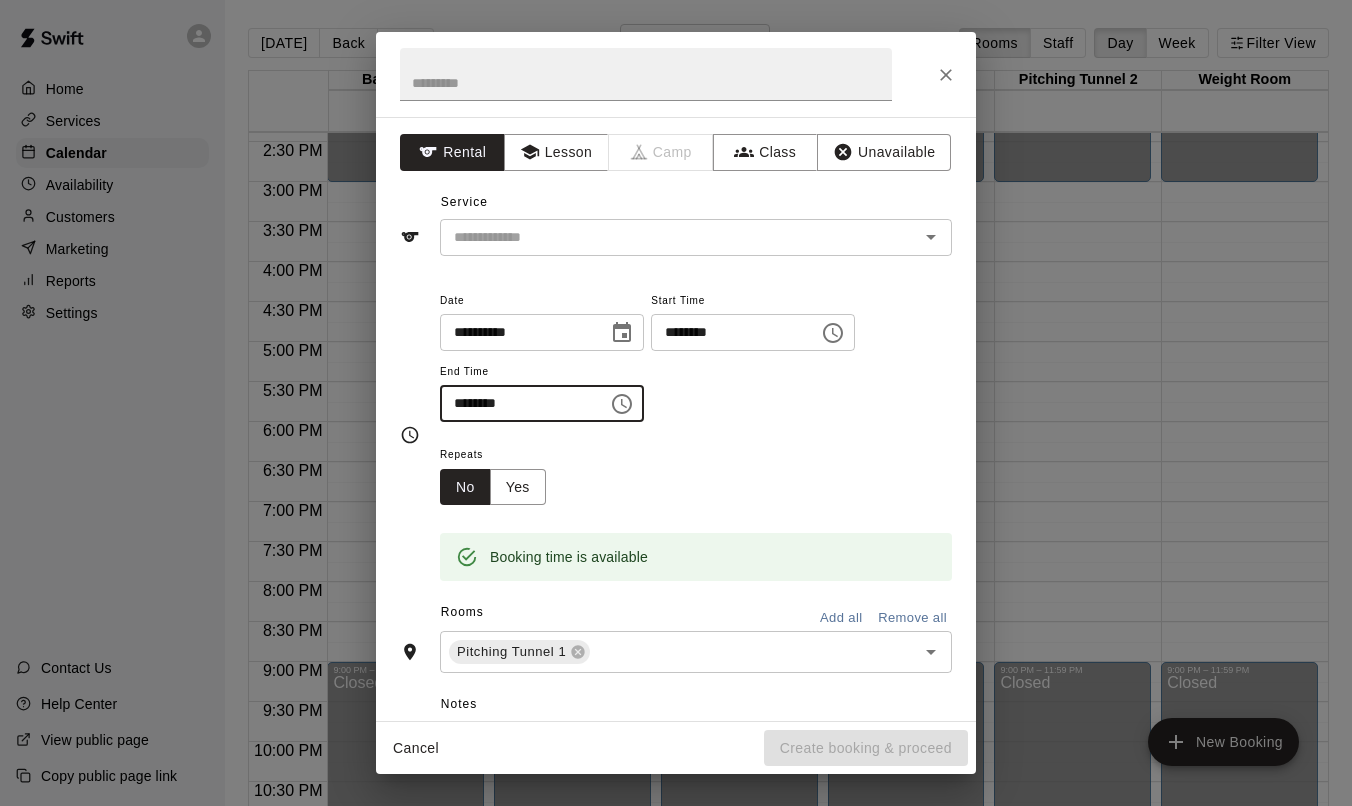 type on "********" 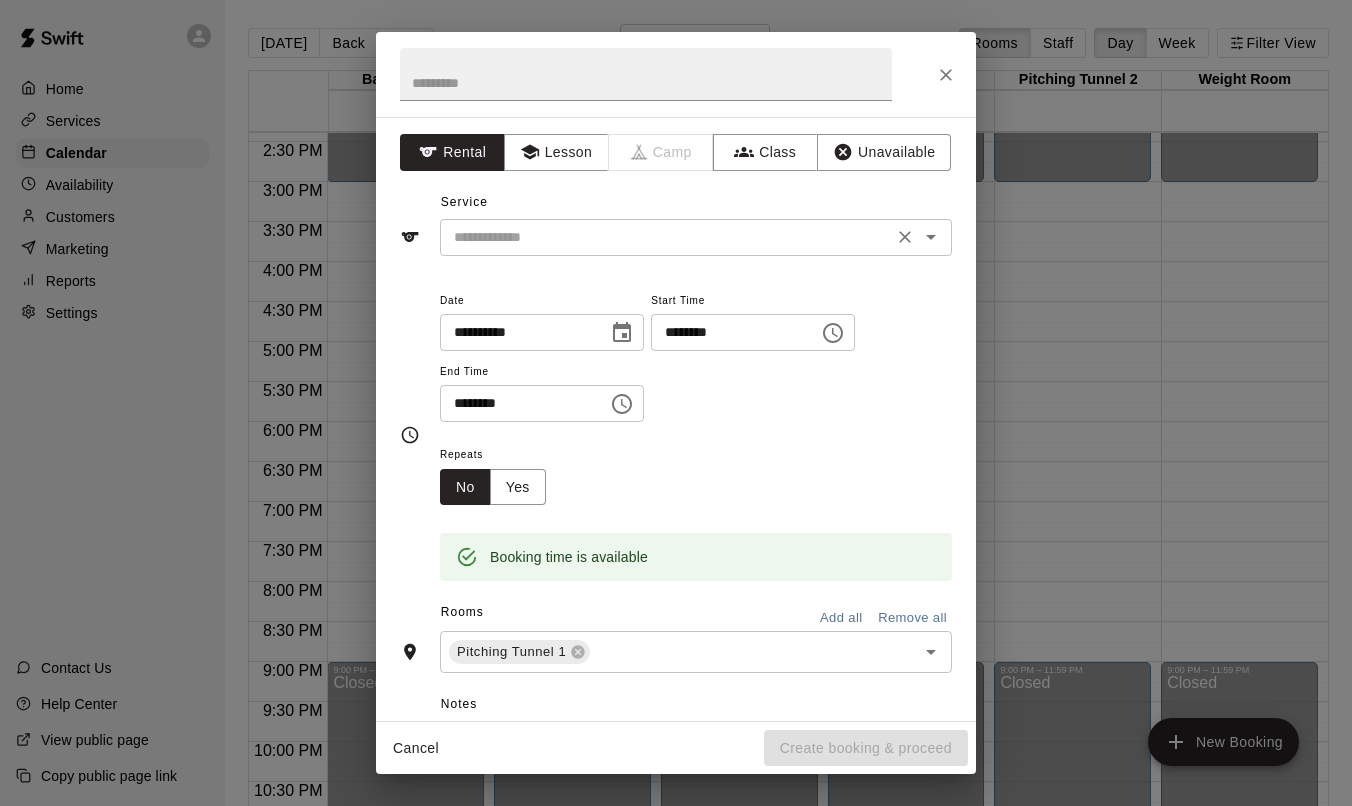 click at bounding box center (666, 237) 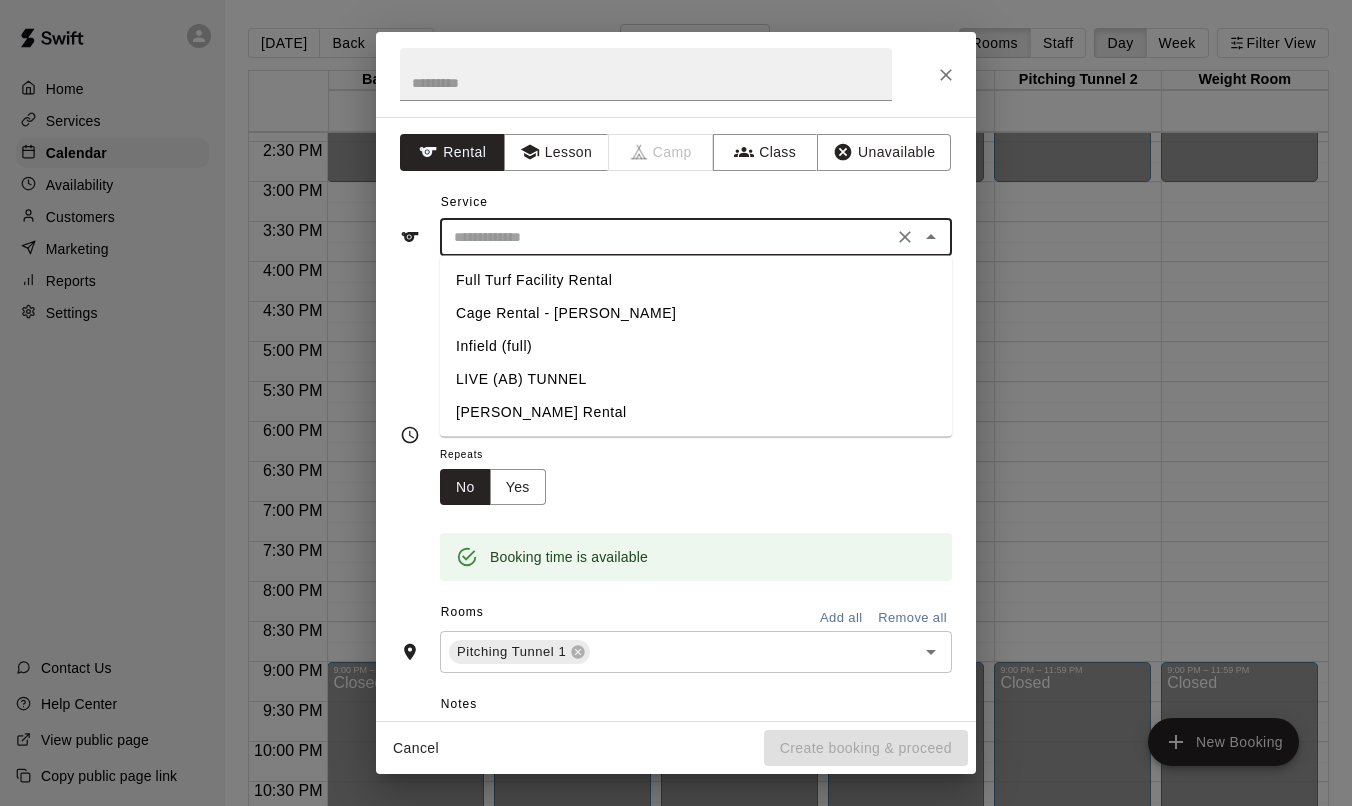 click on "LIVE (AB) TUNNEL" at bounding box center [696, 379] 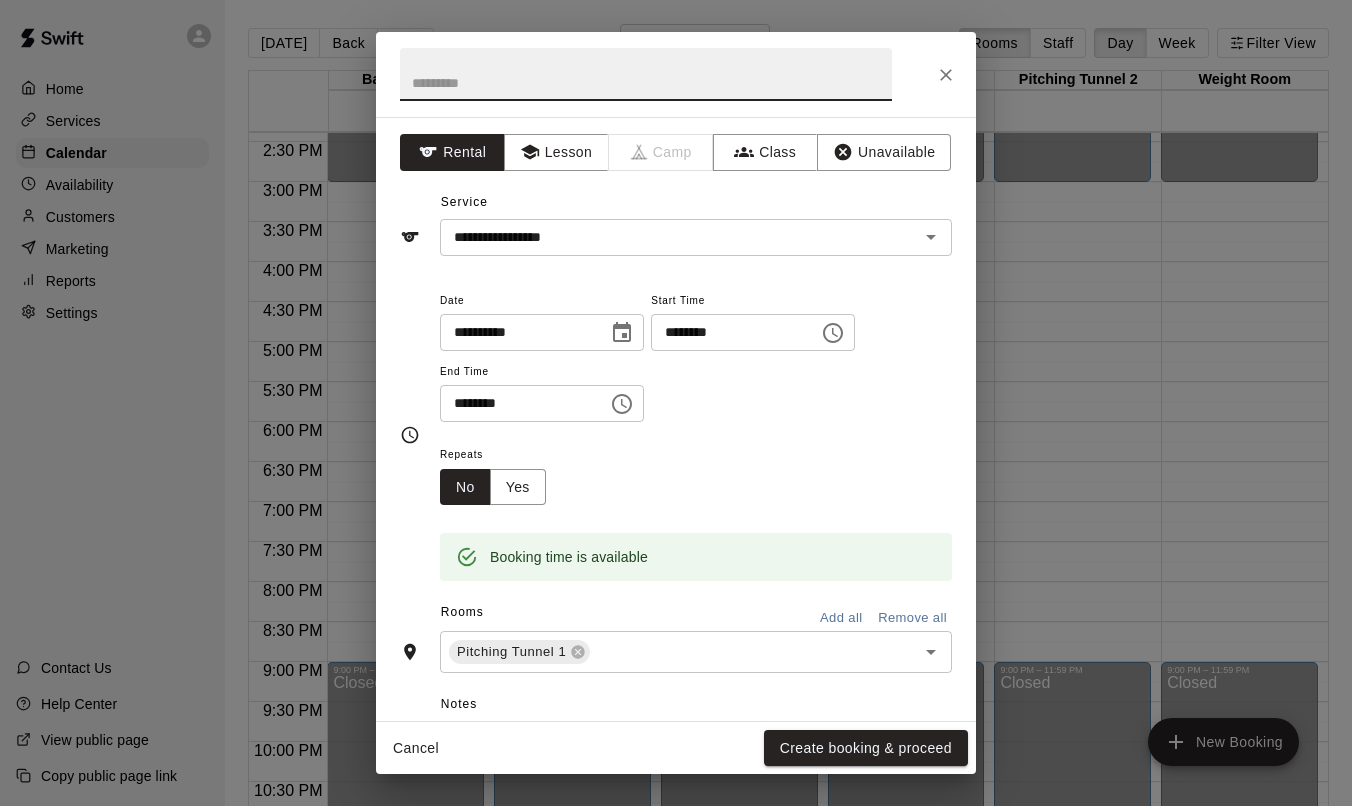 click at bounding box center (646, 74) 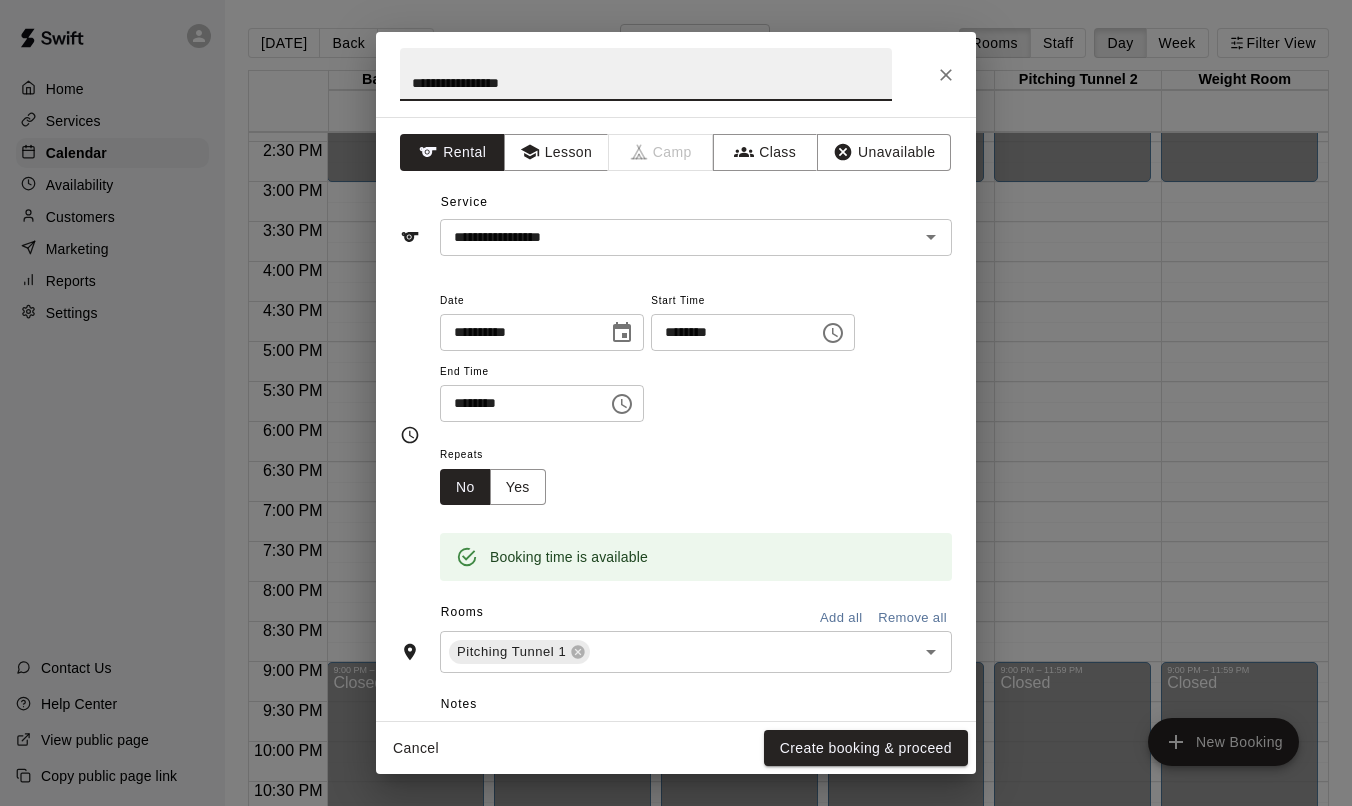 type on "**********" 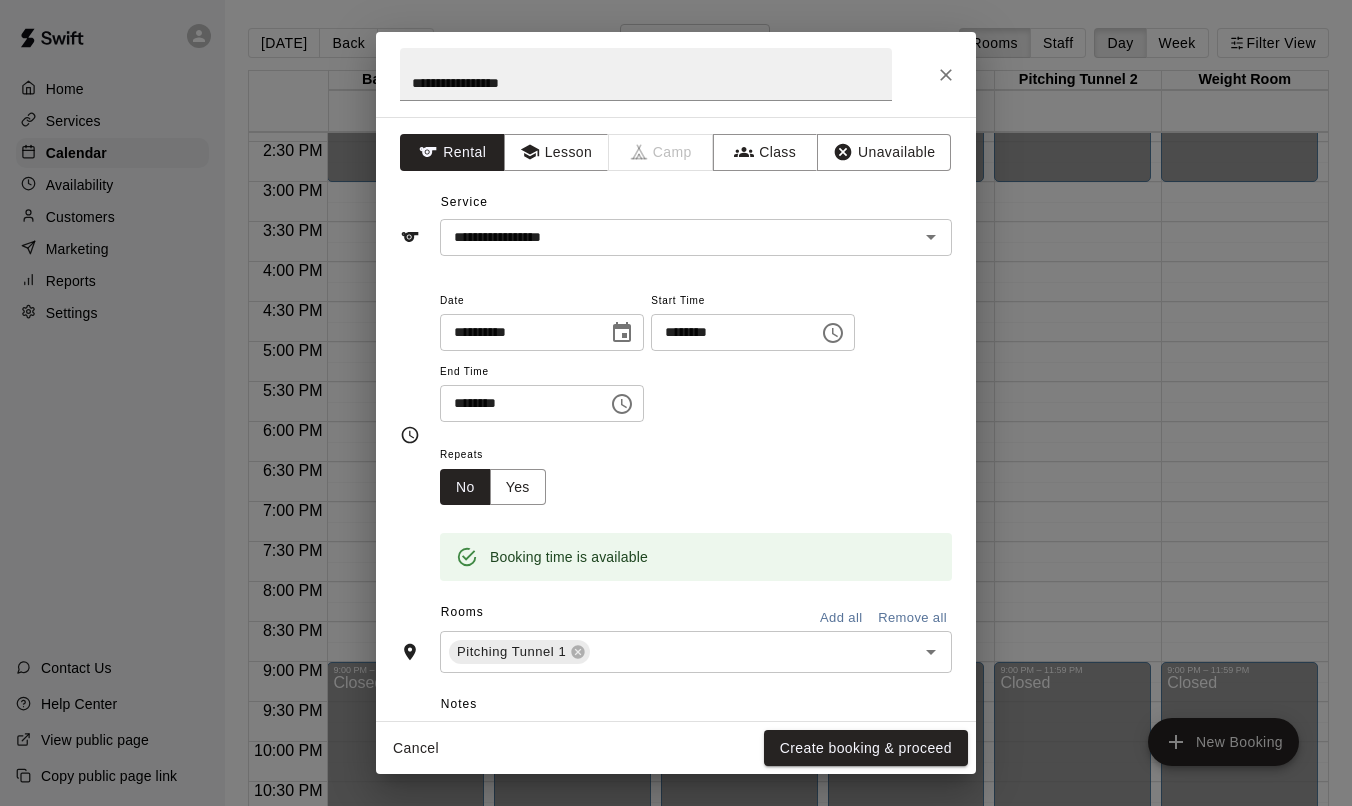click on "Repeats No Yes" at bounding box center (696, 473) 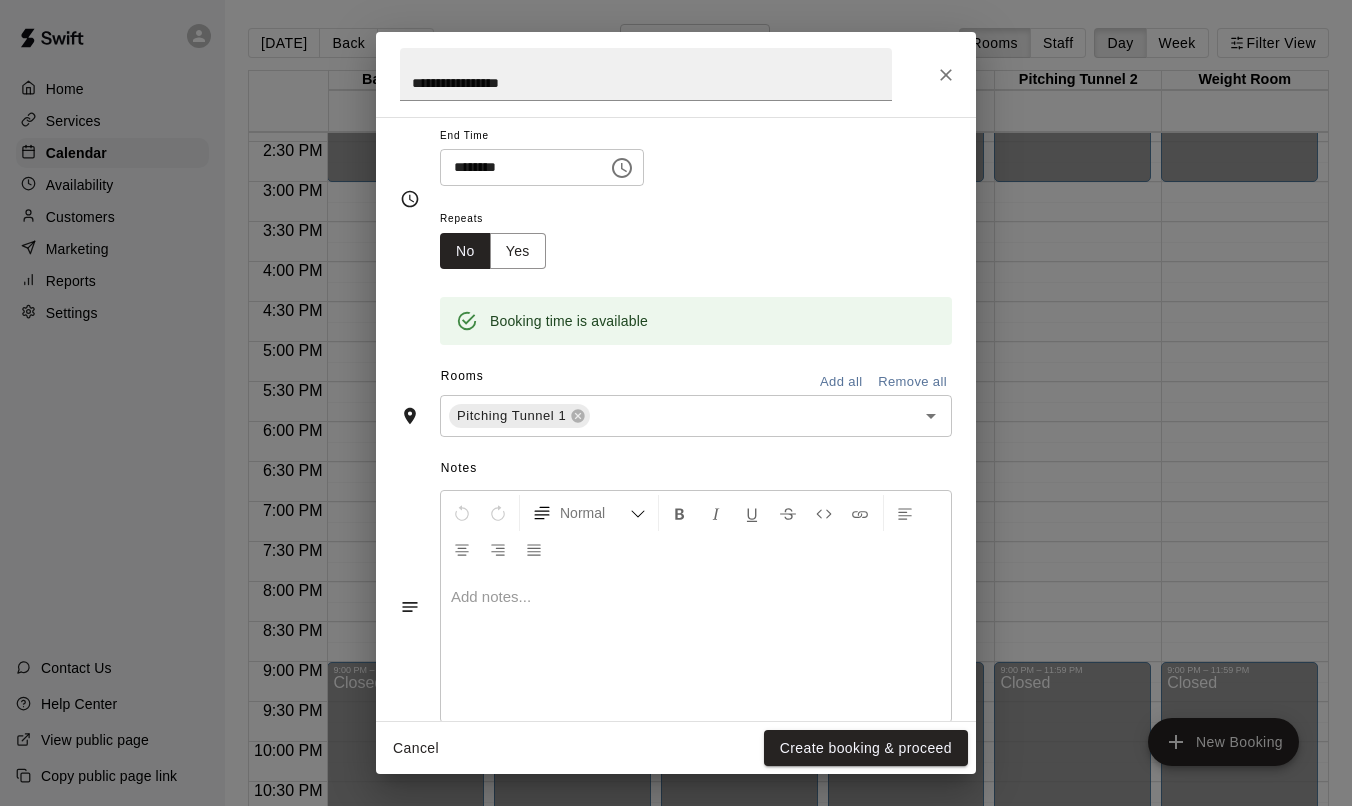 scroll, scrollTop: 275, scrollLeft: 0, axis: vertical 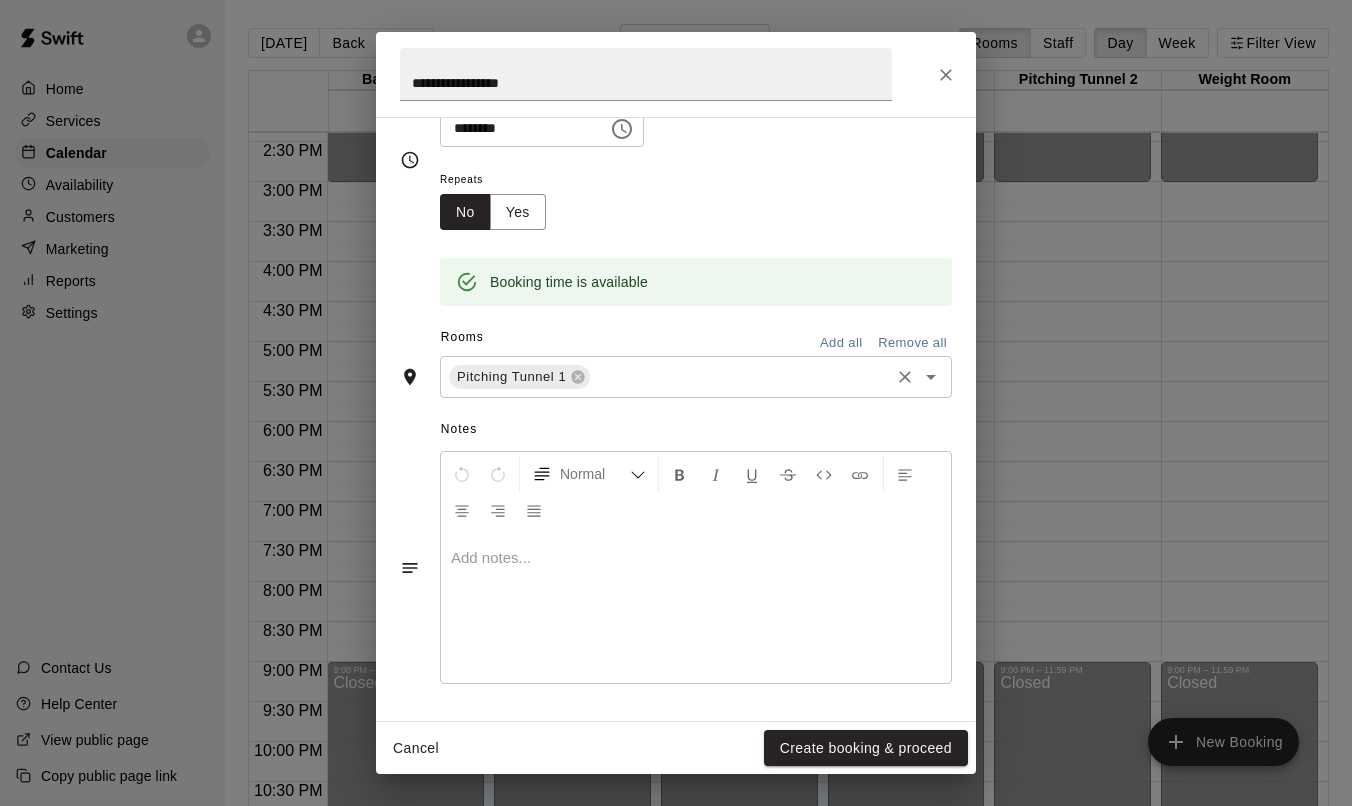 click at bounding box center [740, 377] 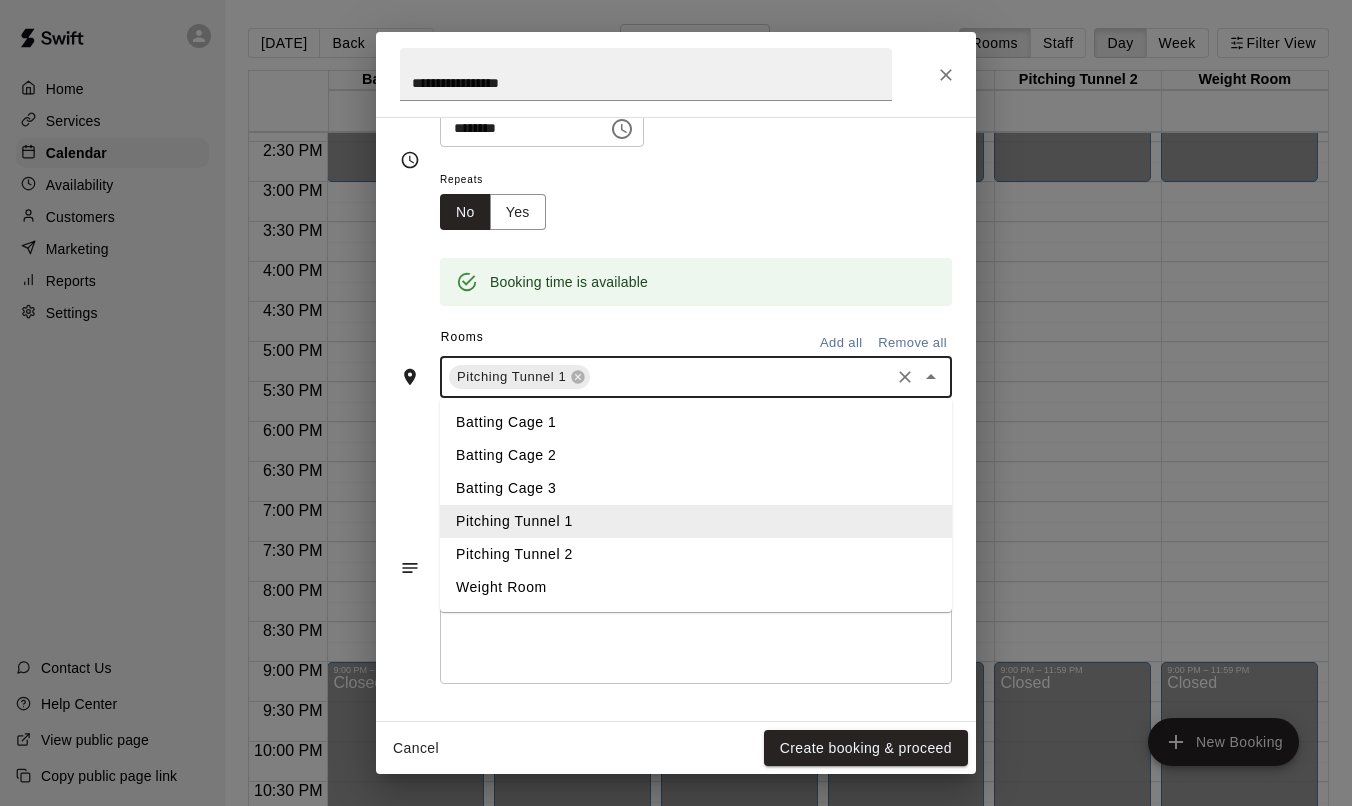 click on "Pitching Tunnel 2" at bounding box center [696, 554] 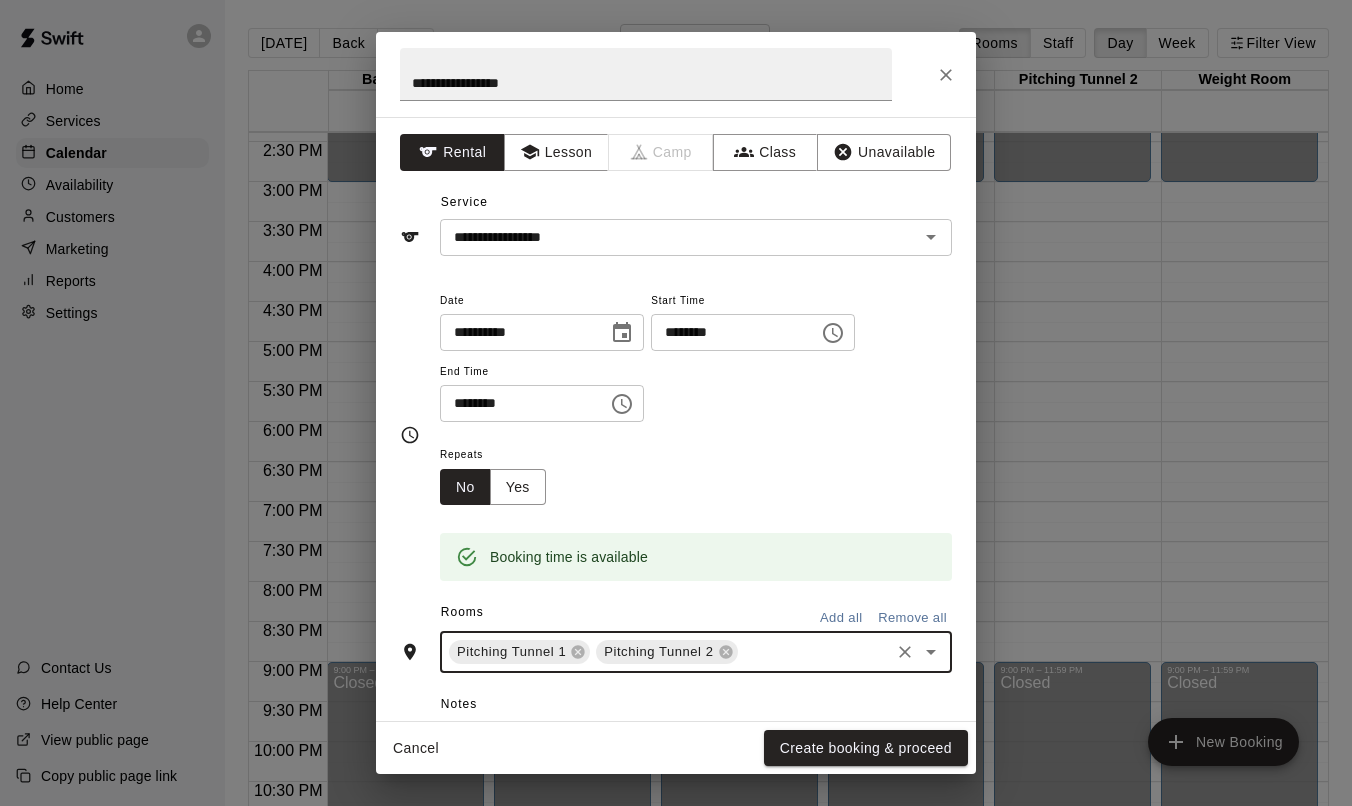 scroll, scrollTop: 275, scrollLeft: 0, axis: vertical 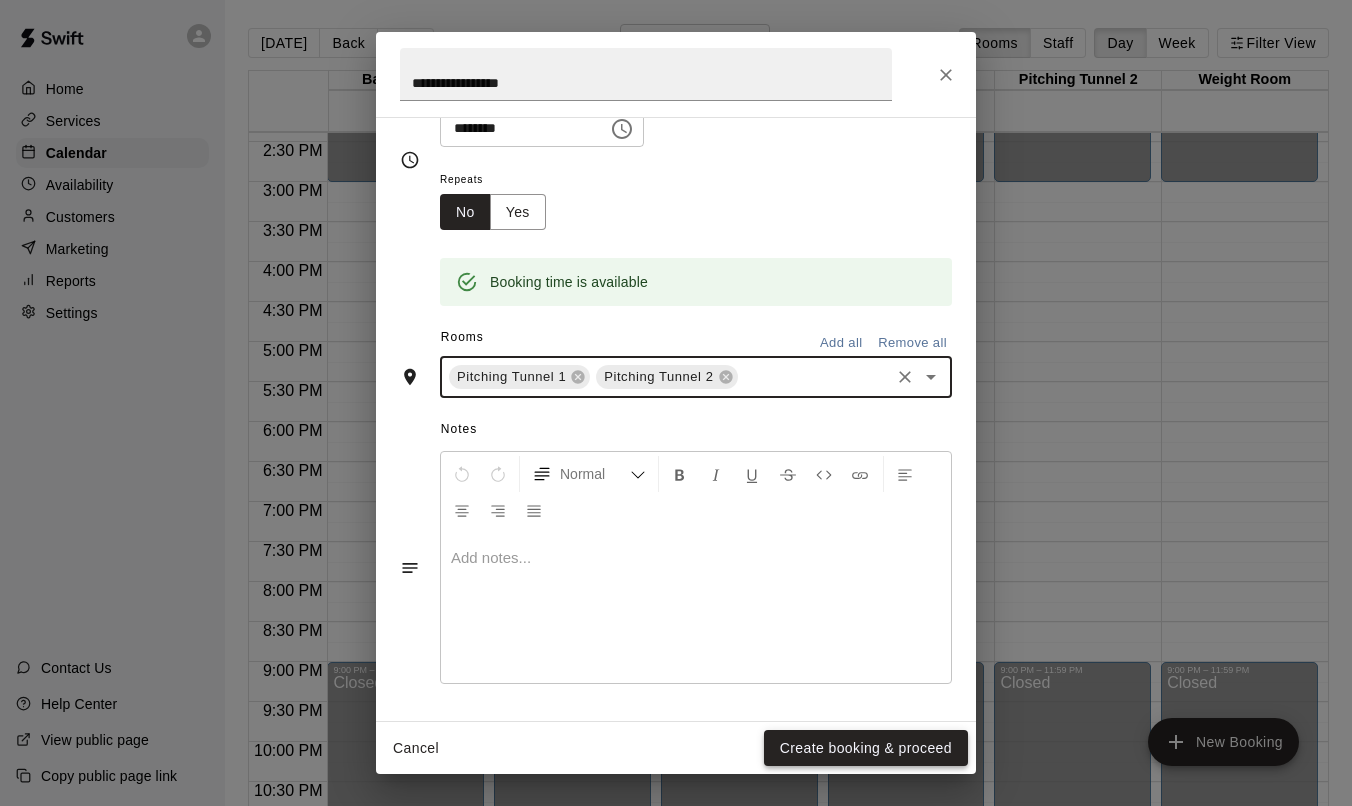 click on "Create booking & proceed" at bounding box center (866, 748) 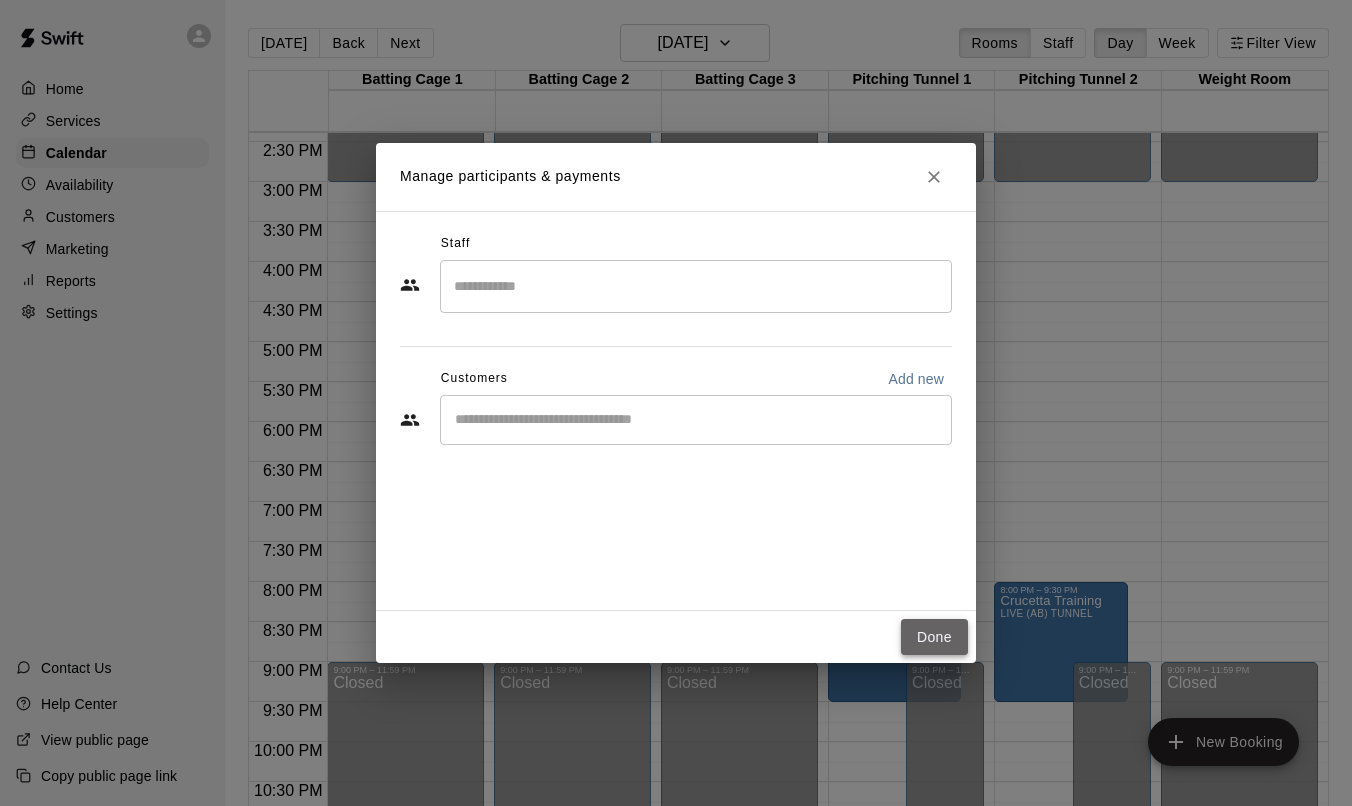 click on "Done" at bounding box center [934, 637] 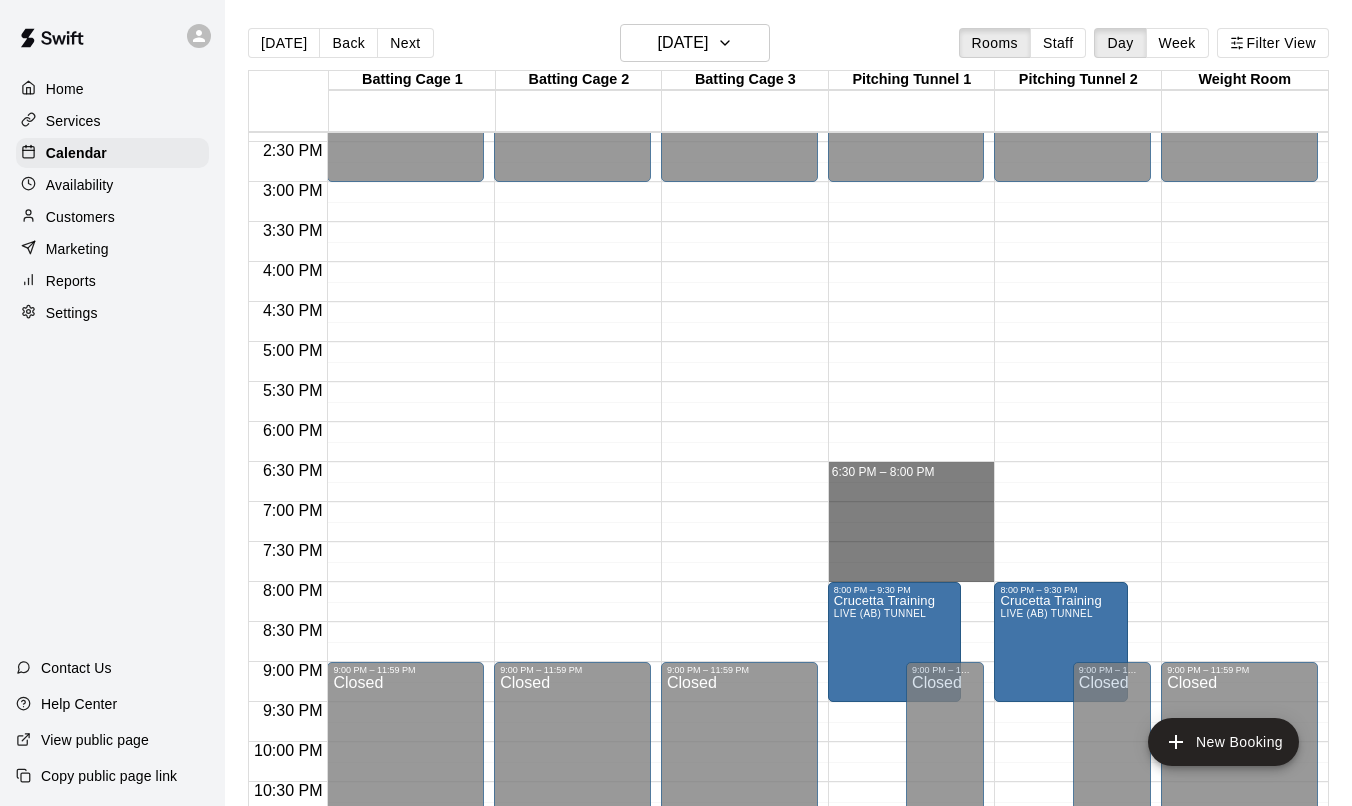 drag, startPoint x: 874, startPoint y: 471, endPoint x: 871, endPoint y: 576, distance: 105.04285 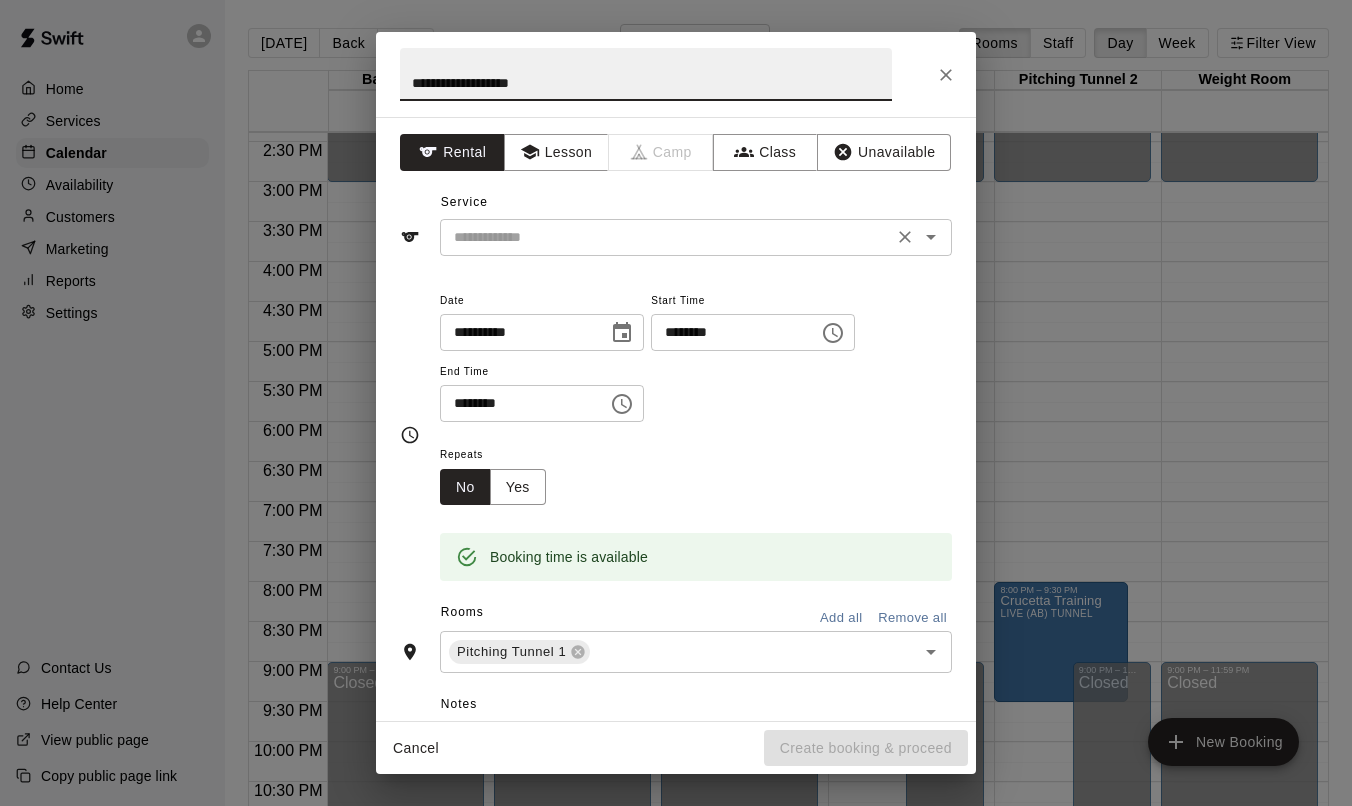 type on "**********" 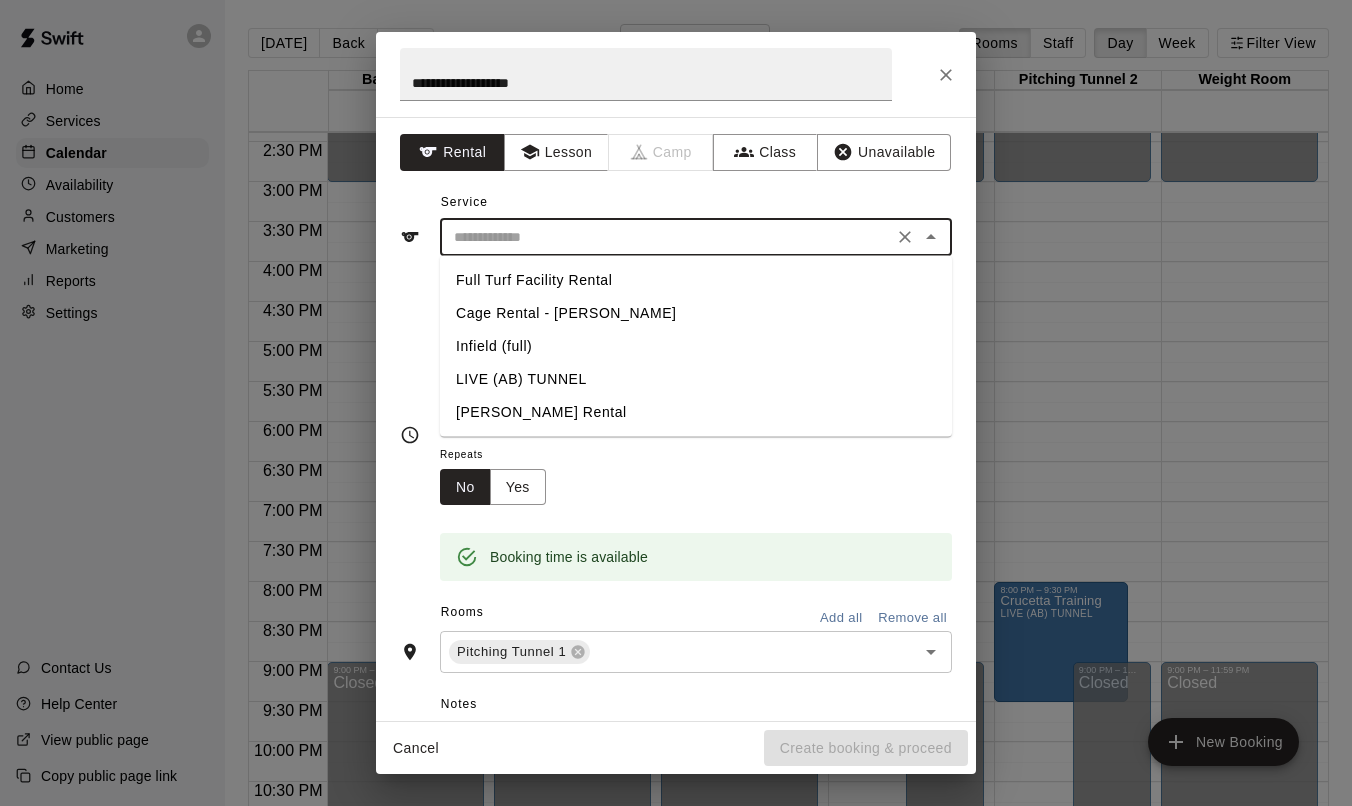 click on "**********" at bounding box center [676, 419] 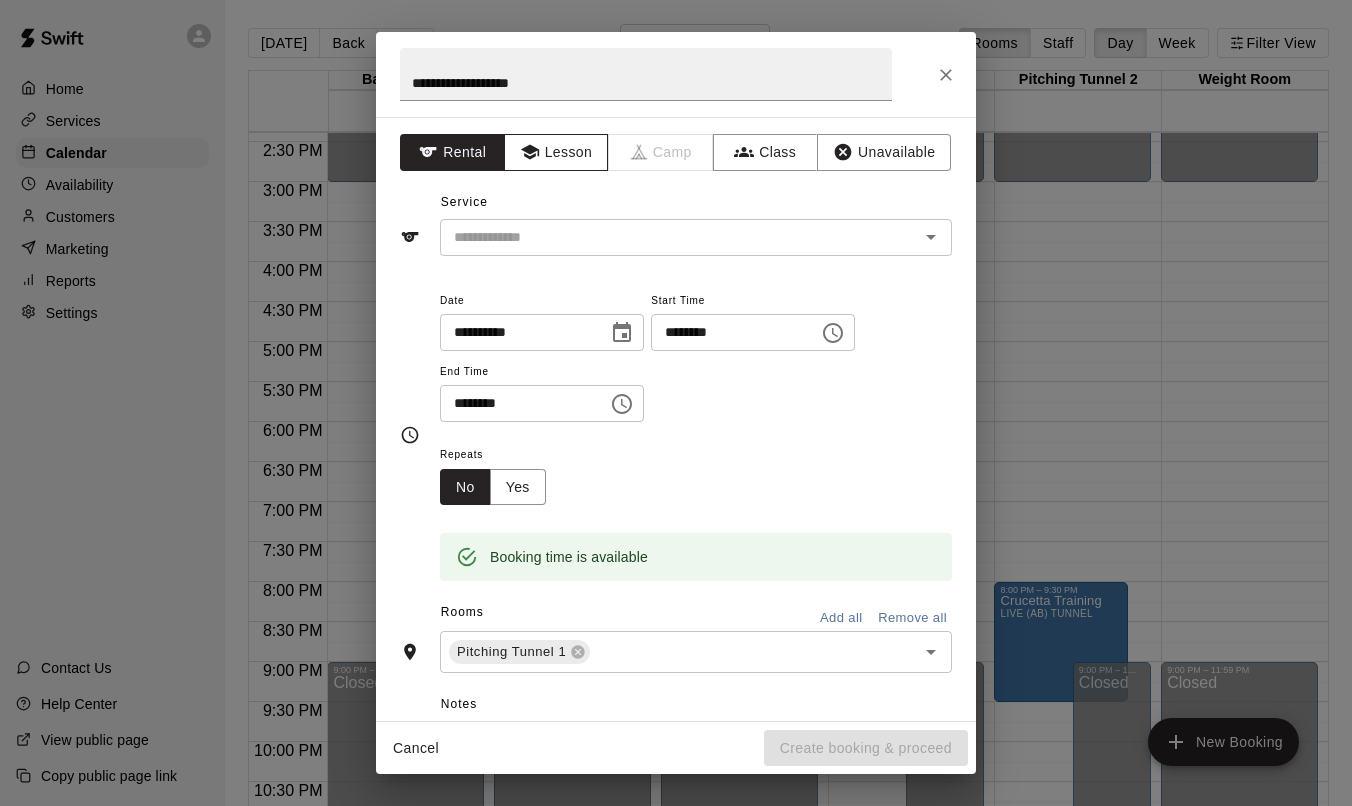 click on "Lesson" at bounding box center (556, 152) 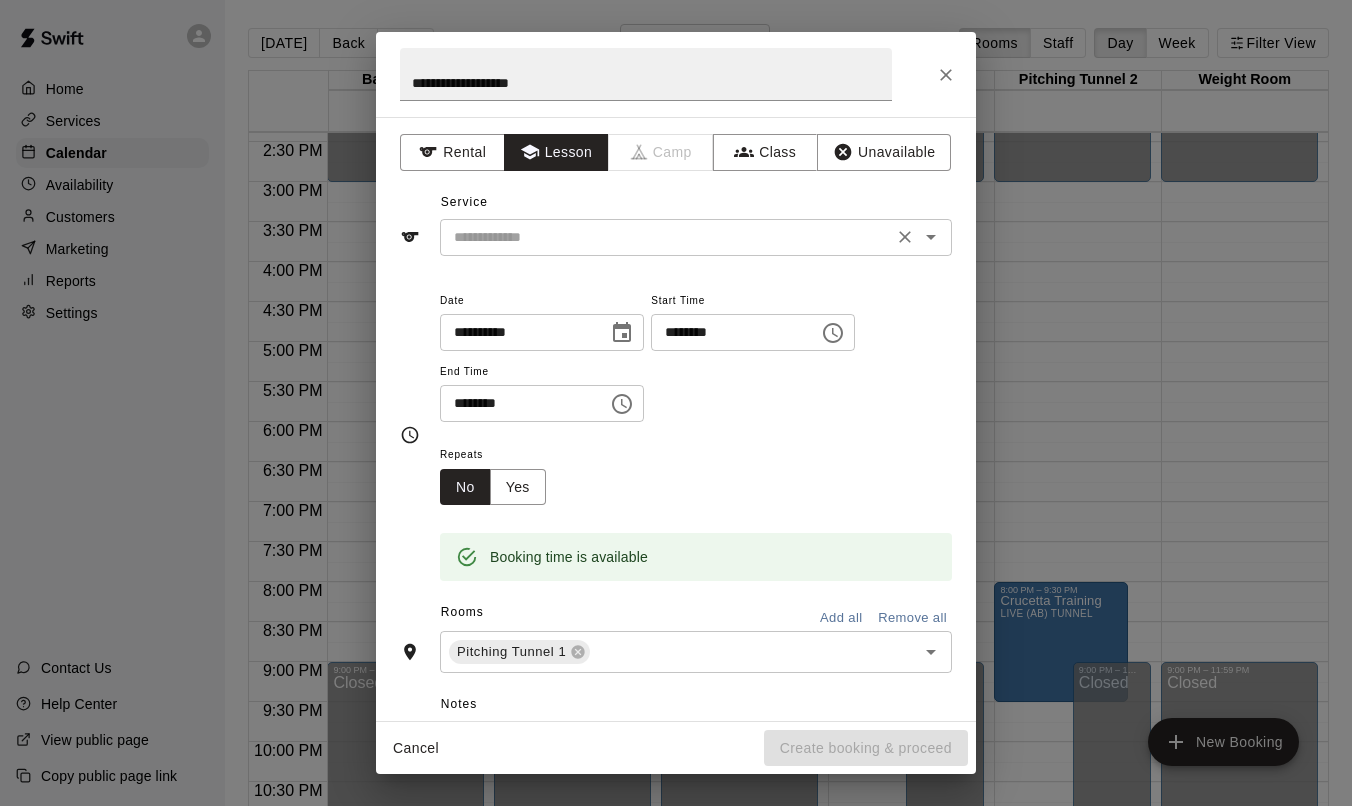 click at bounding box center (666, 237) 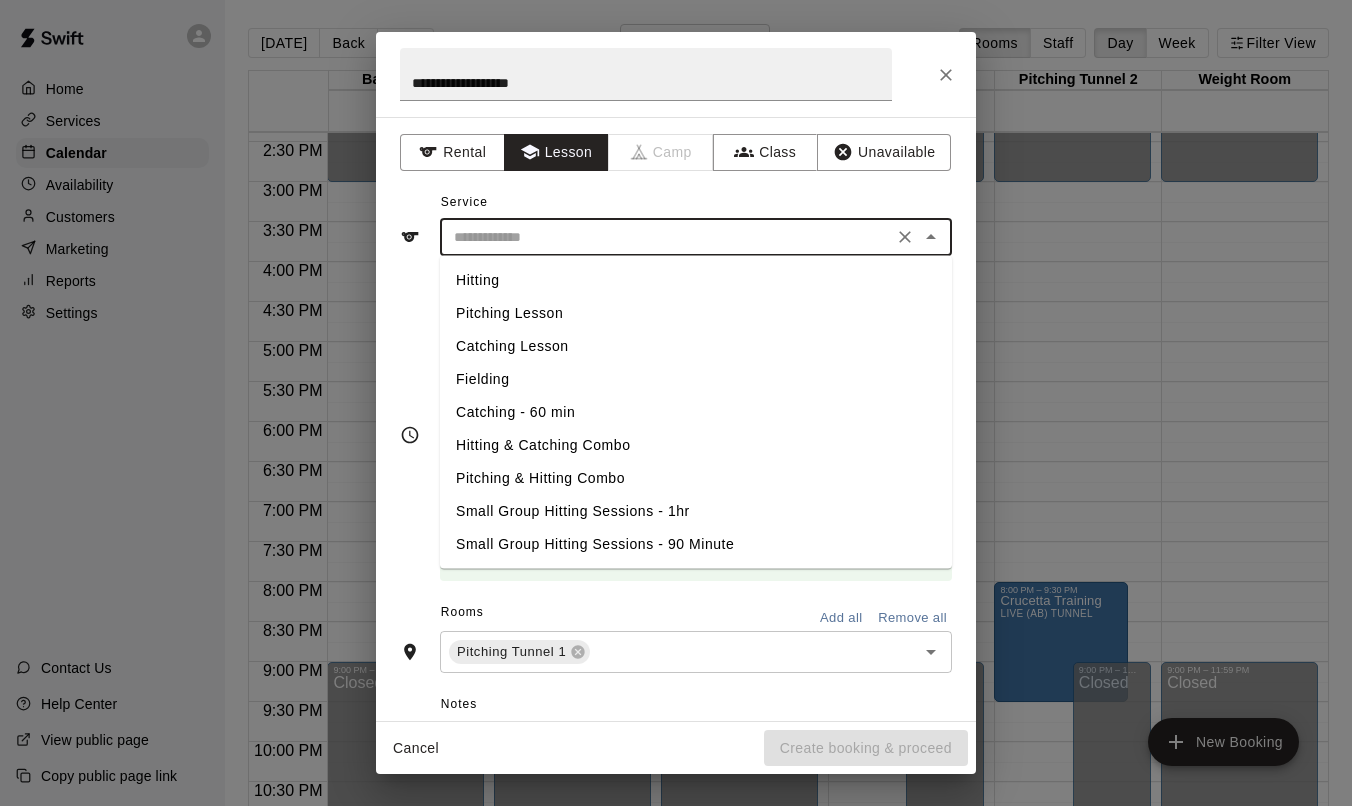 click on "Small Group Hitting Sessions - 90 Minute" at bounding box center [696, 544] 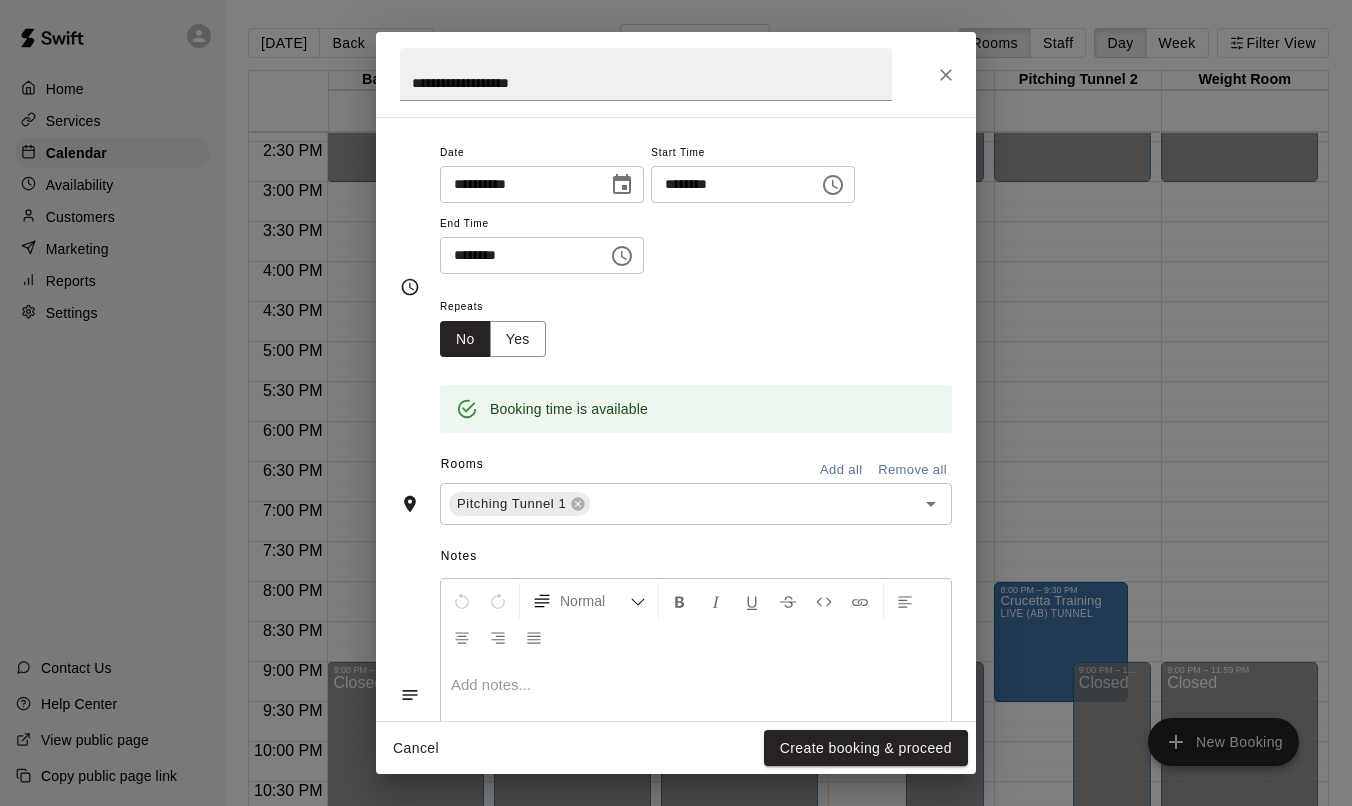scroll, scrollTop: 275, scrollLeft: 0, axis: vertical 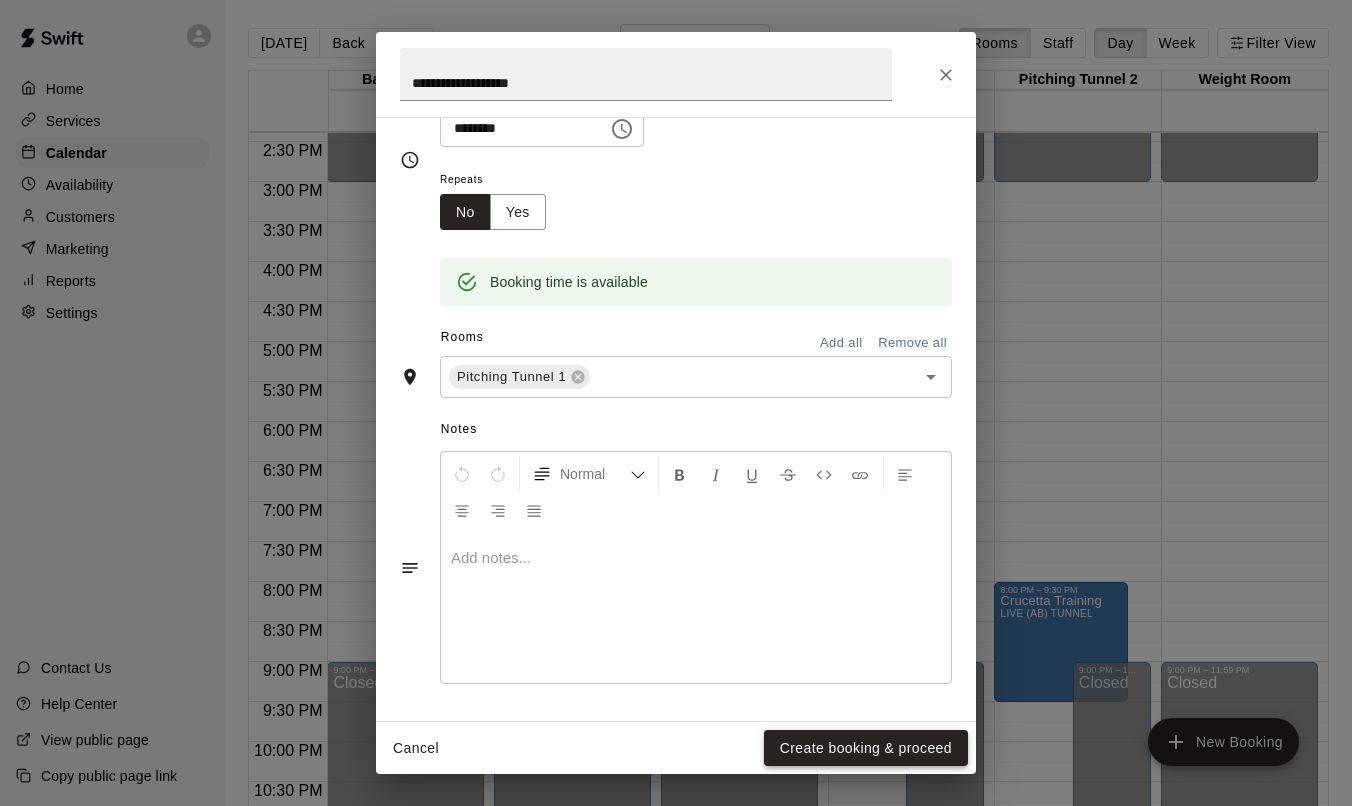 click on "Create booking & proceed" at bounding box center (866, 748) 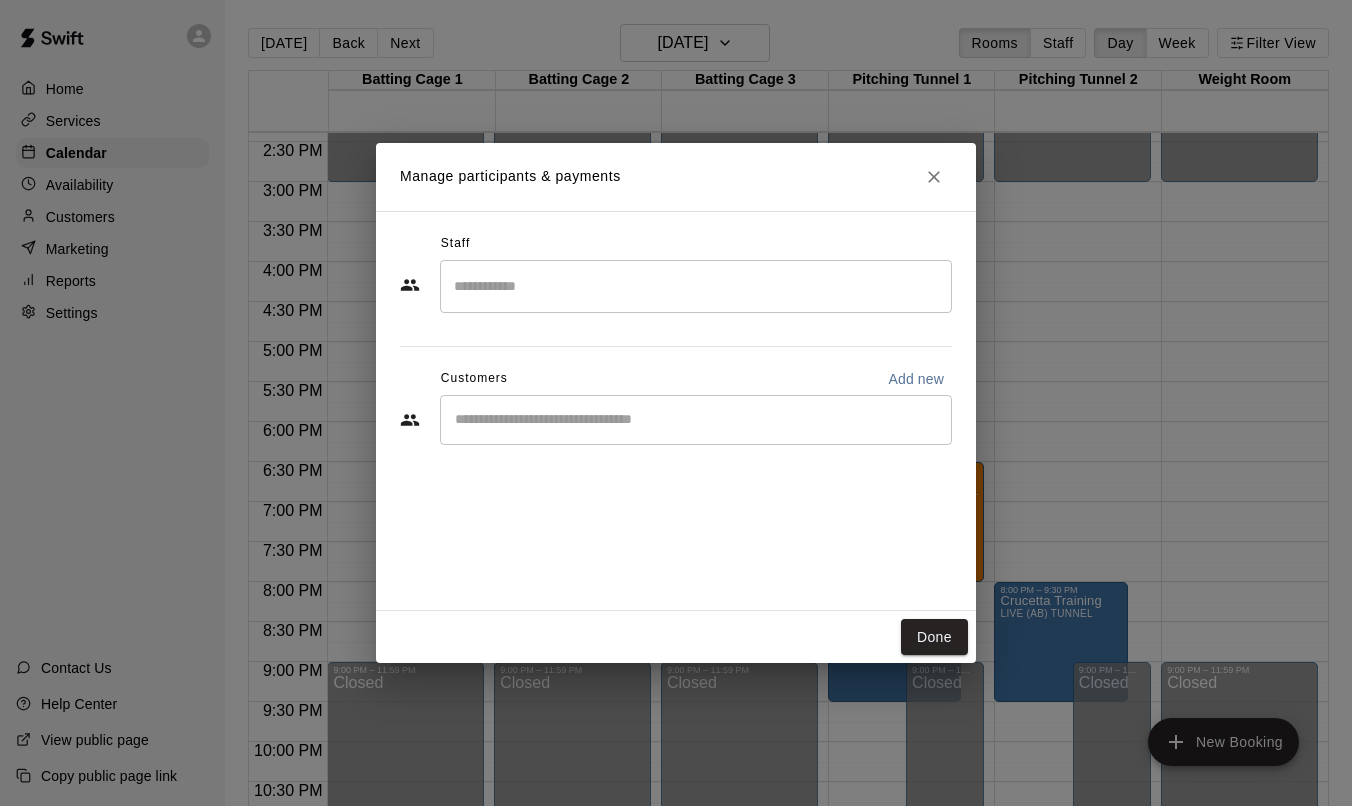 click at bounding box center (696, 286) 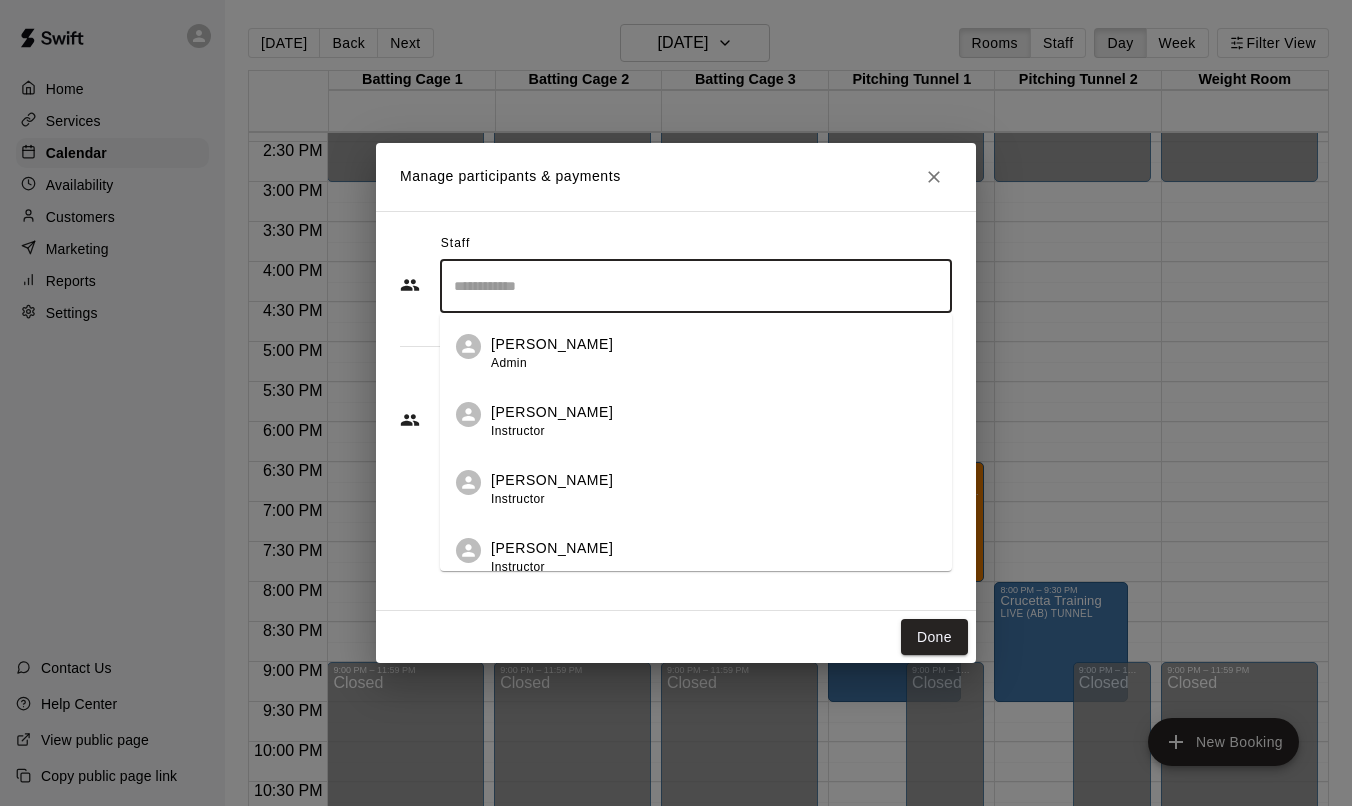 click on "[PERSON_NAME] Instructor" at bounding box center [552, 489] 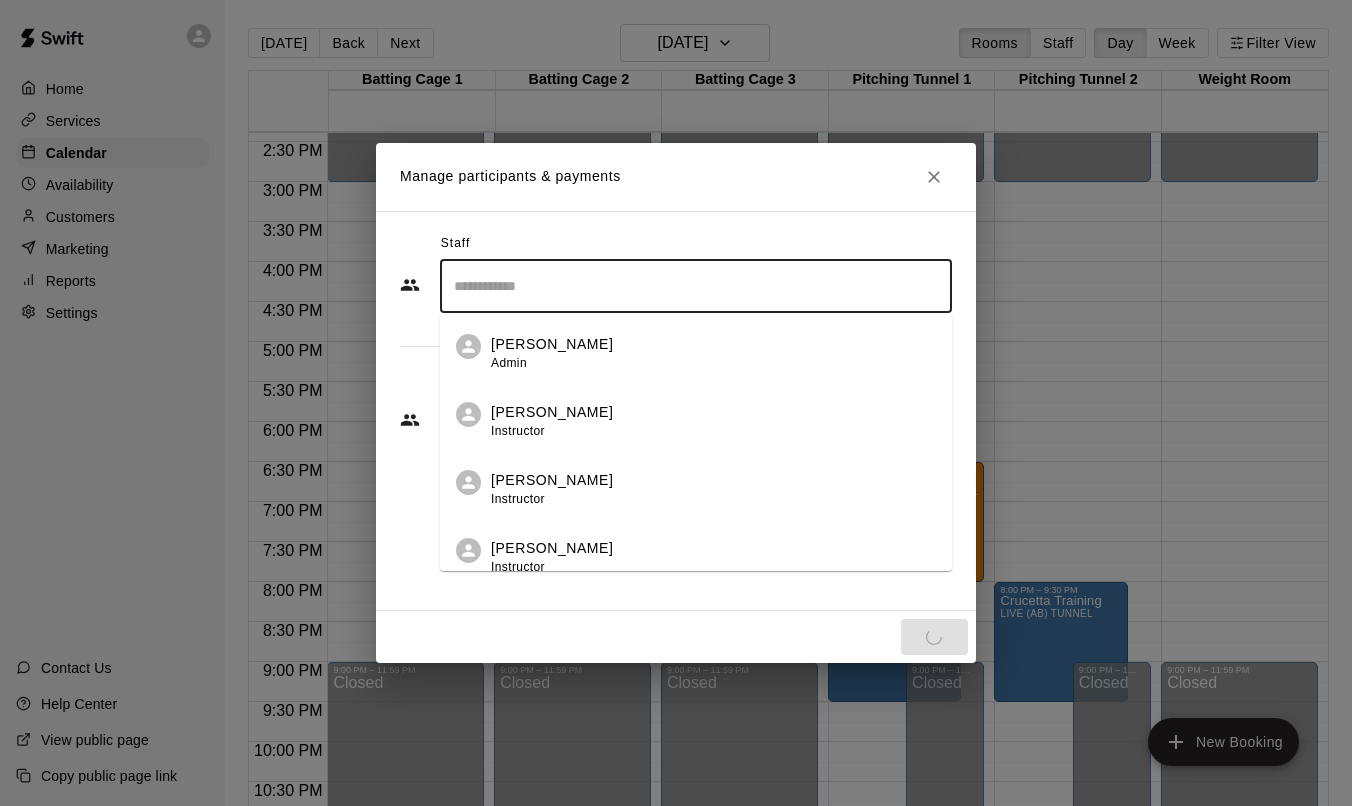 click on "Instructor" at bounding box center [518, 499] 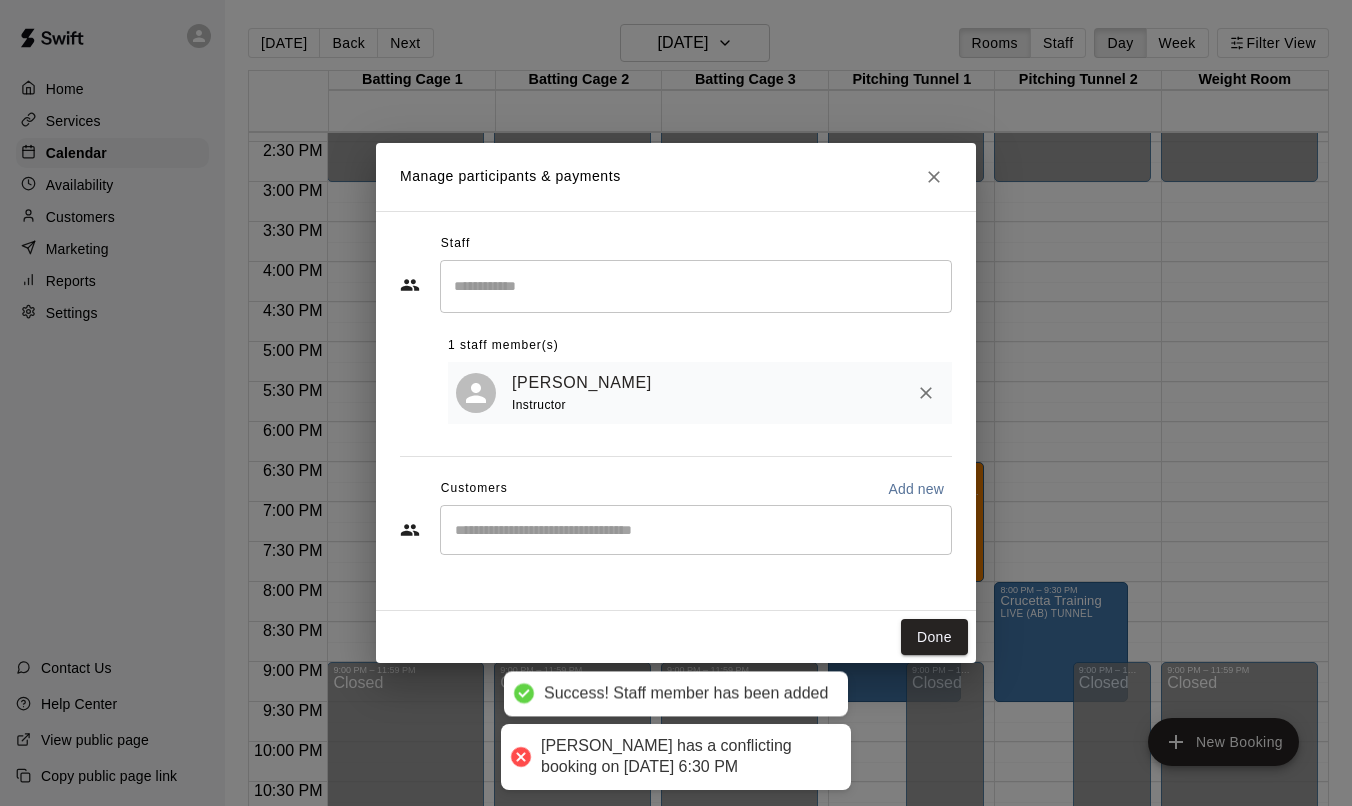 click on "Staff ​ 1   staff member(s) [PERSON_NAME] Instructor Customers Add new ​" at bounding box center (676, 401) 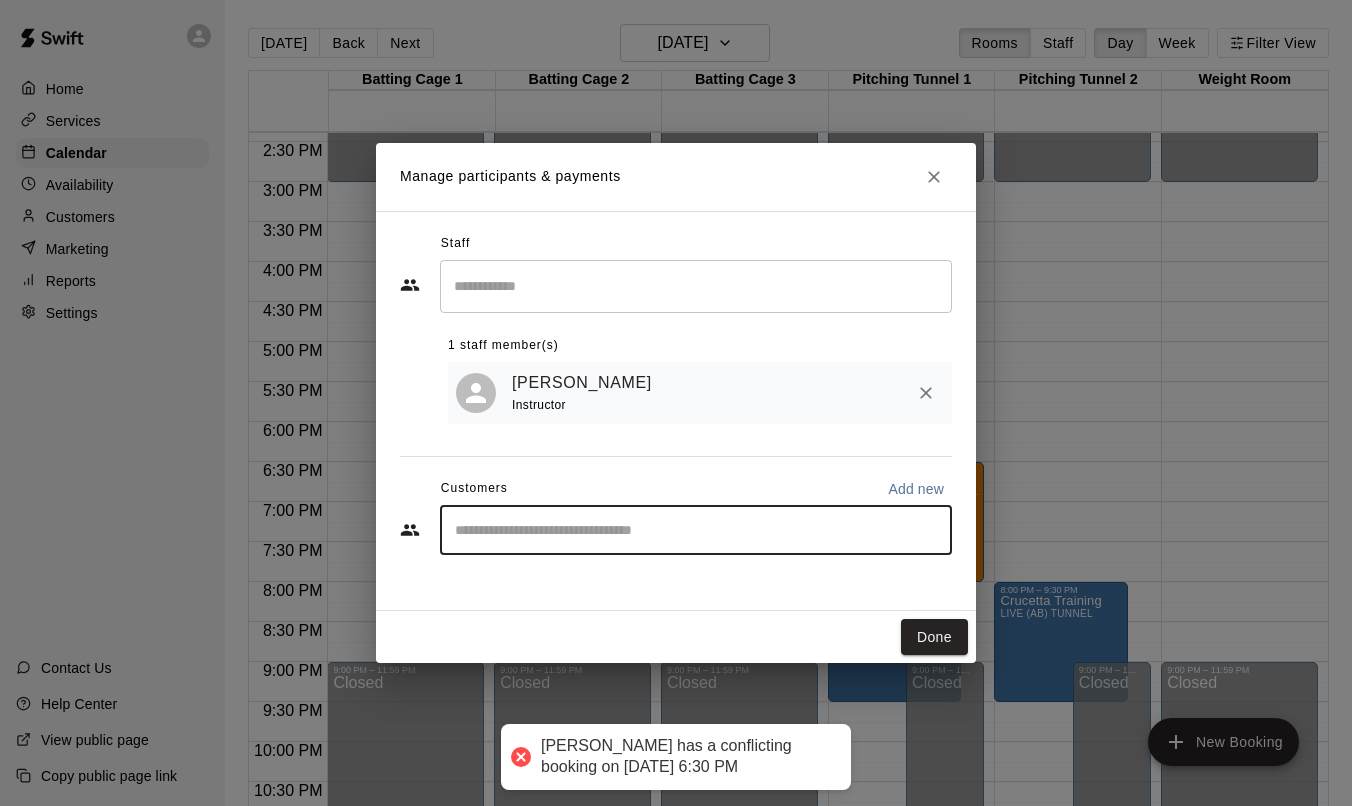 click at bounding box center [696, 530] 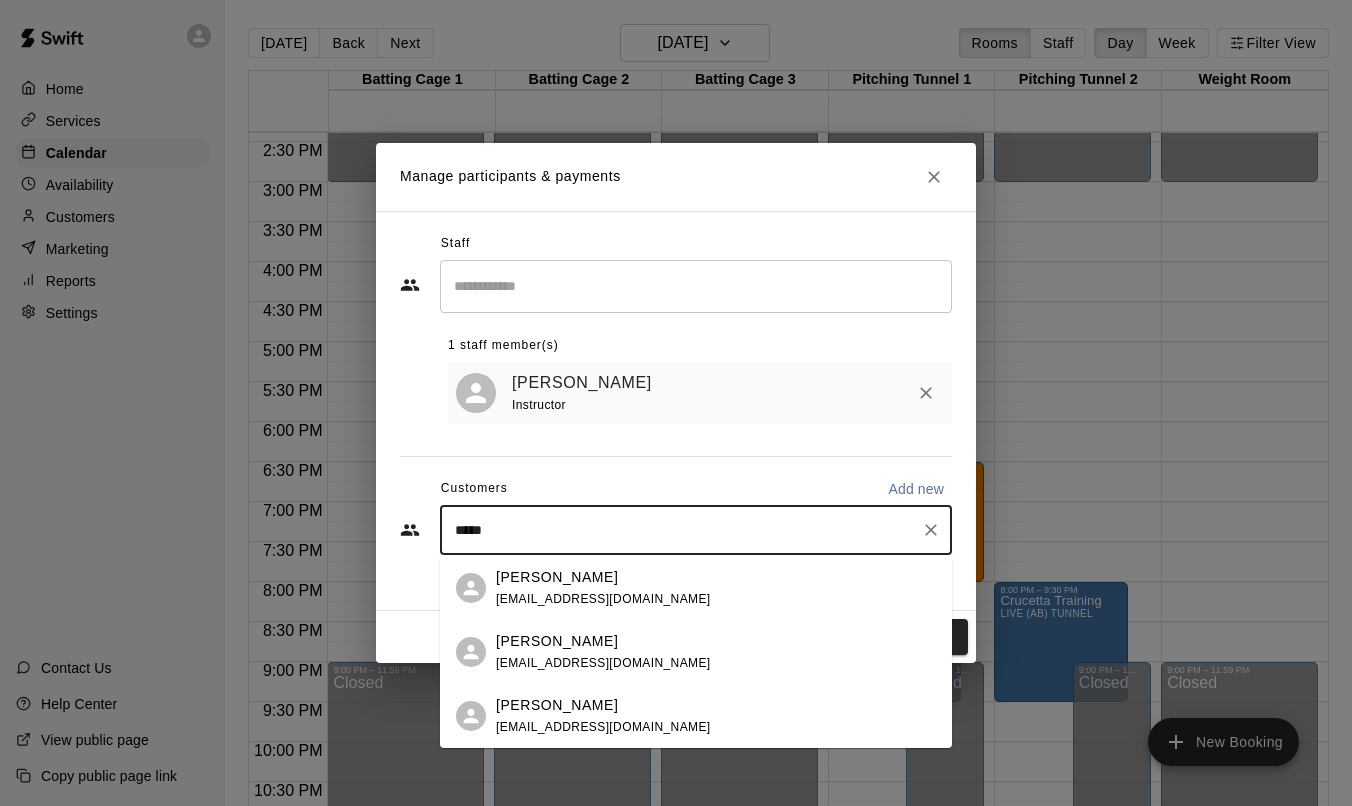 type on "******" 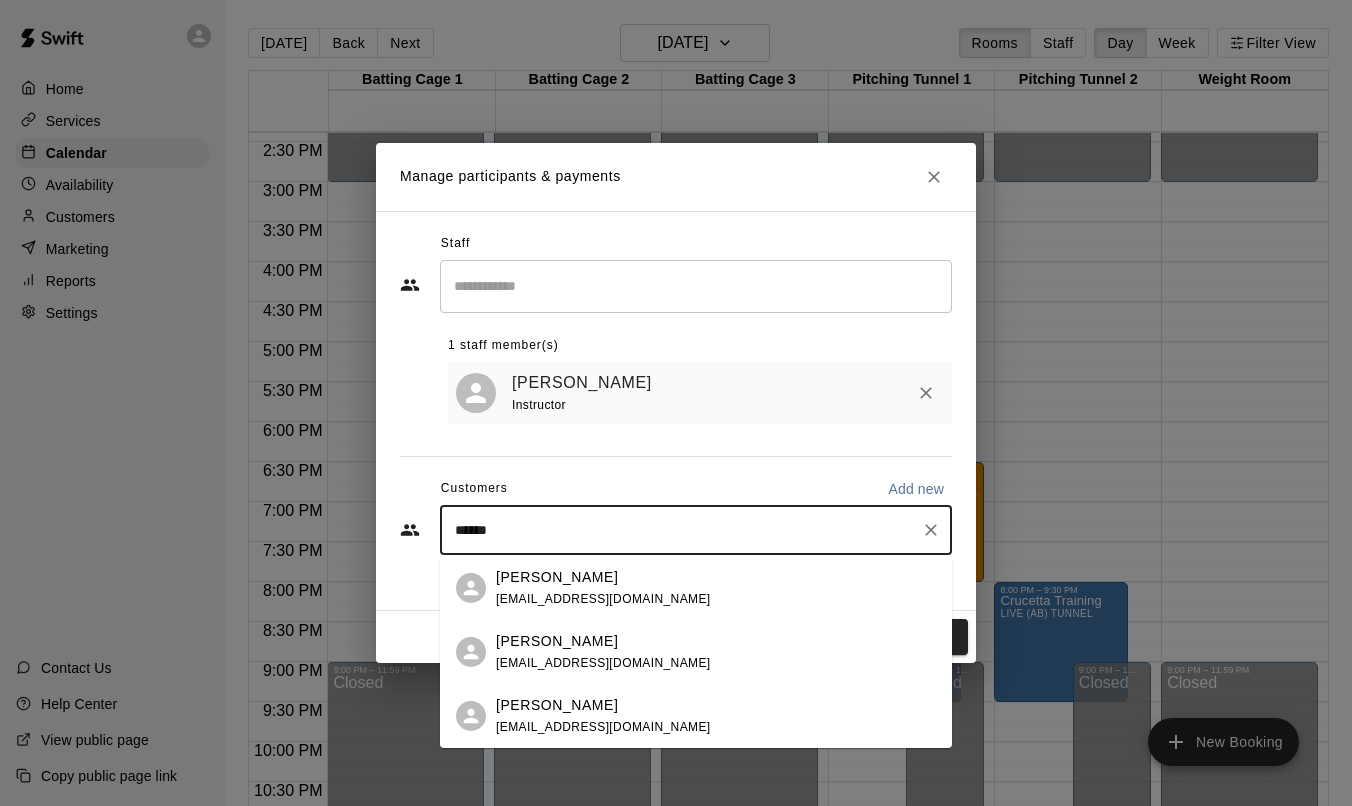 click on "[PERSON_NAME] [EMAIL_ADDRESS][DOMAIN_NAME]" at bounding box center (716, 652) 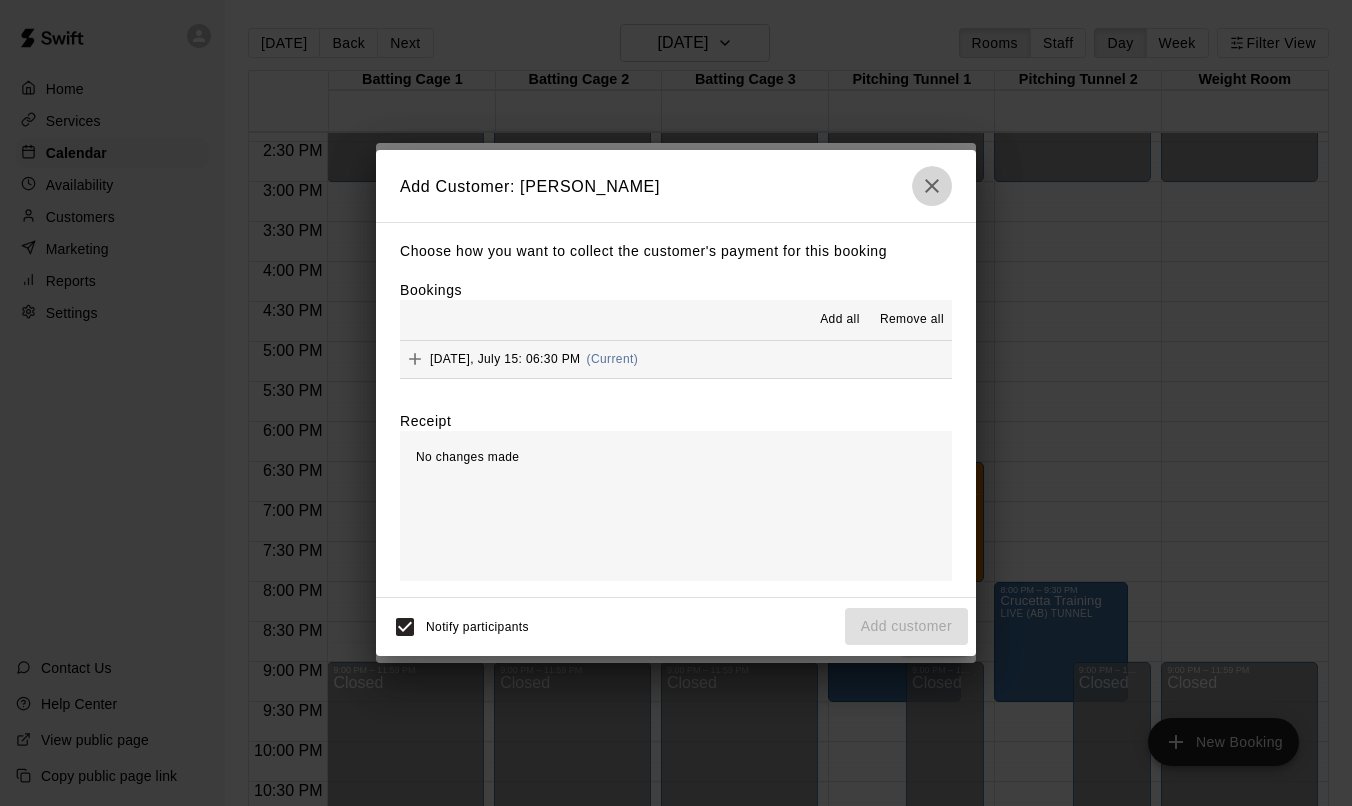 click 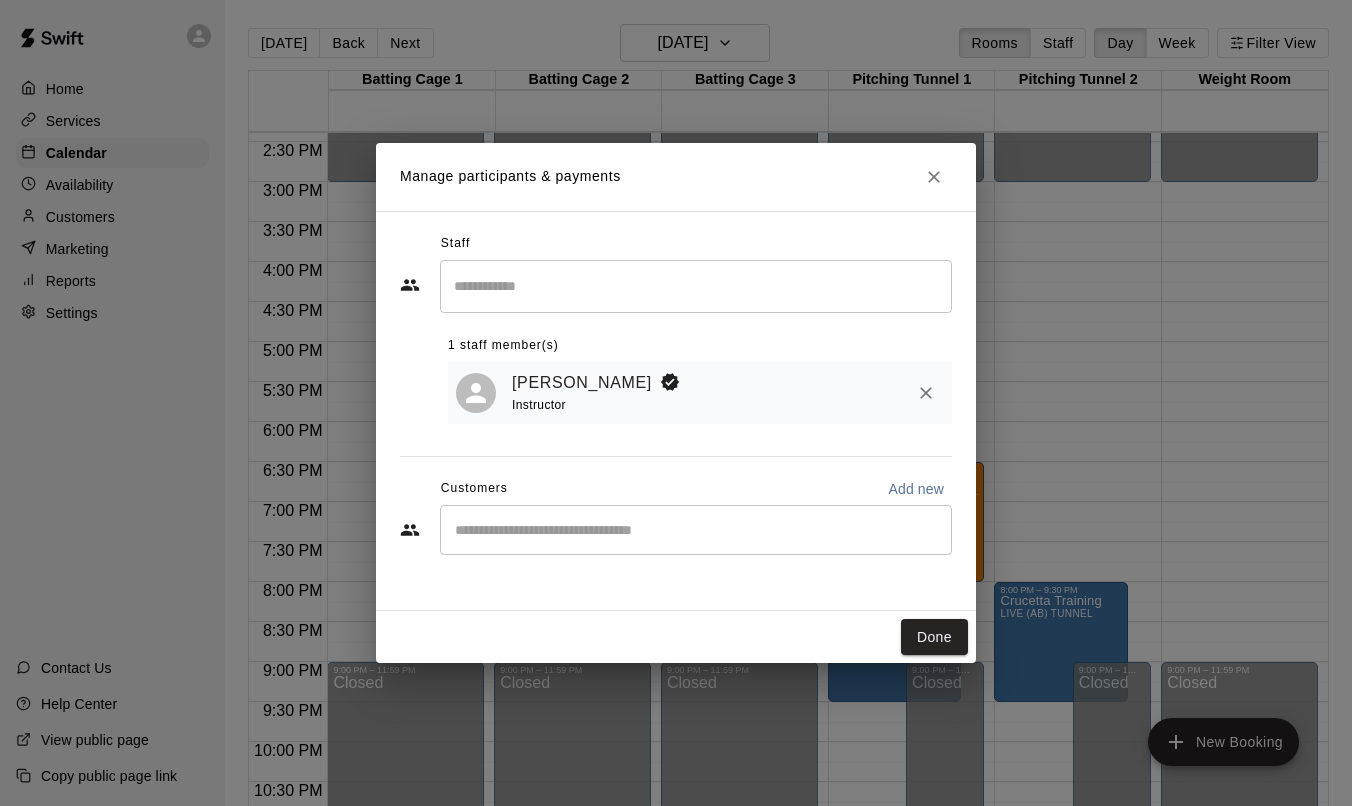 click at bounding box center [696, 530] 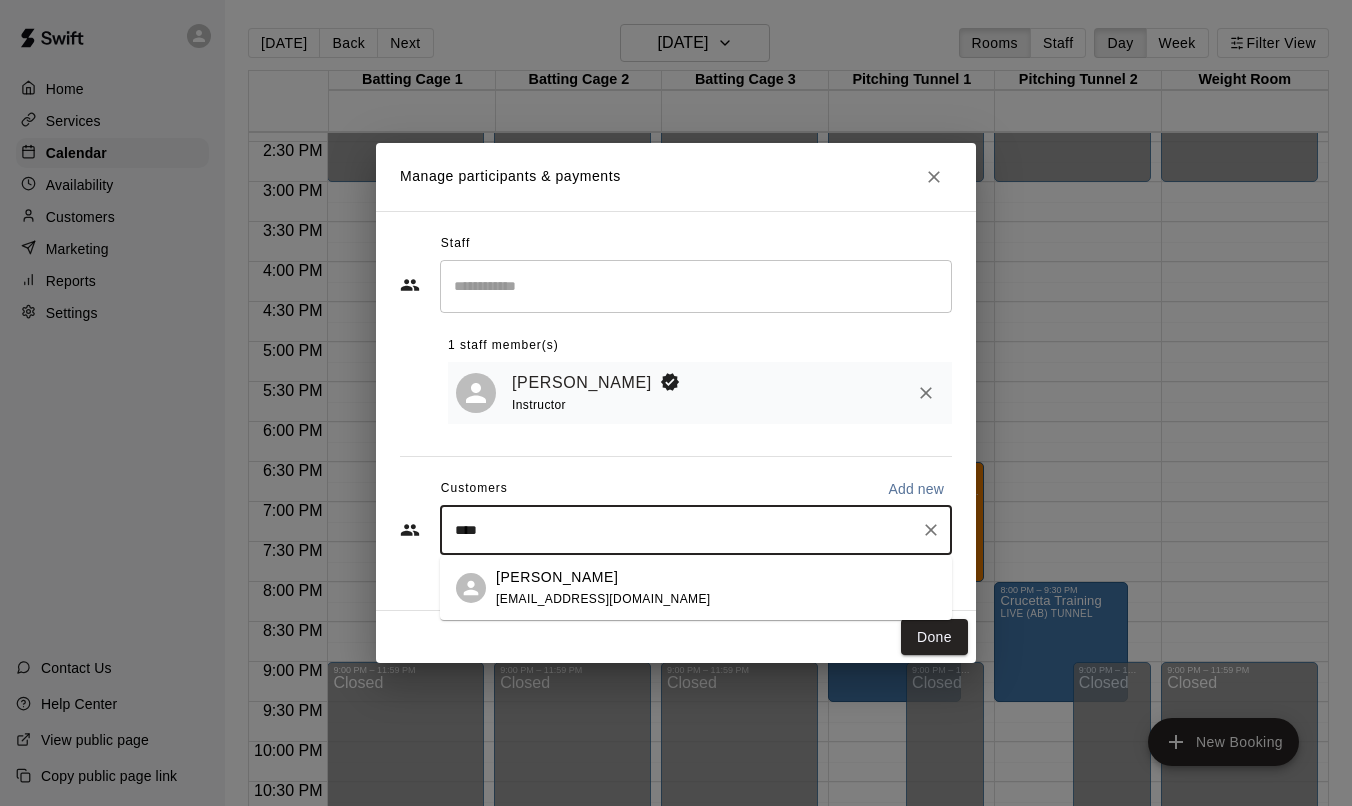 type on "*****" 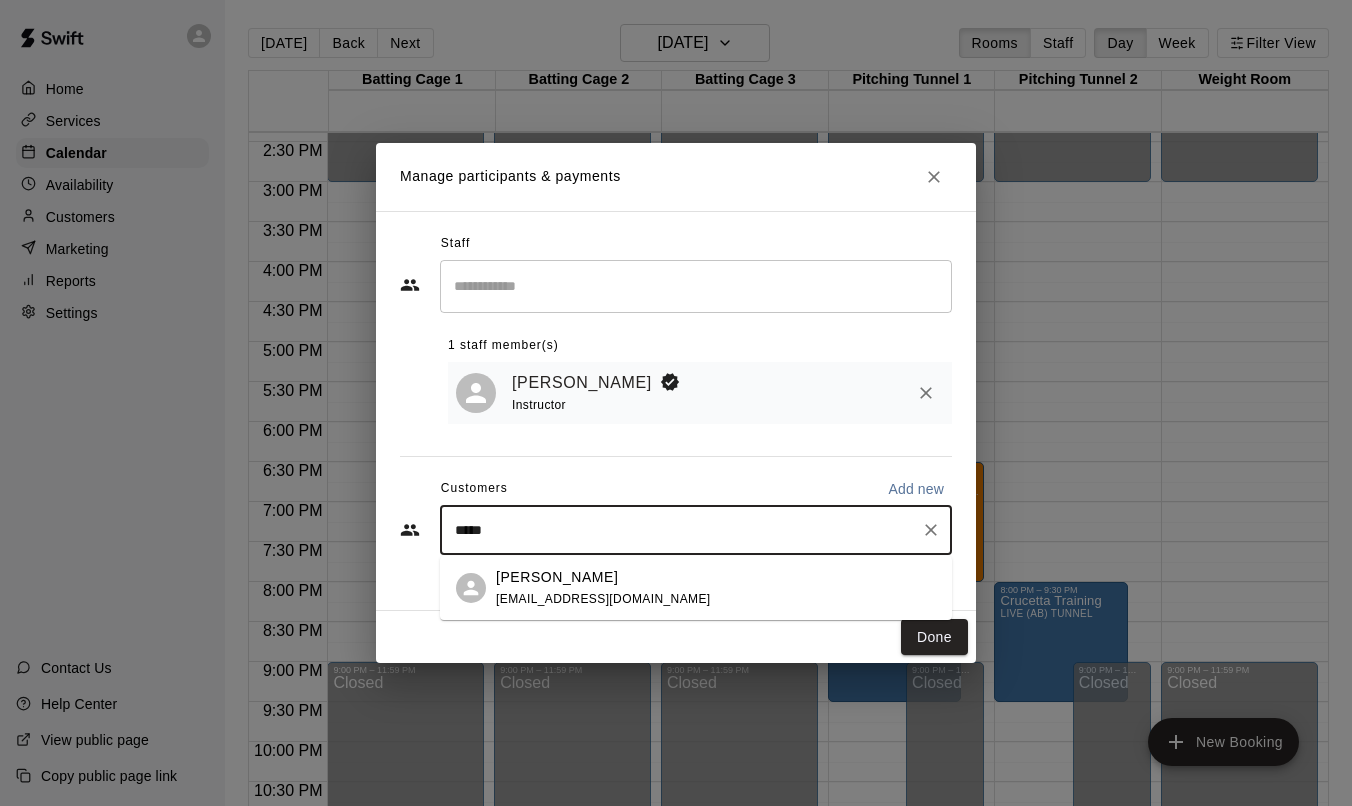 click on "[PERSON_NAME] [EMAIL_ADDRESS][DOMAIN_NAME]" at bounding box center [716, 588] 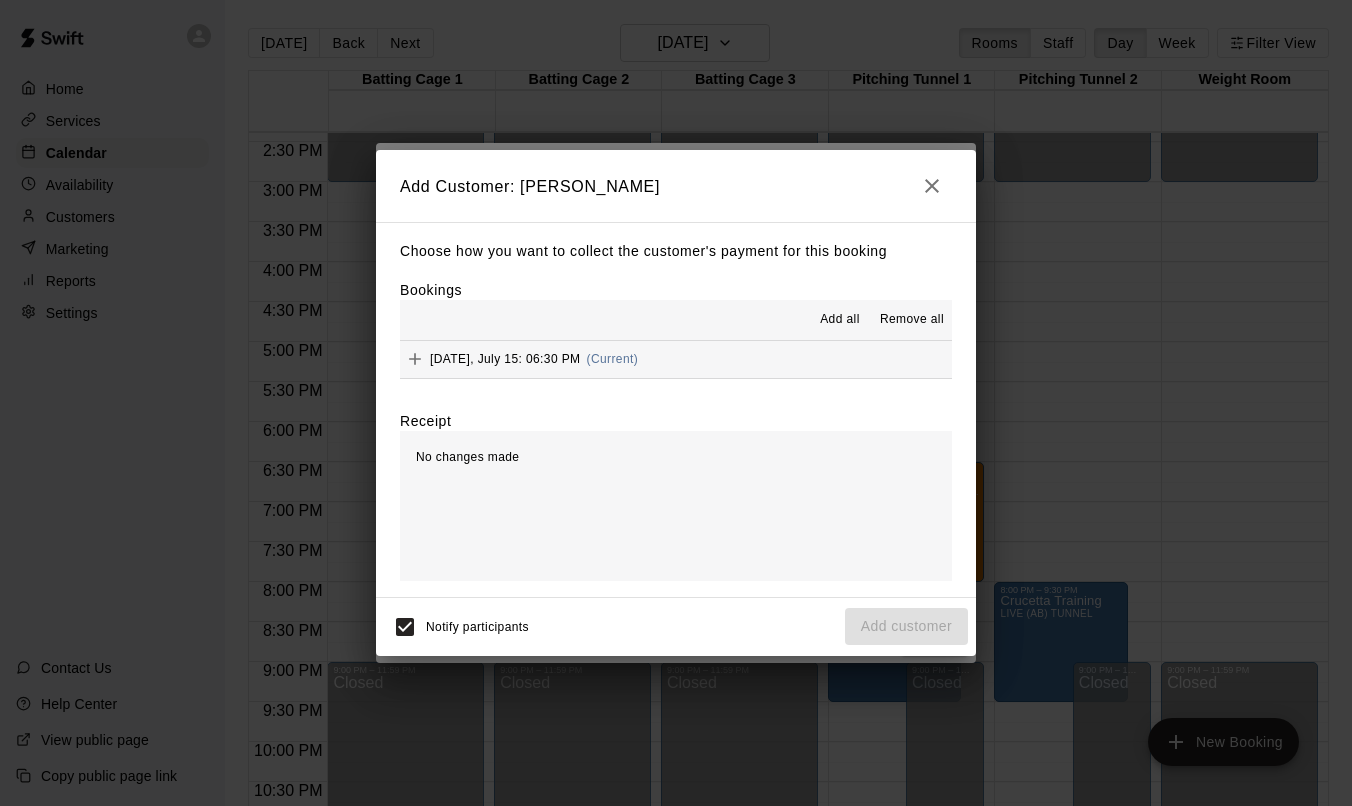 click 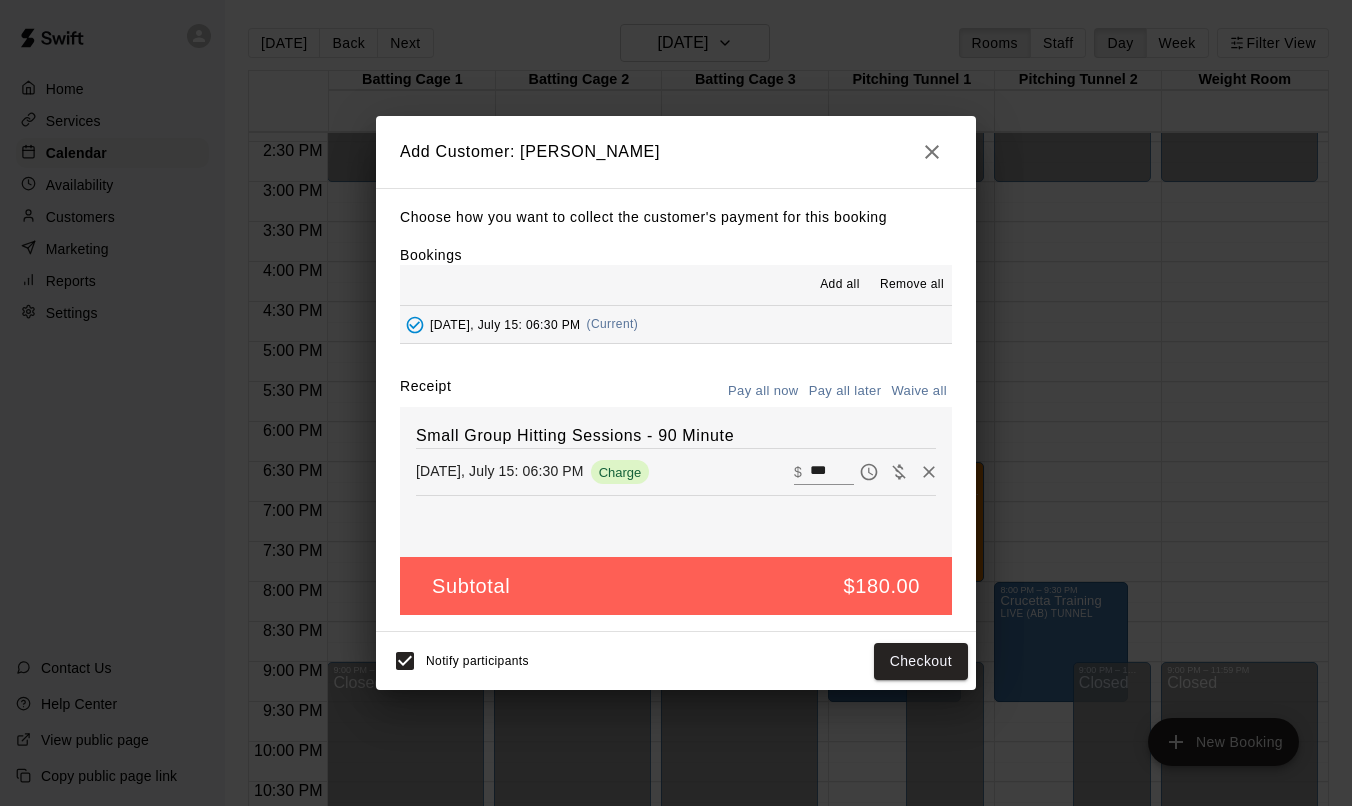click on "Pay all later" at bounding box center [845, 391] 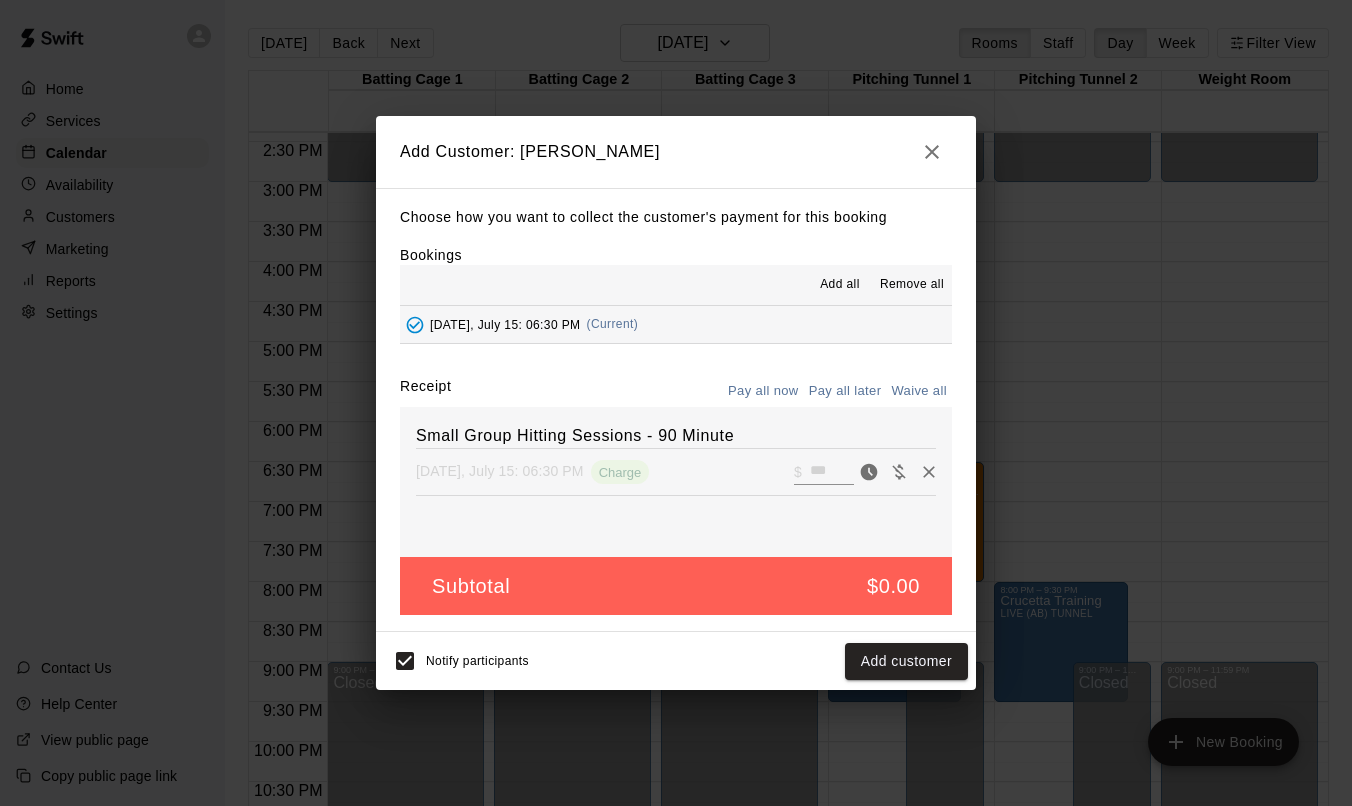 click on "Add customer" at bounding box center [906, 661] 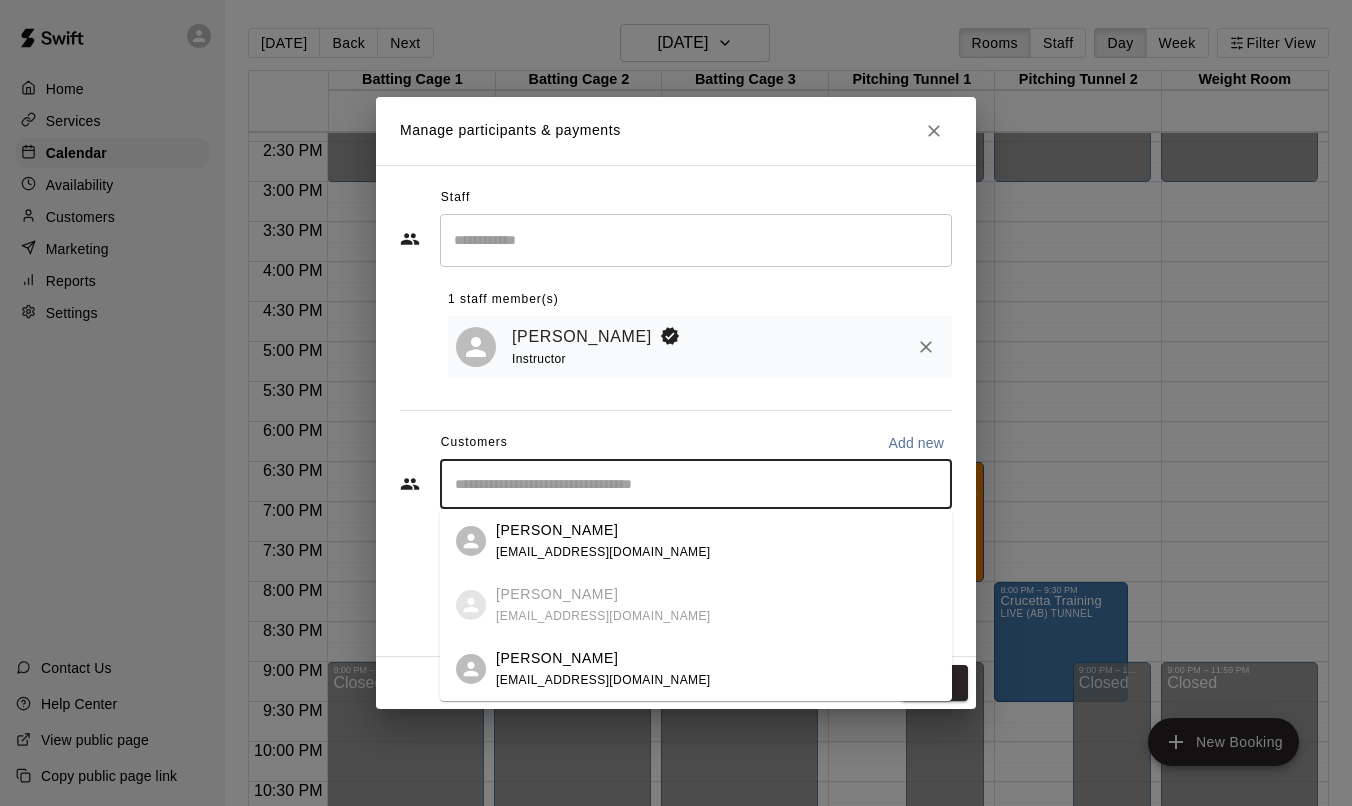 click at bounding box center (696, 484) 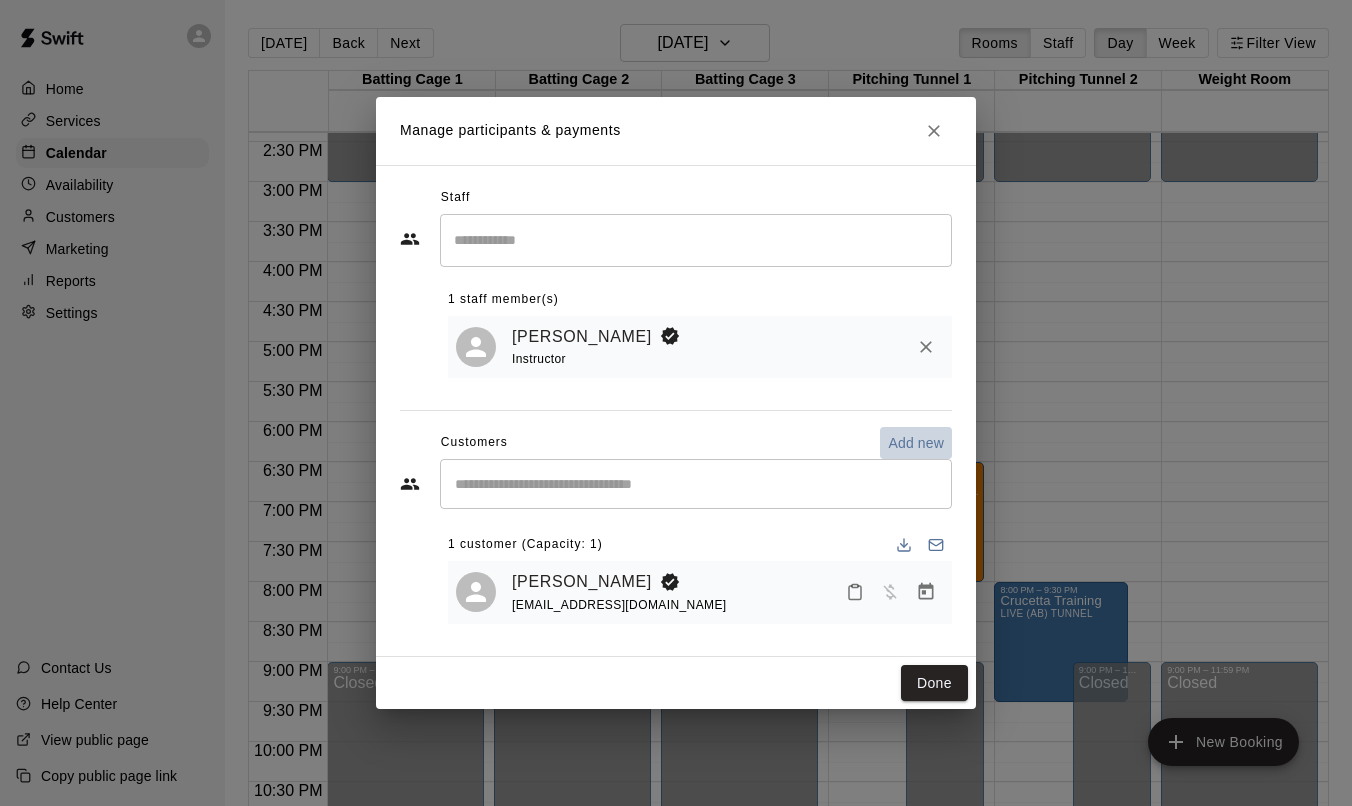 click on "Add new" at bounding box center (916, 443) 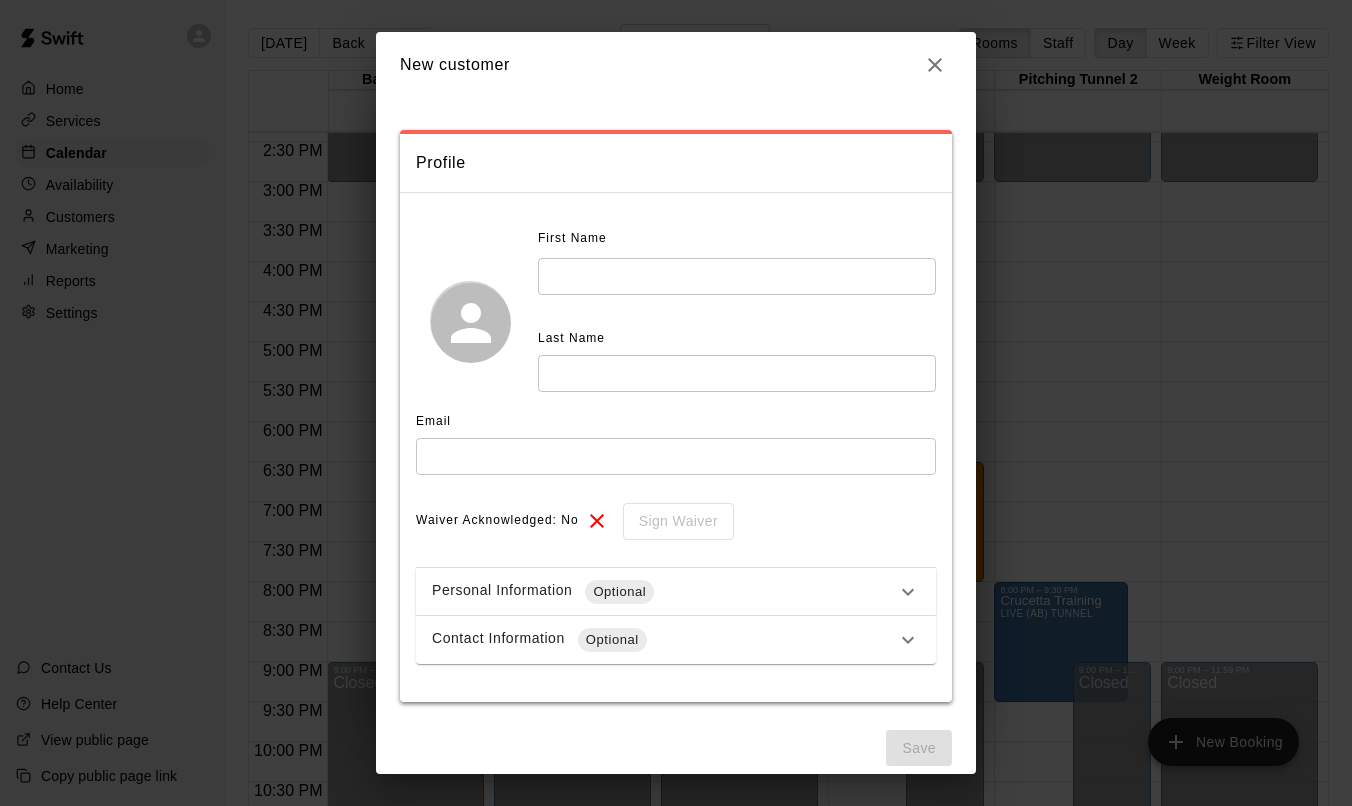 click at bounding box center (737, 276) 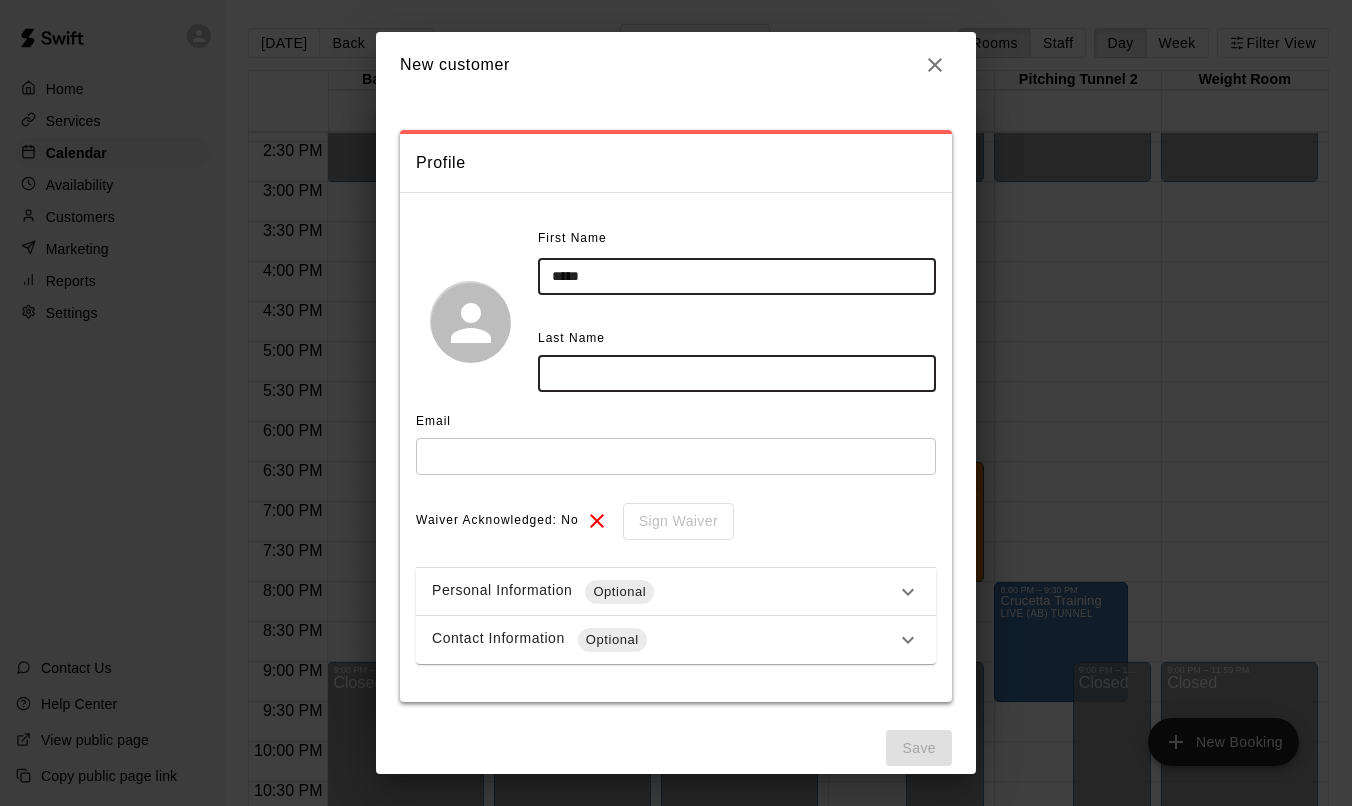 type on "*****" 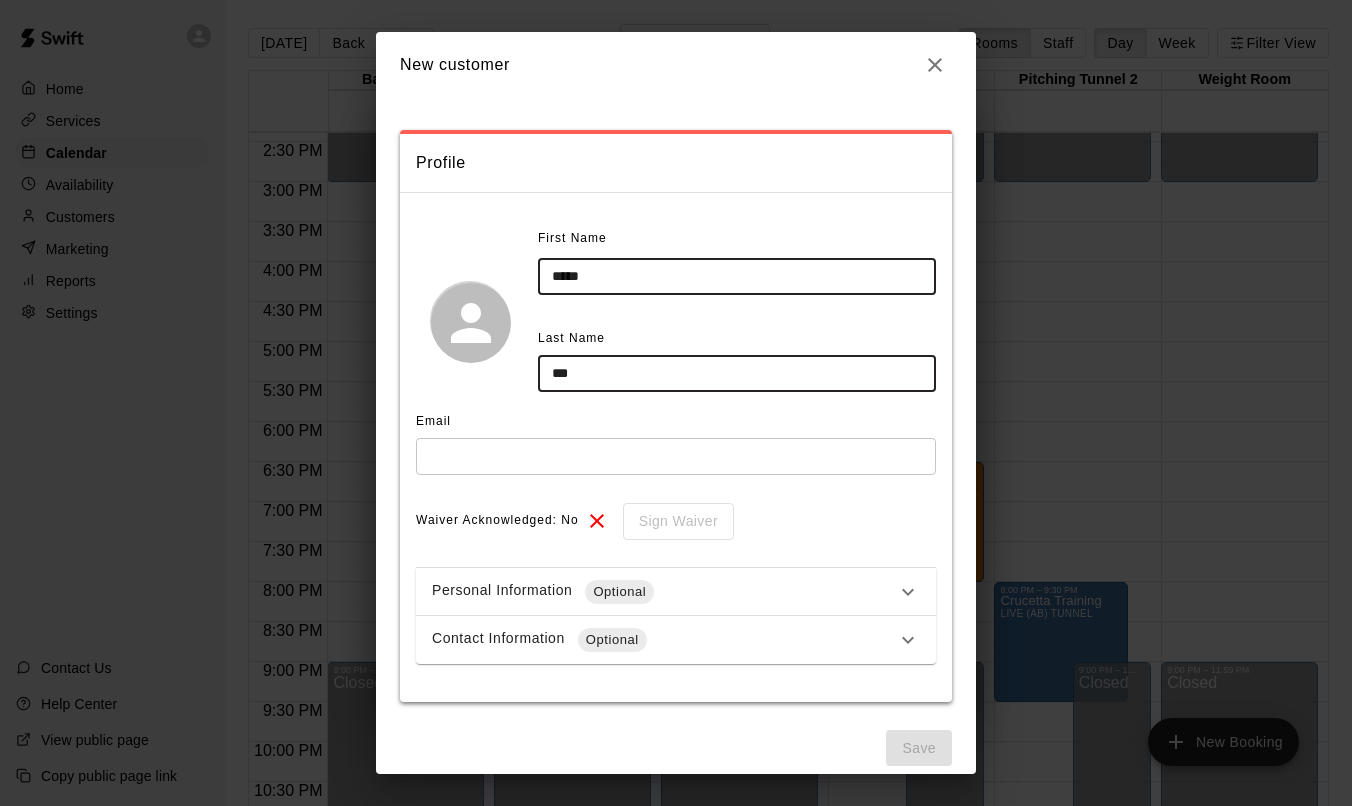 type on "***" 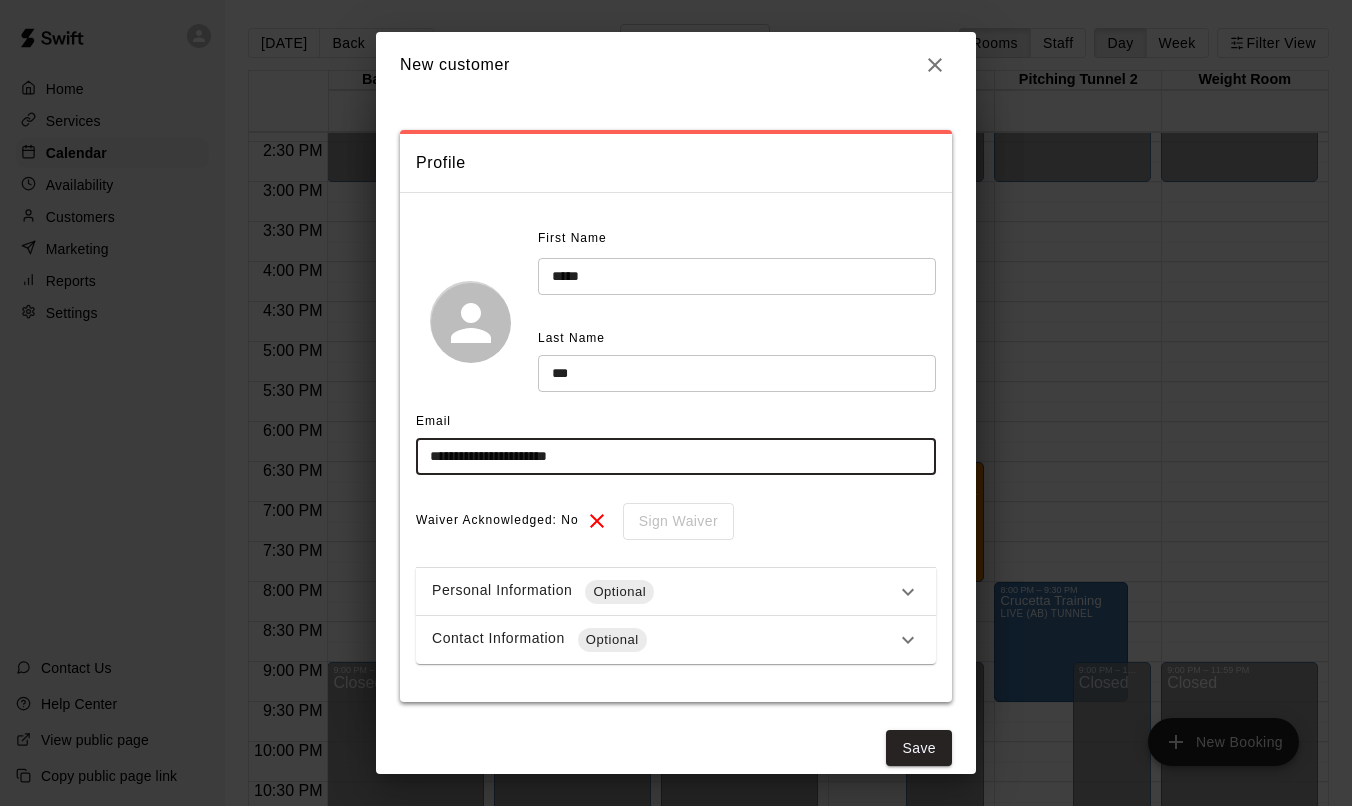 type on "**********" 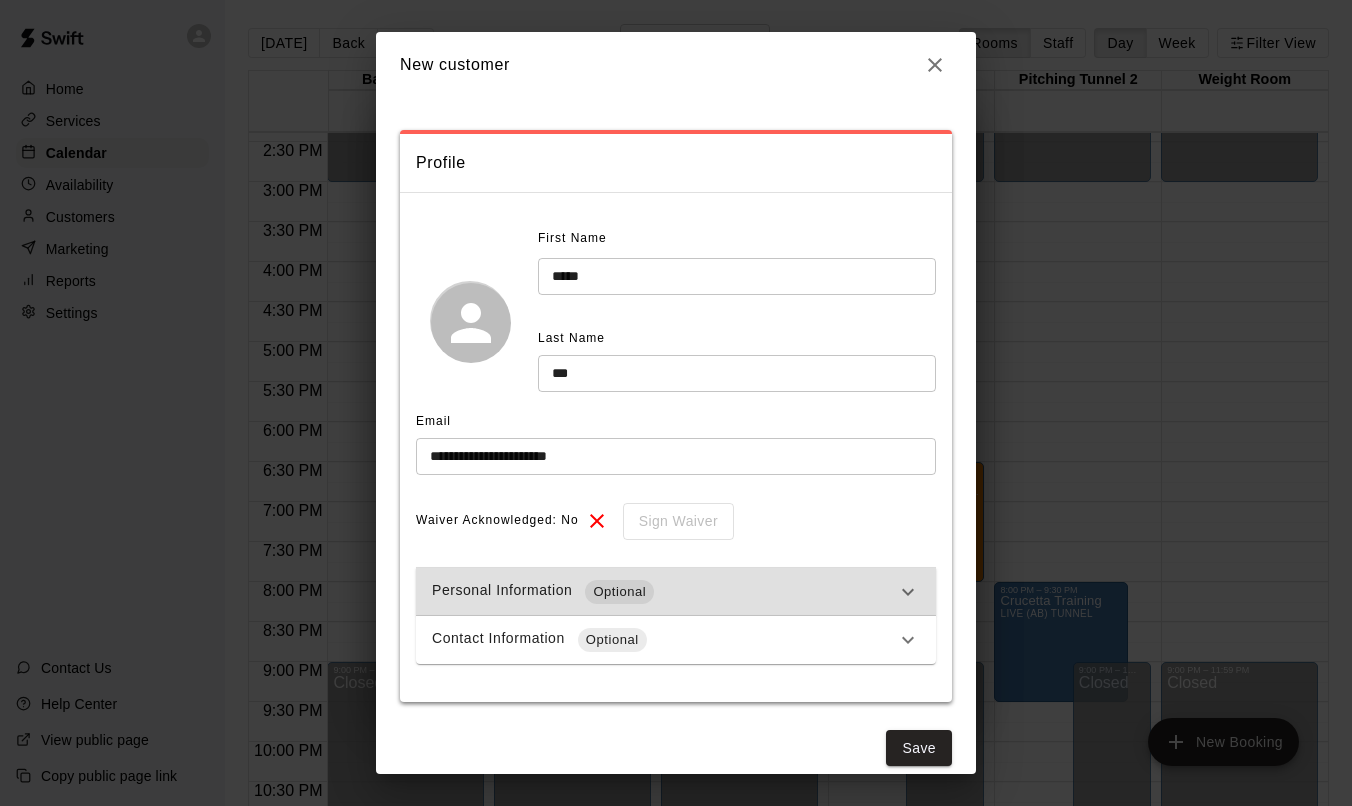 scroll, scrollTop: 20, scrollLeft: 0, axis: vertical 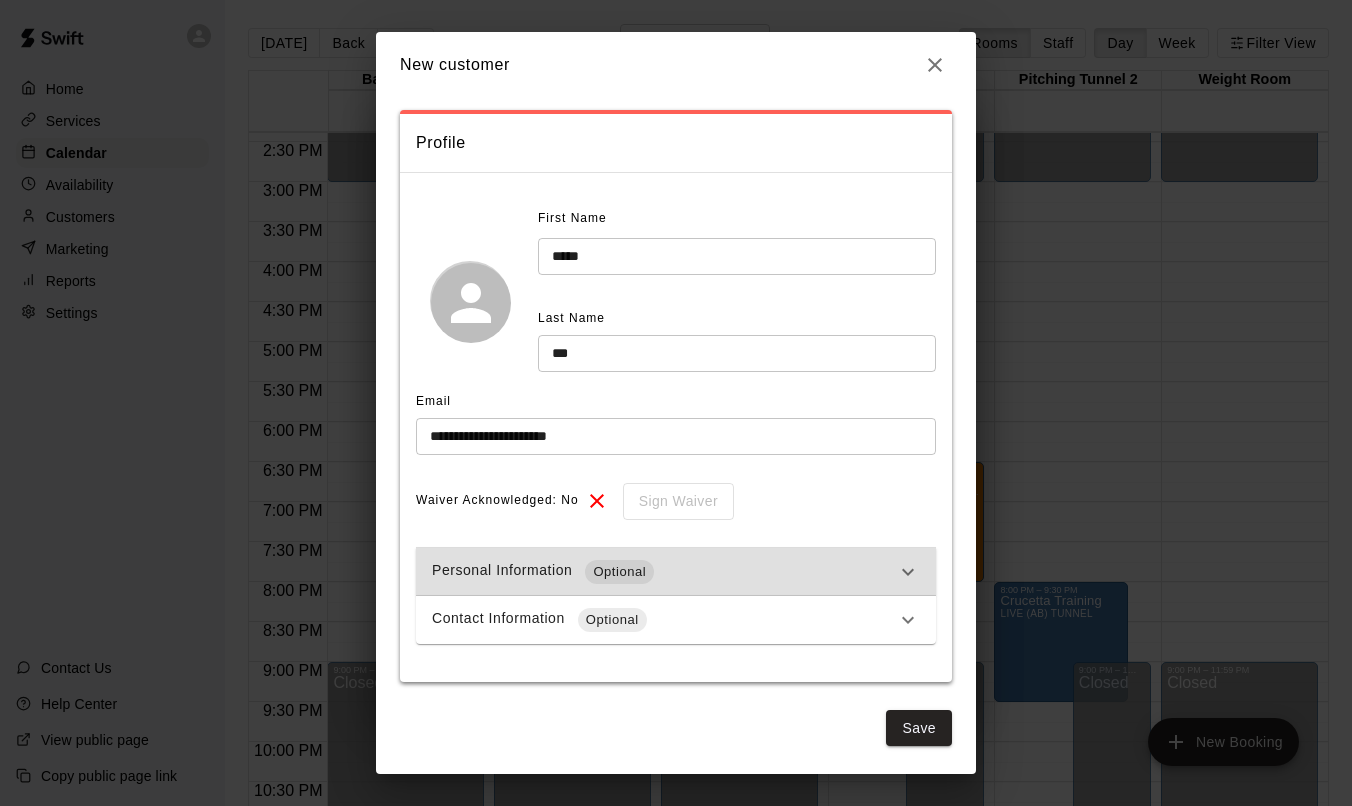 click on "*****" at bounding box center [737, 256] 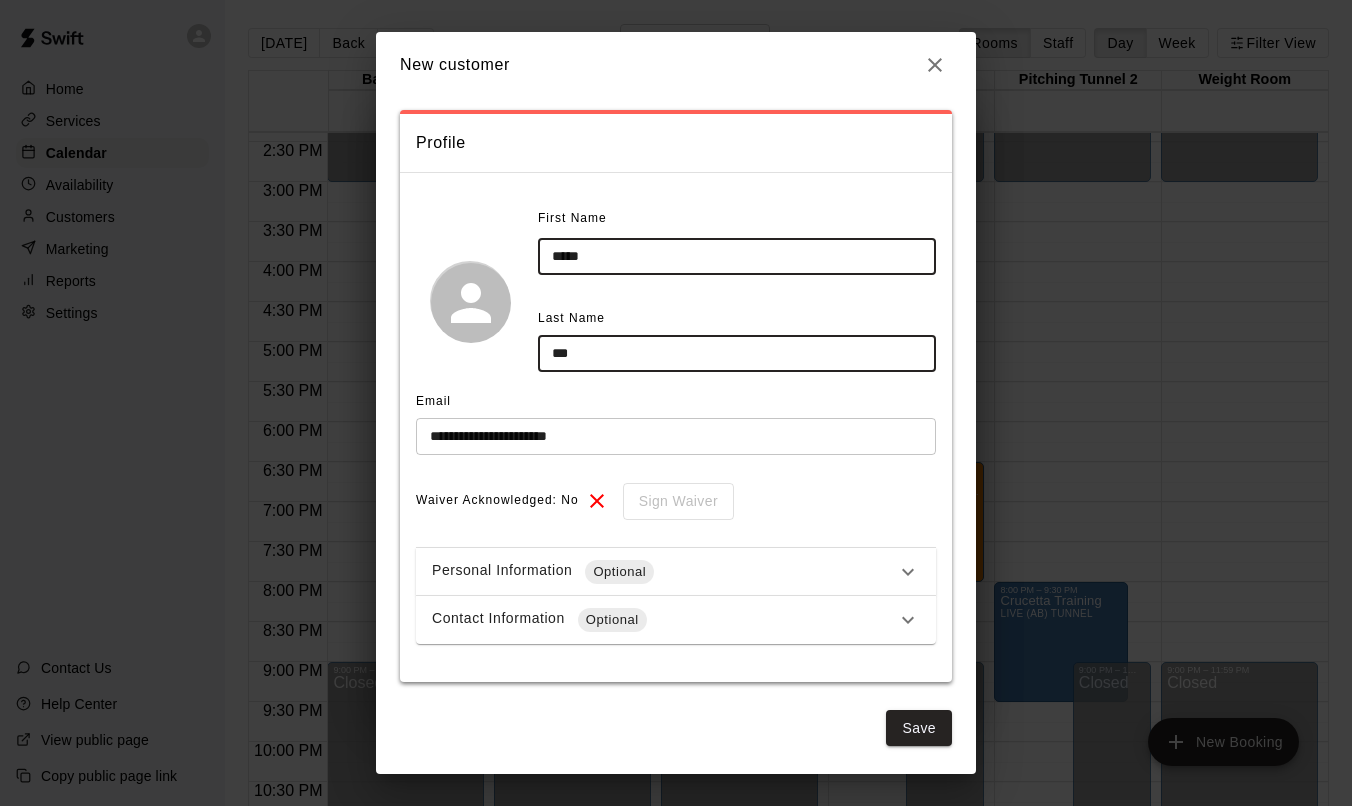 click on "*****" at bounding box center [737, 256] 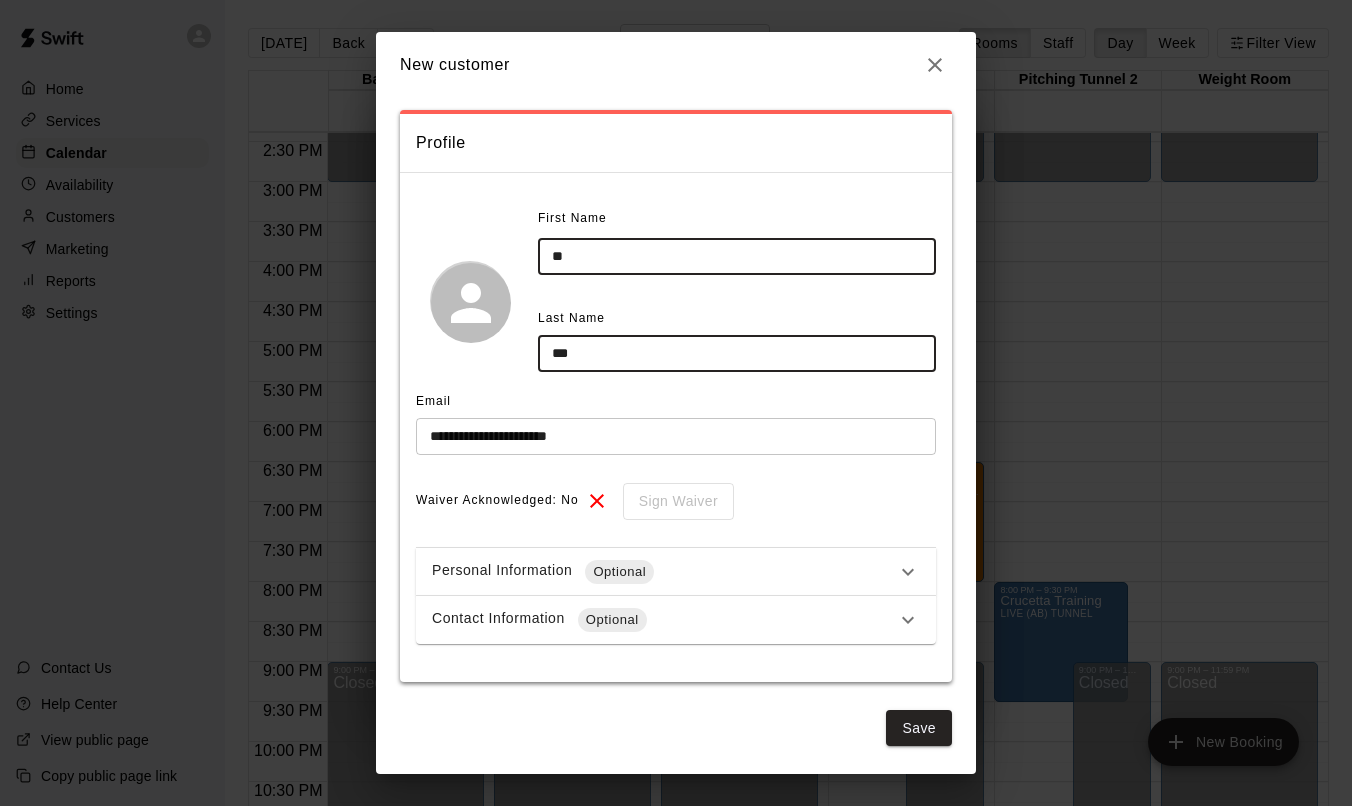 type on "*" 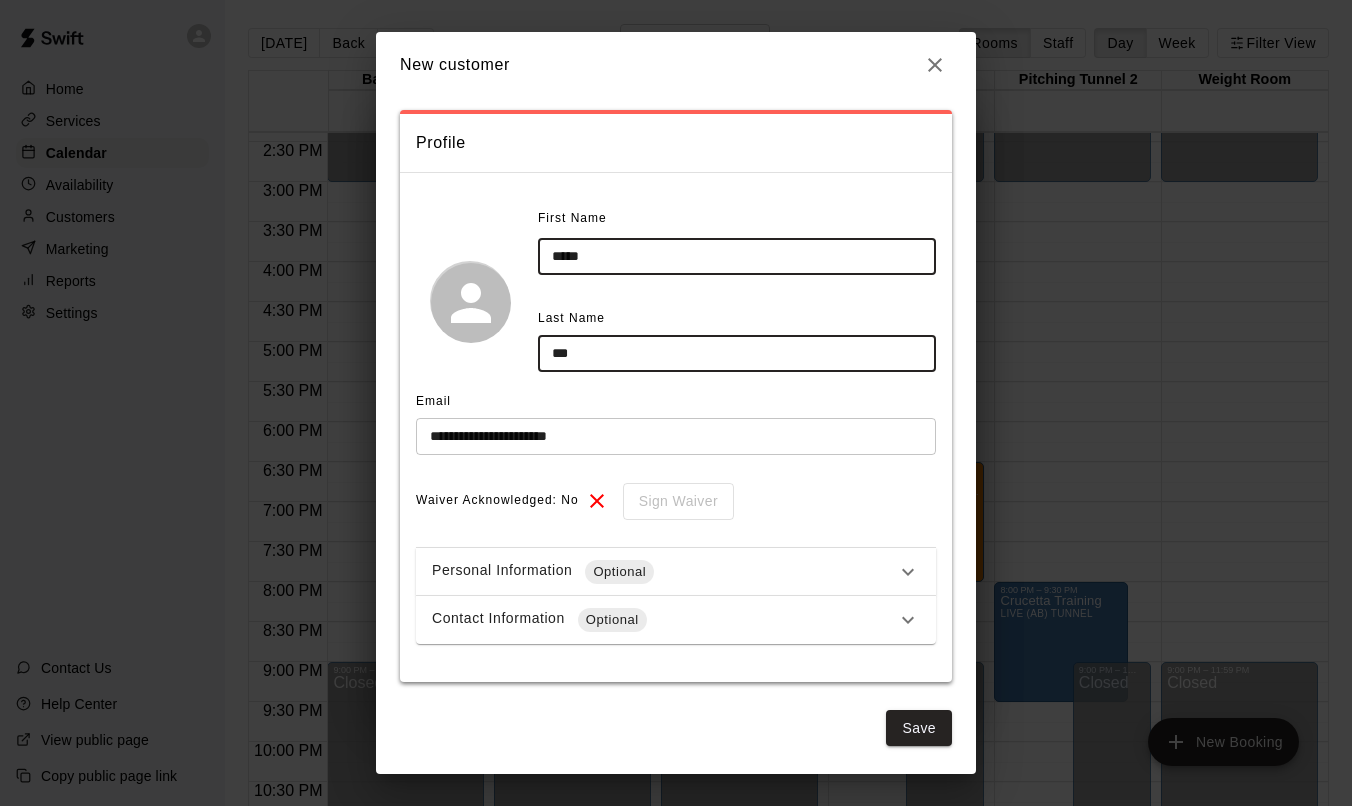 type on "*****" 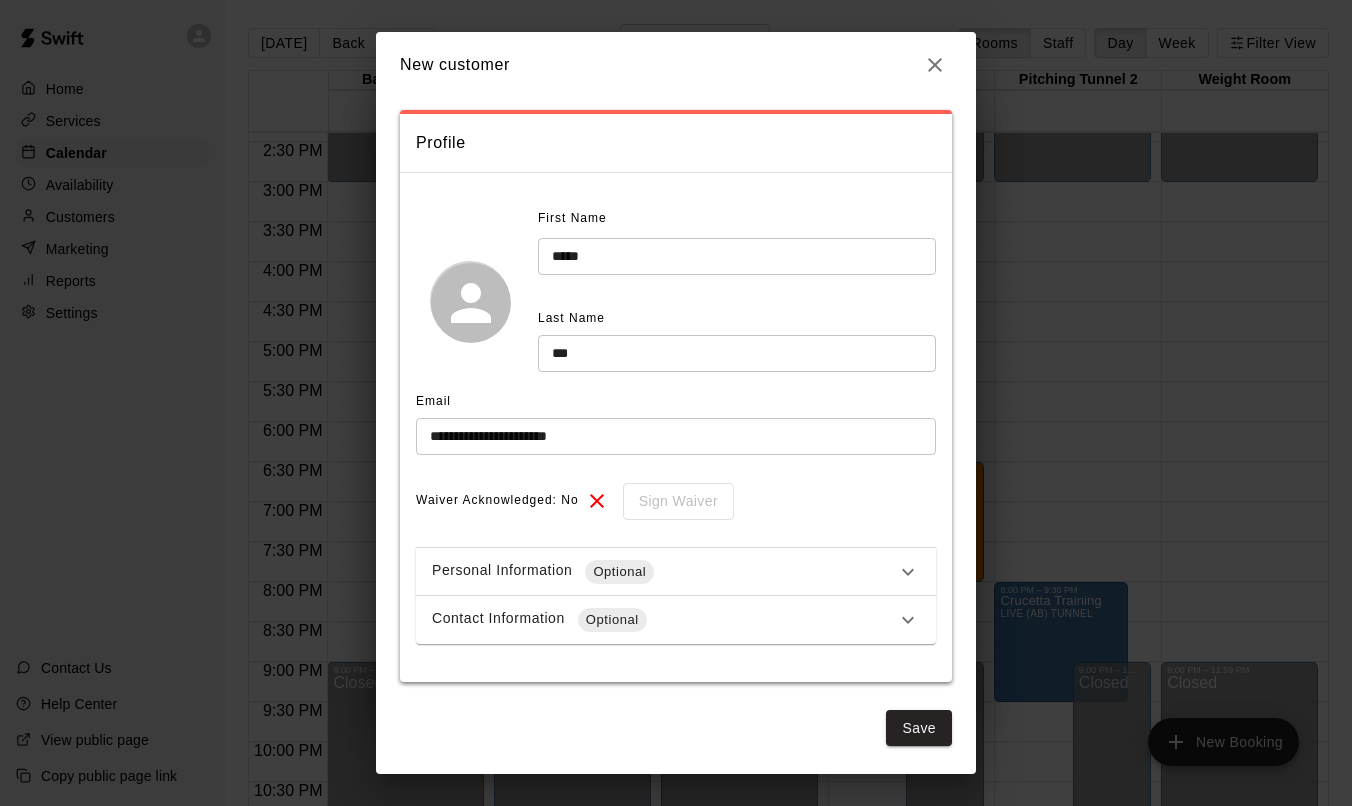 click on "Contact Information Optional" at bounding box center [664, 620] 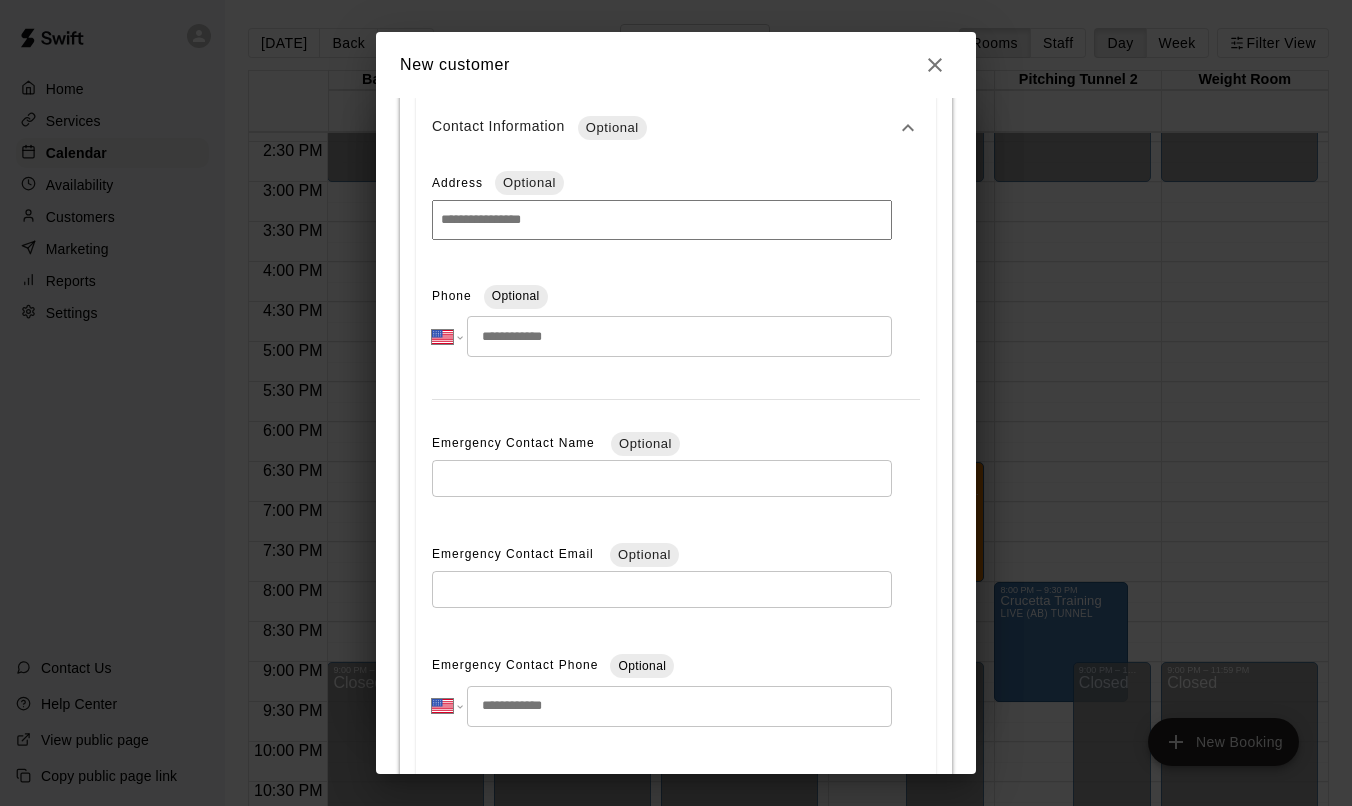 scroll, scrollTop: 548, scrollLeft: 0, axis: vertical 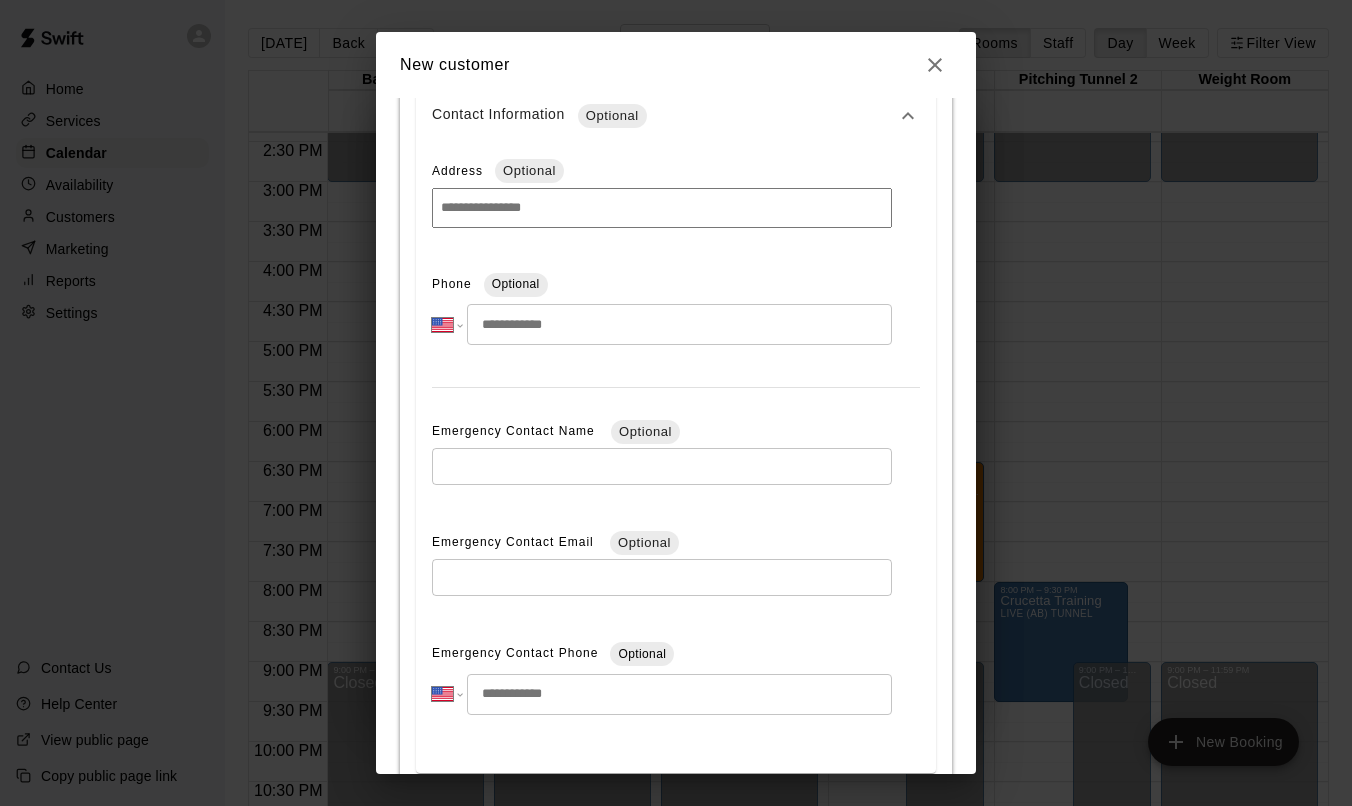 click at bounding box center [679, 324] 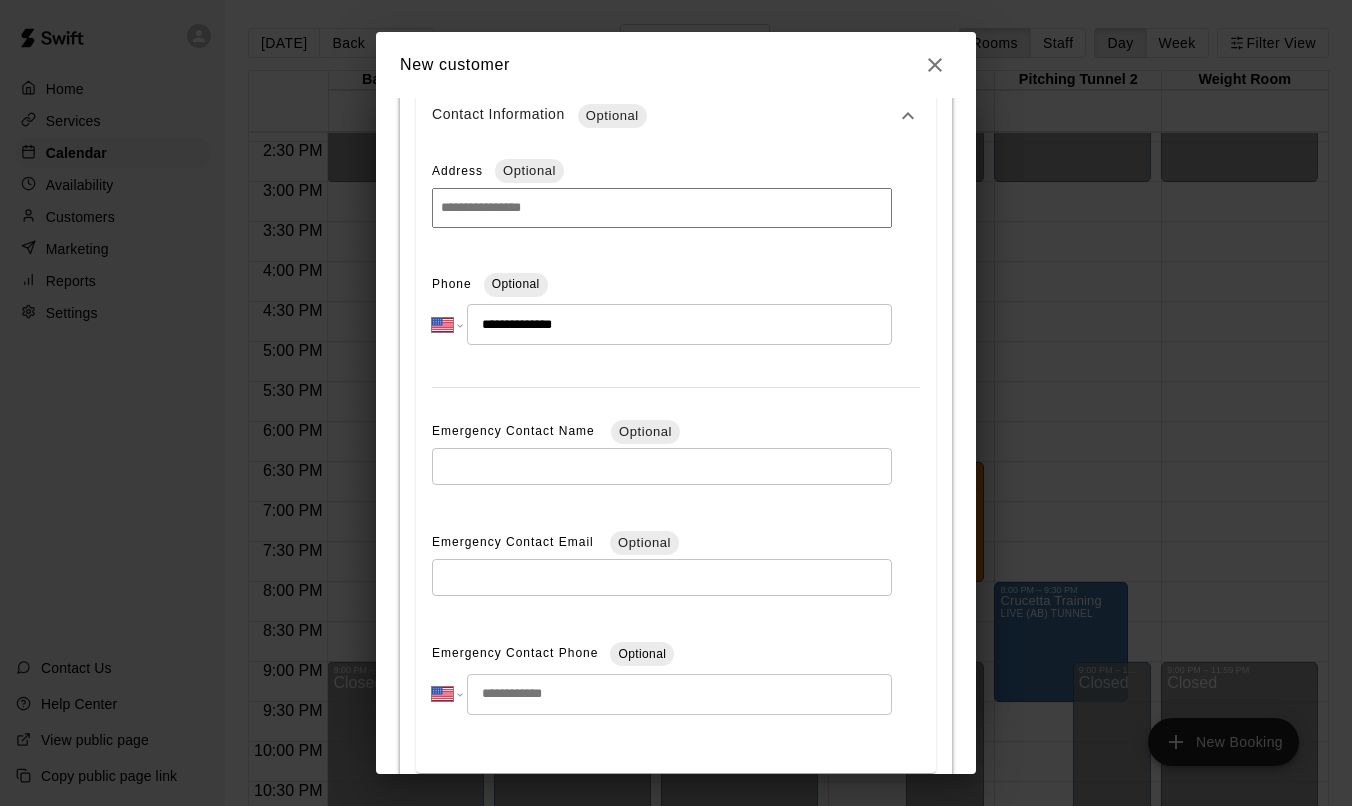 type on "**********" 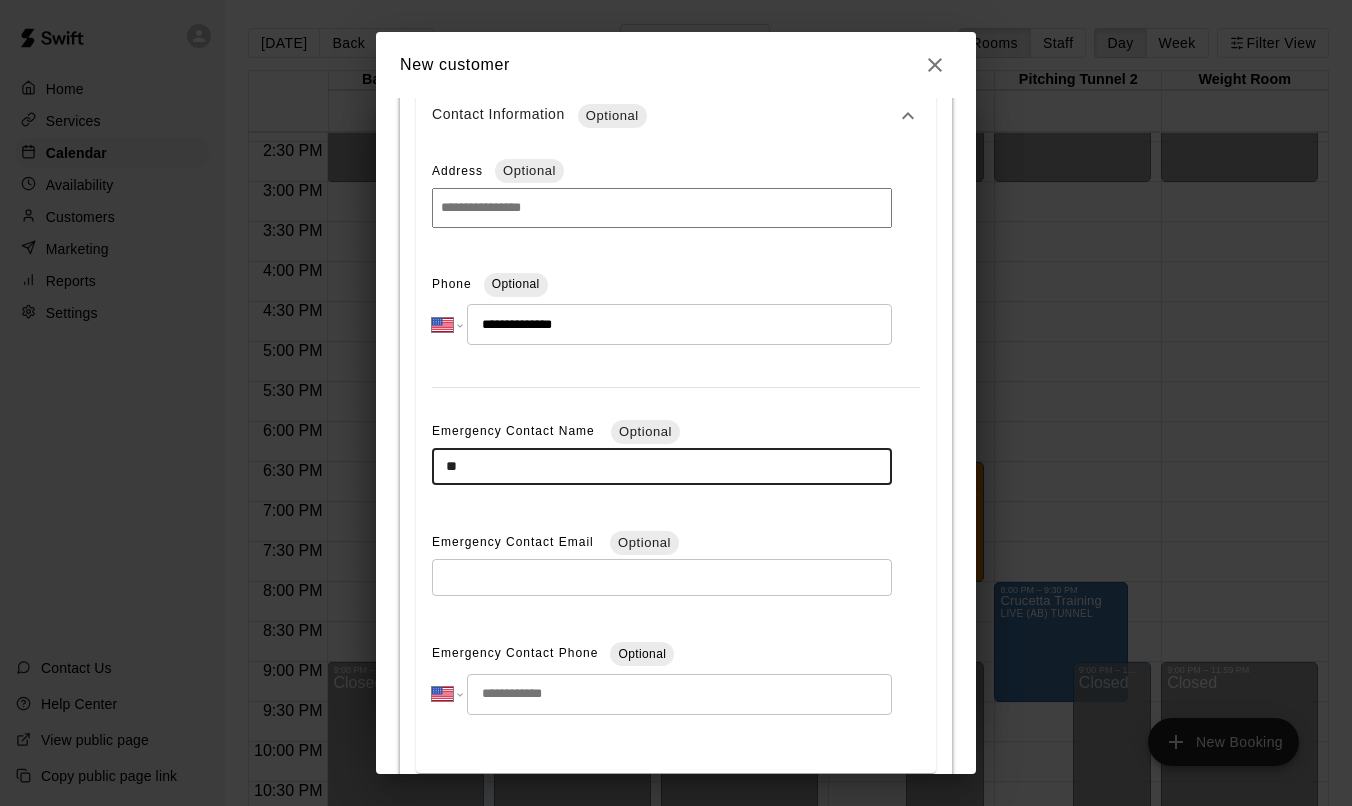 type on "*" 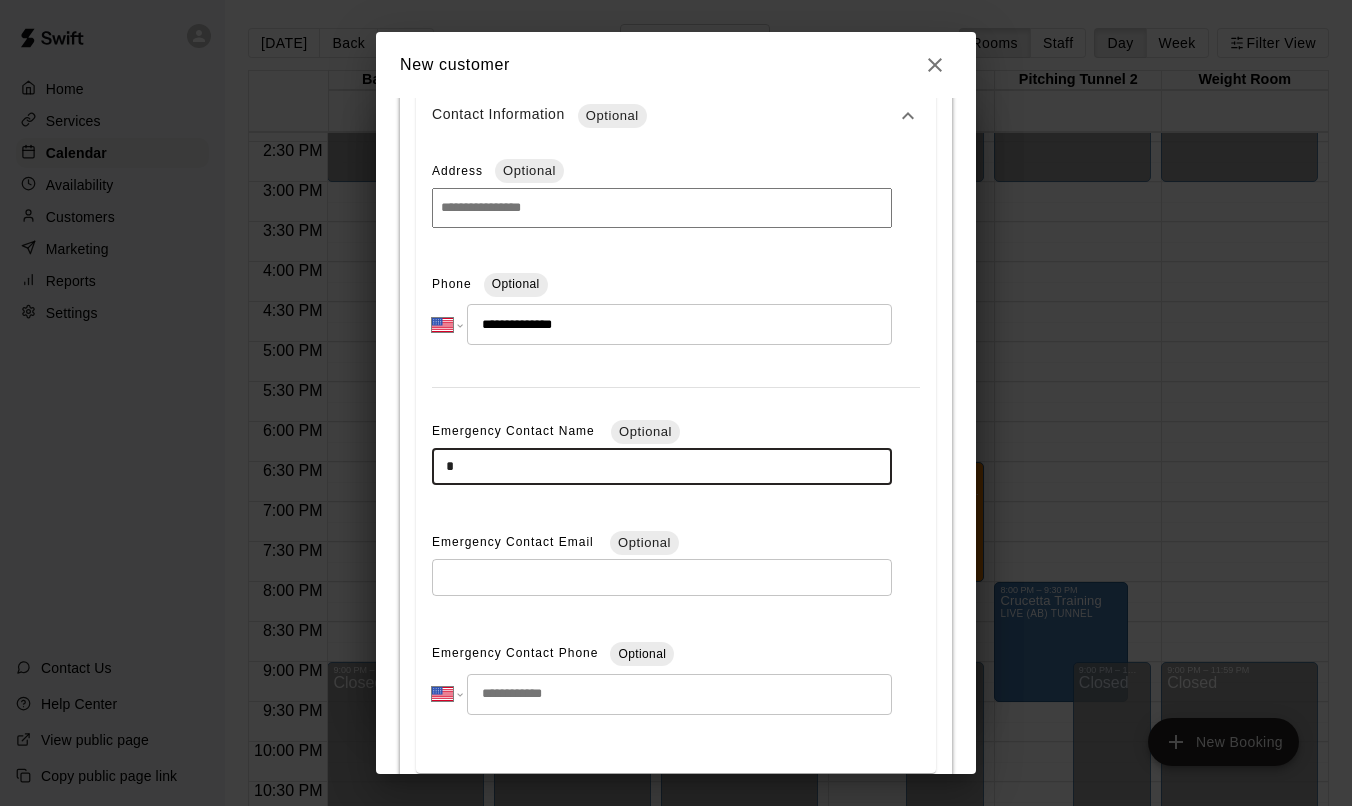 type 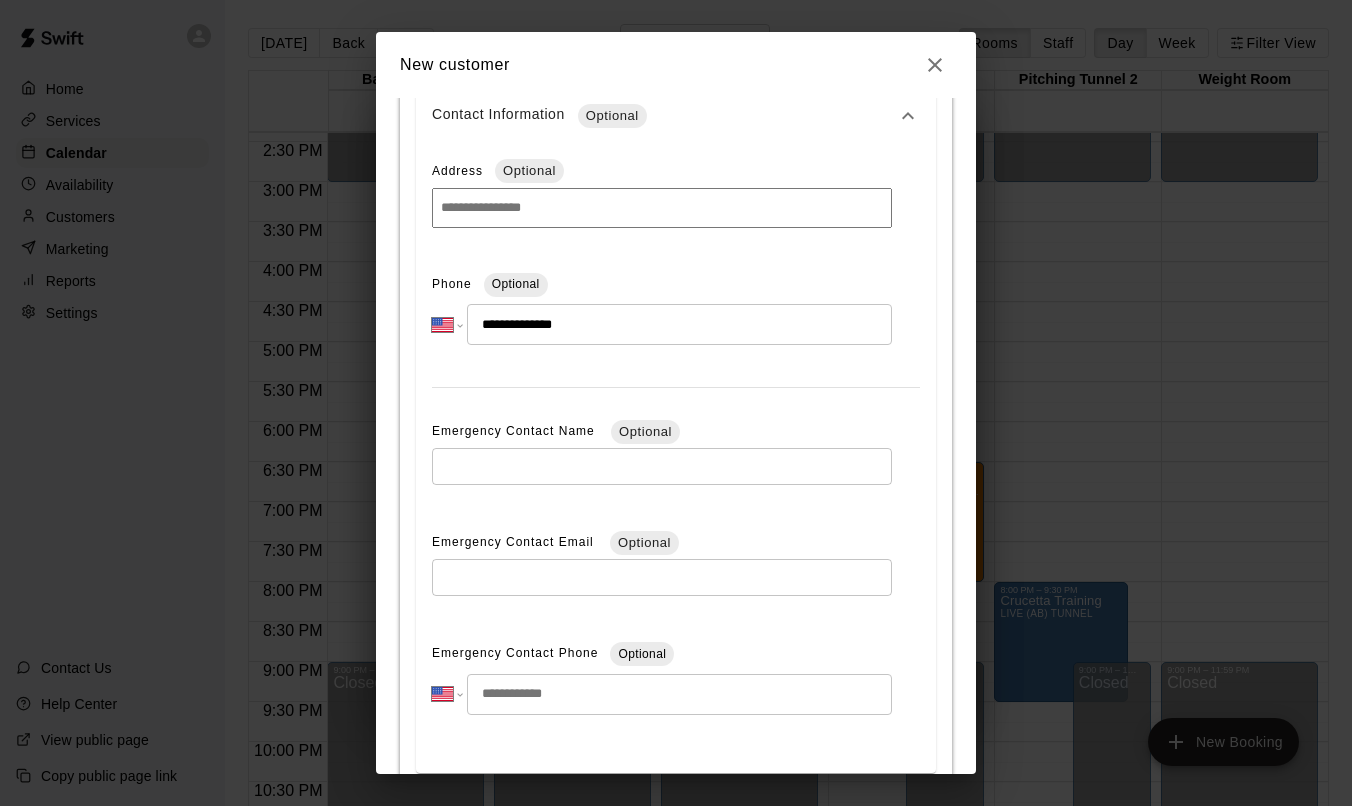 click on "**********" at bounding box center (676, 228) 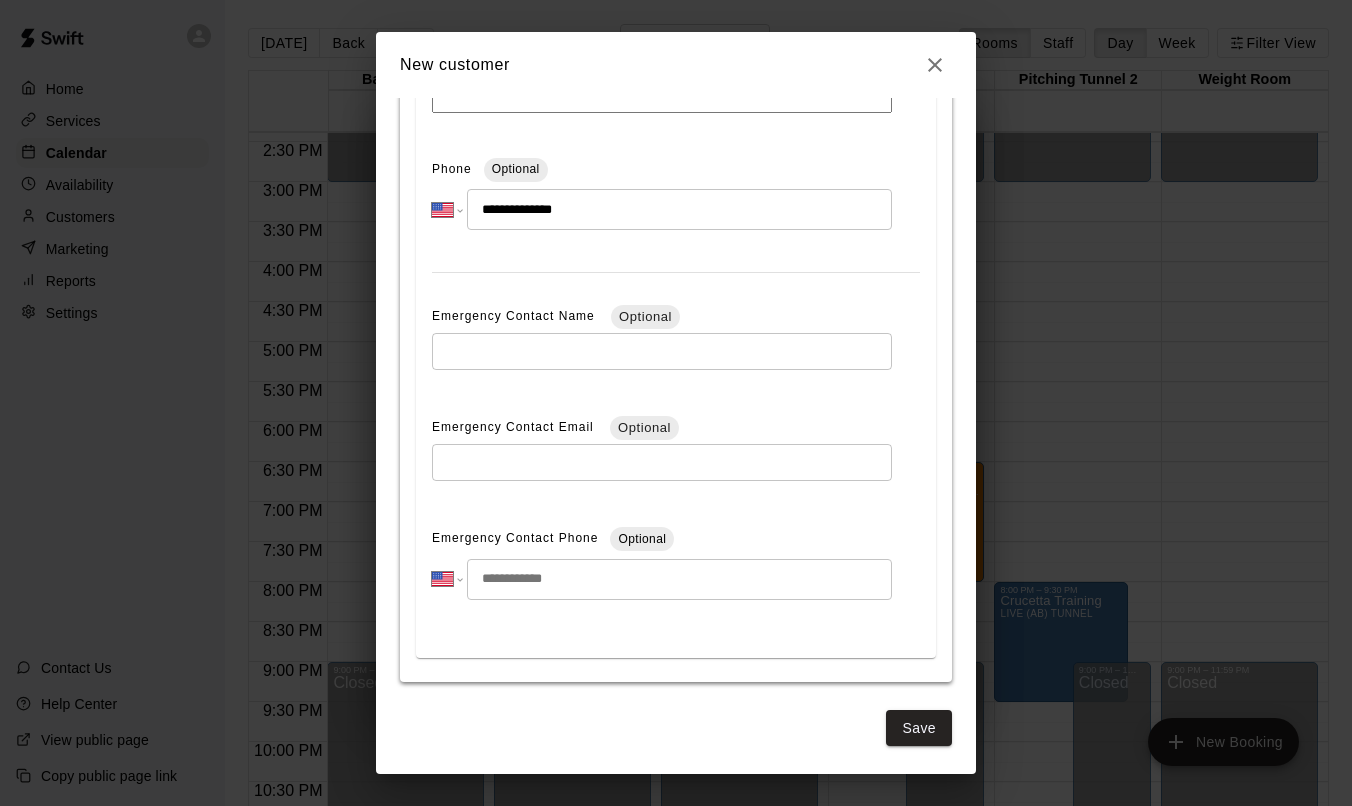 click 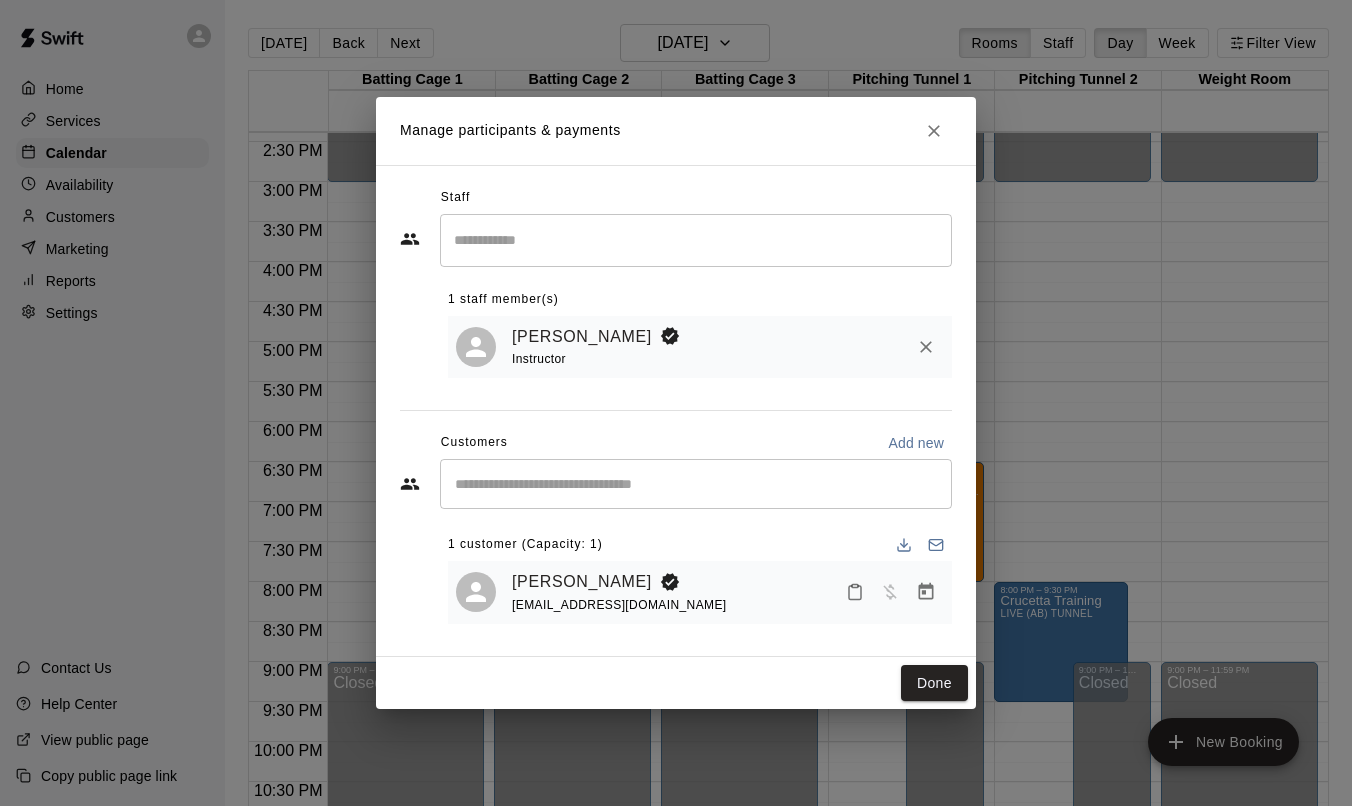 click on "​" at bounding box center (696, 484) 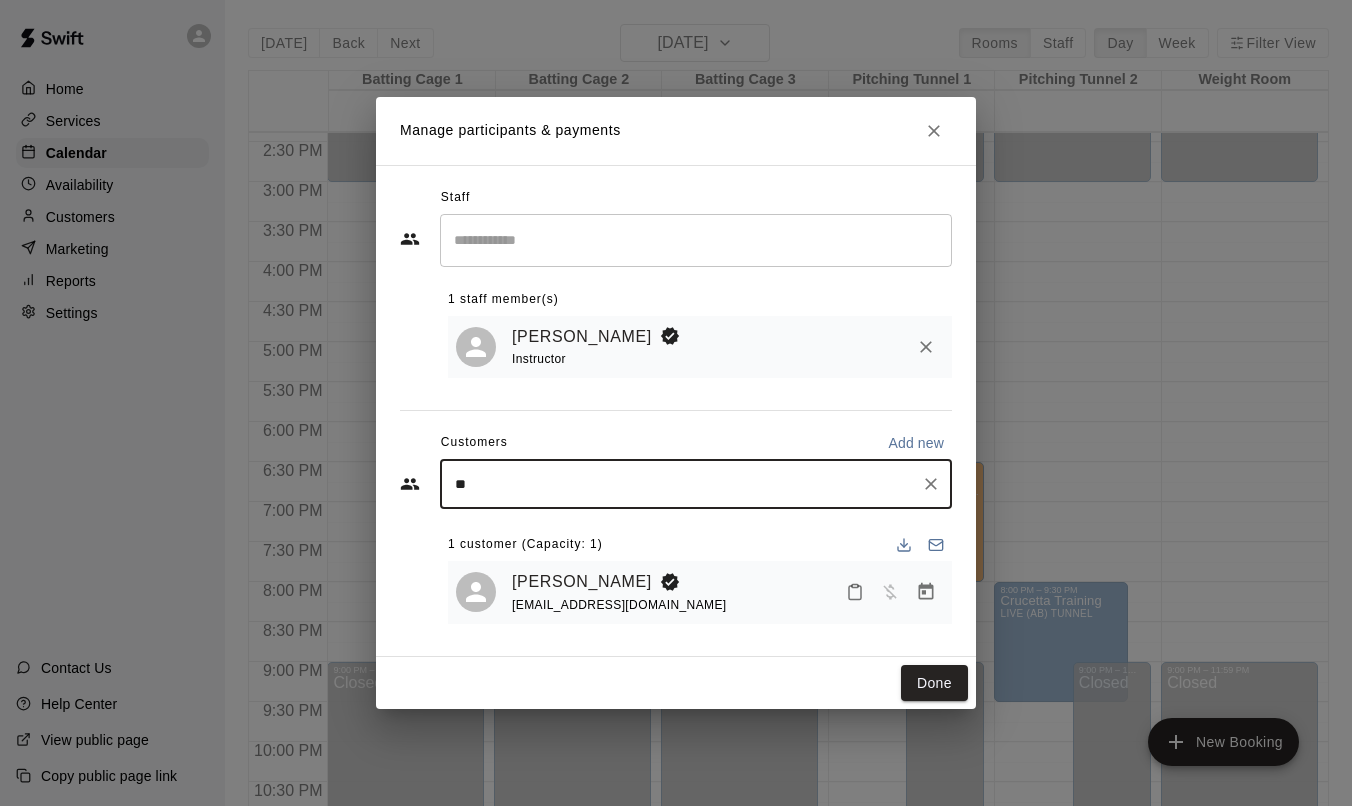 type on "*" 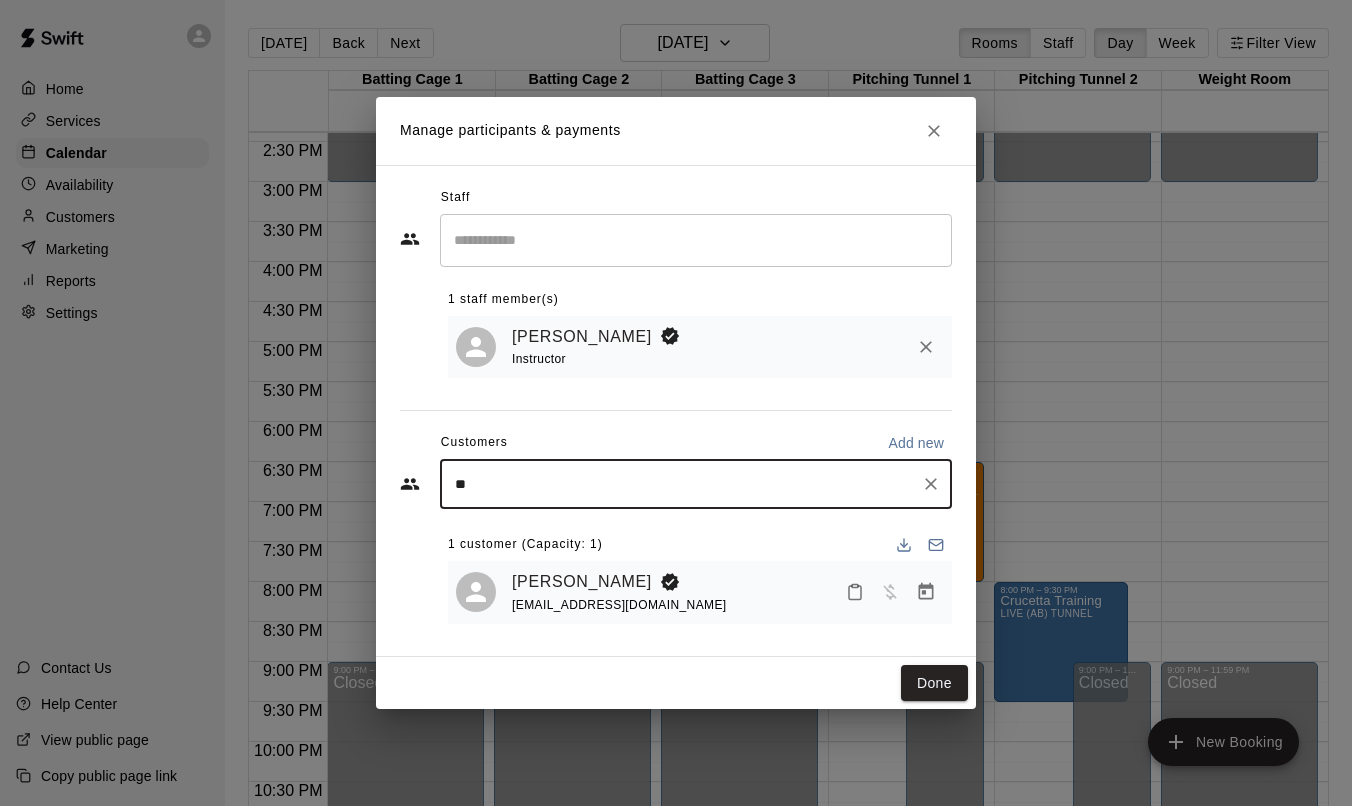 type on "*" 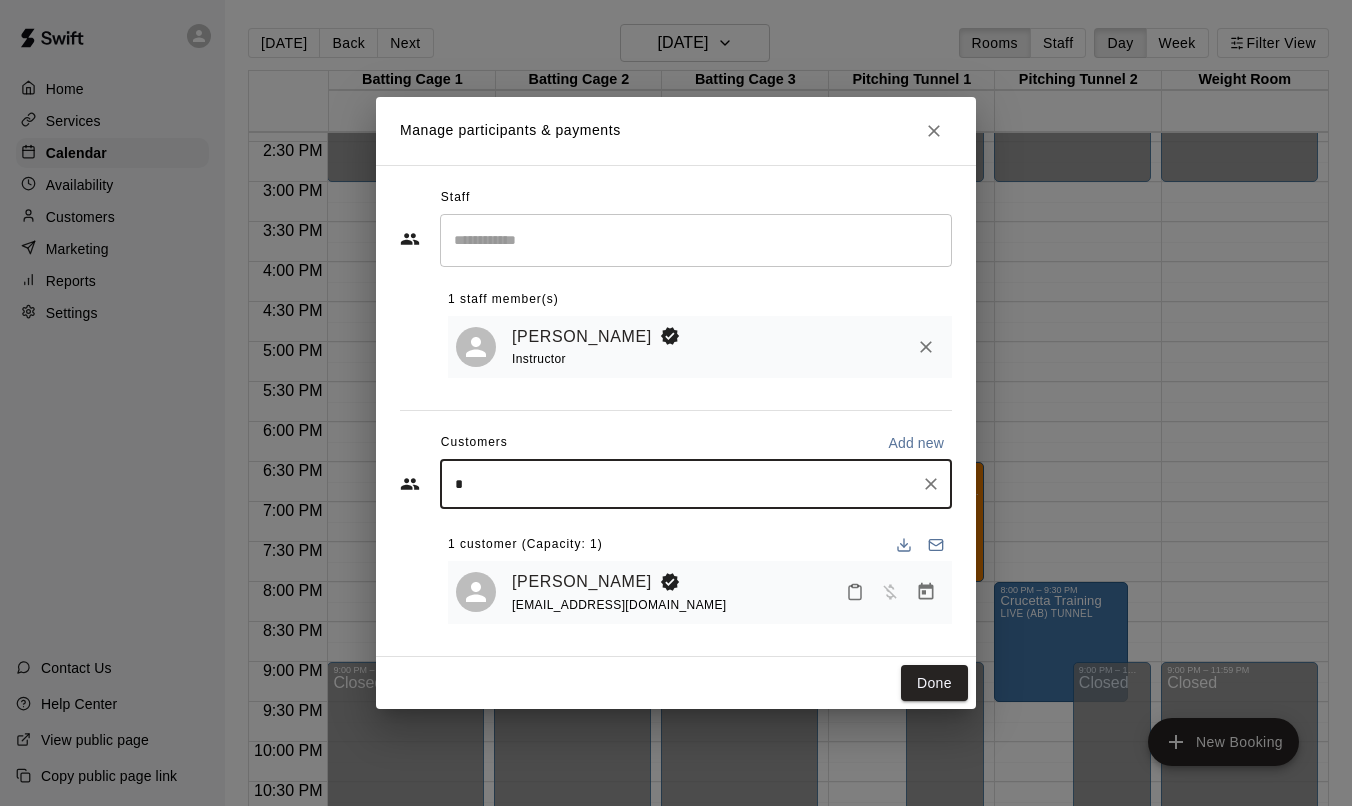 type 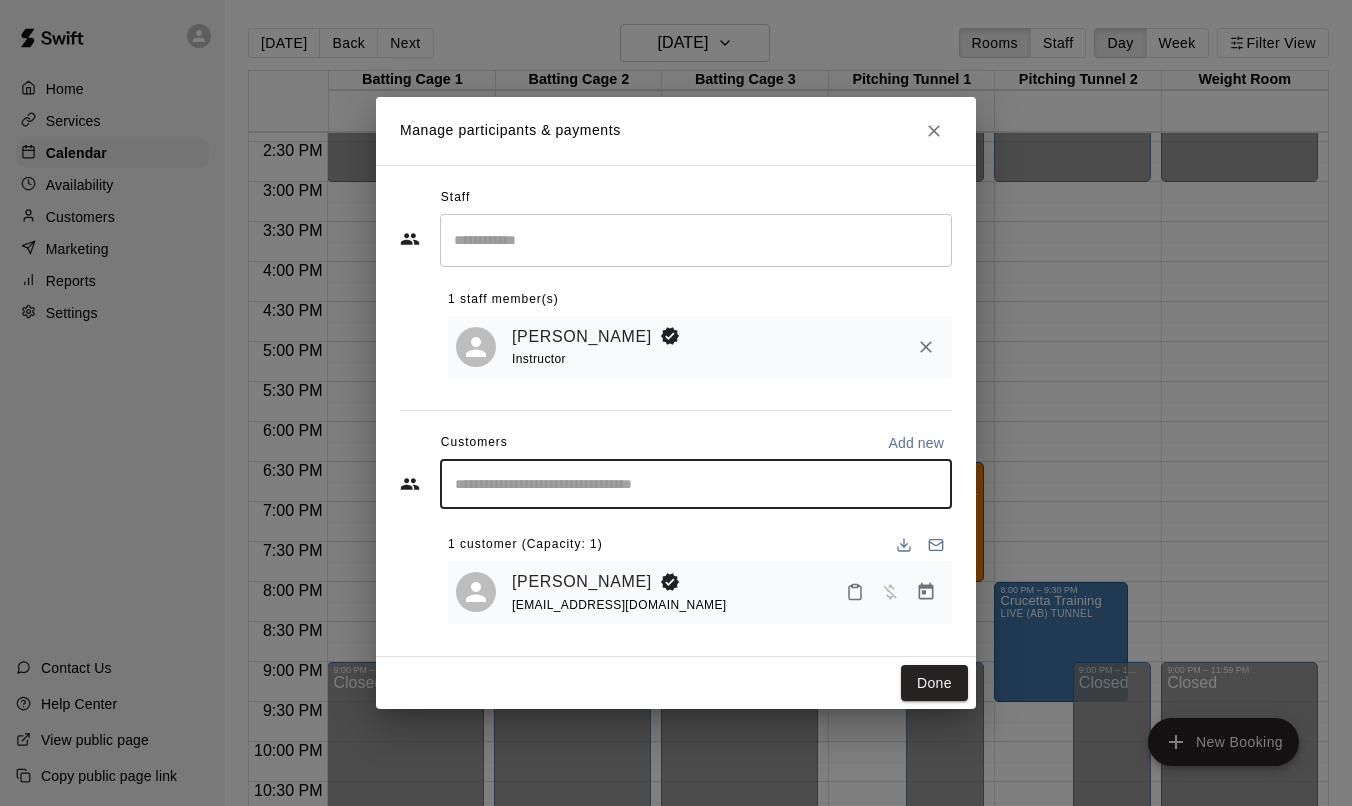 click on "Add new" at bounding box center [916, 443] 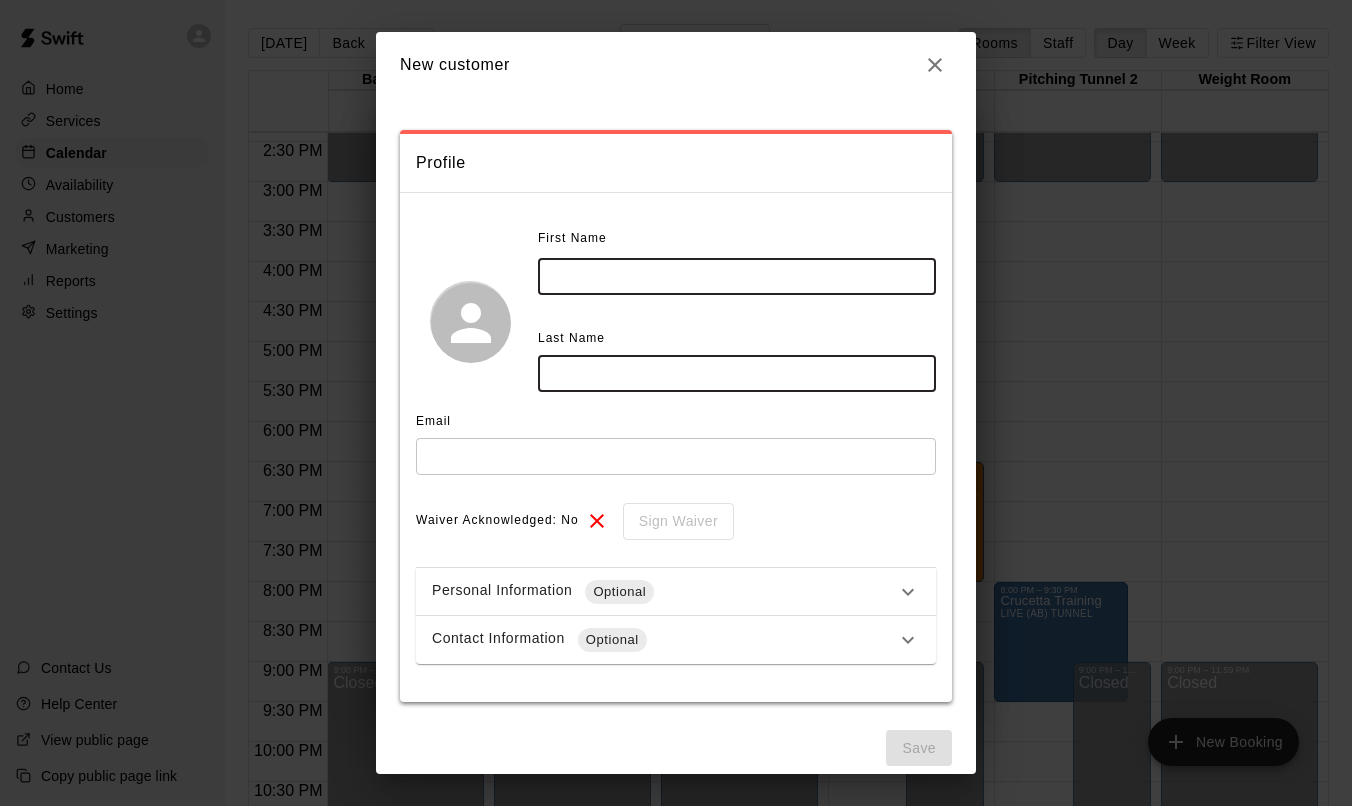 click at bounding box center (737, 276) 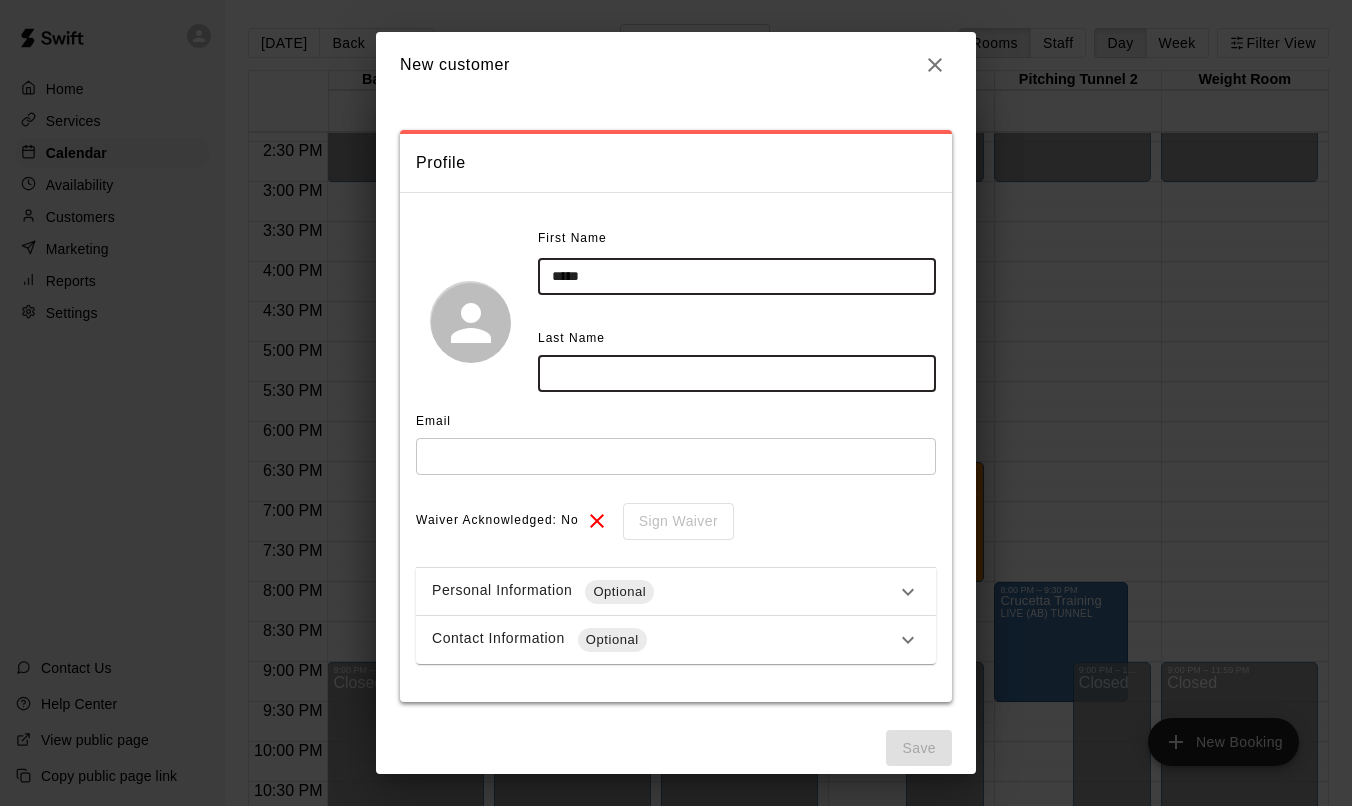 click on "*****" at bounding box center (737, 276) 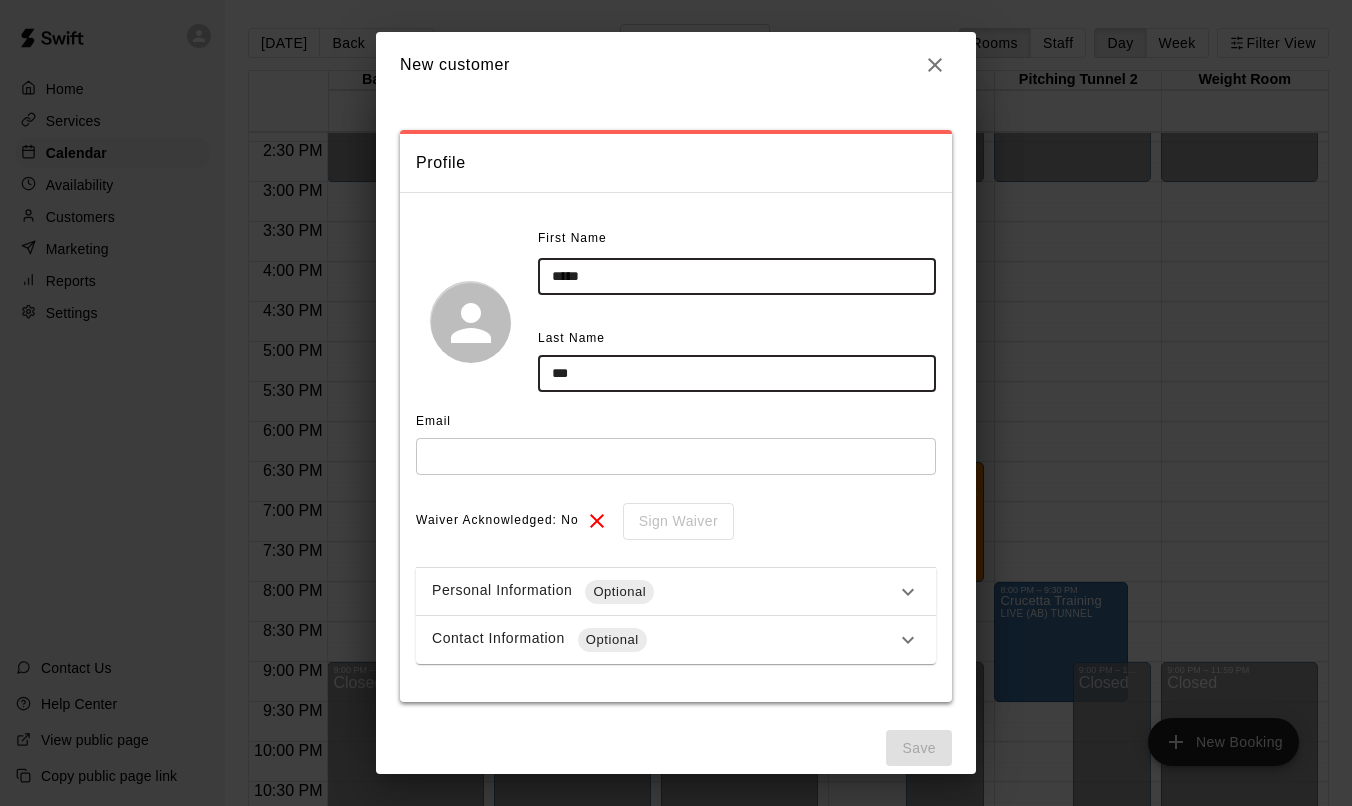 type on "***" 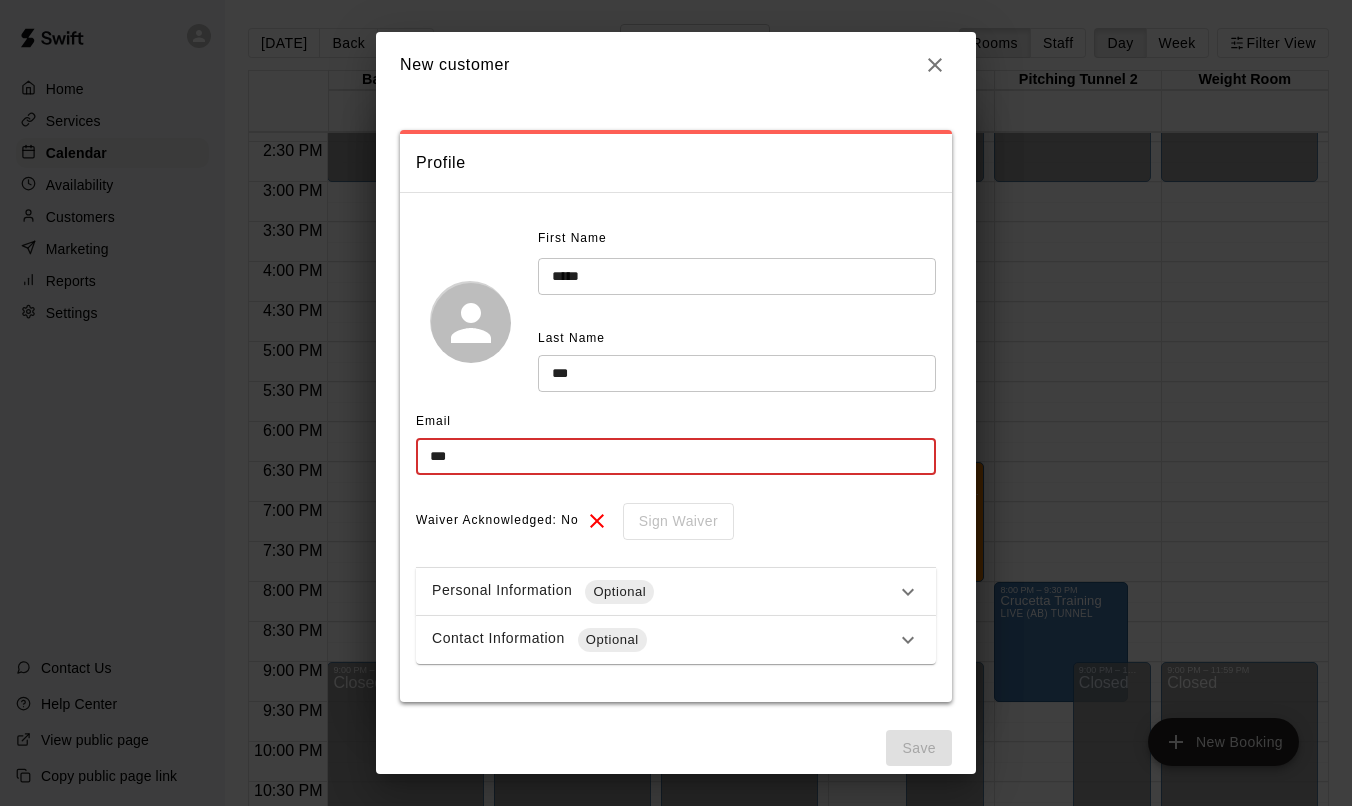 type on "**********" 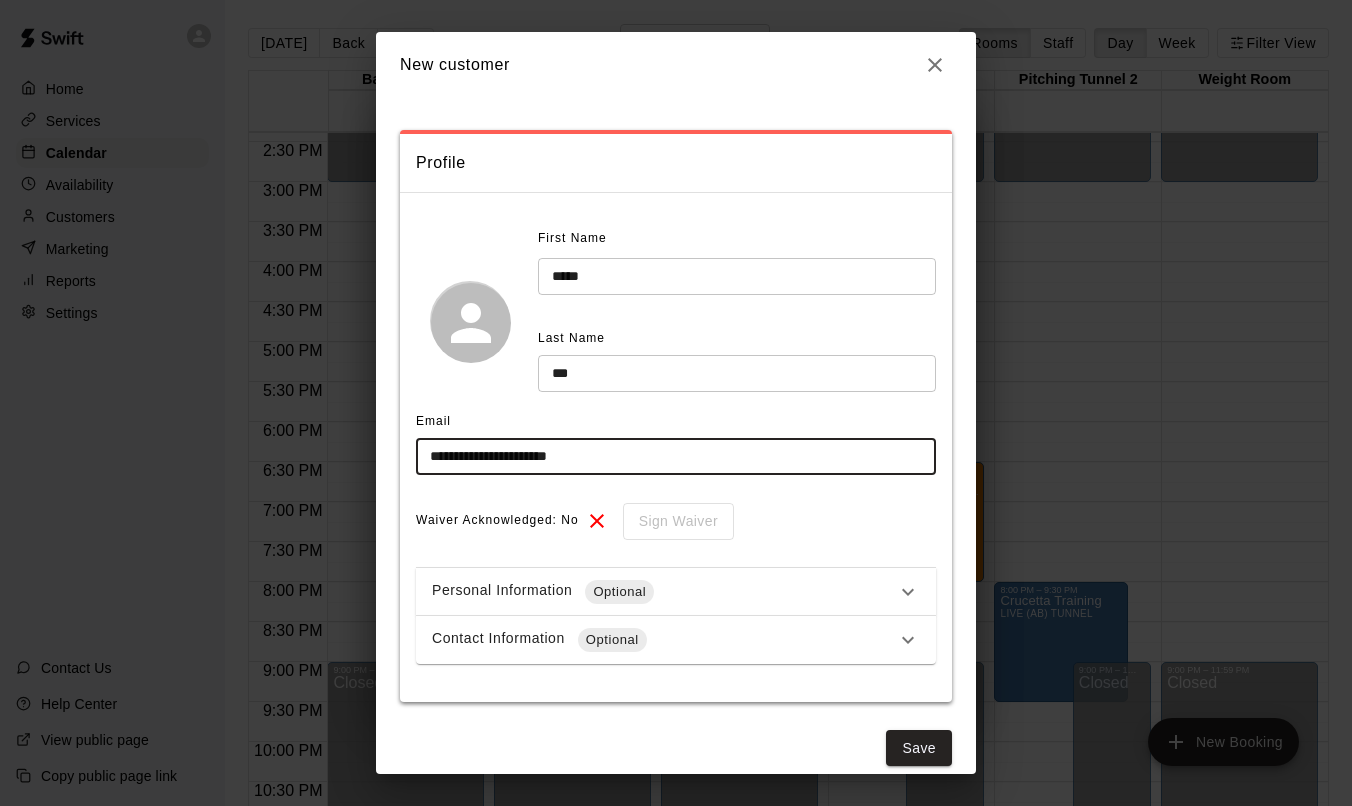 scroll, scrollTop: 20, scrollLeft: 0, axis: vertical 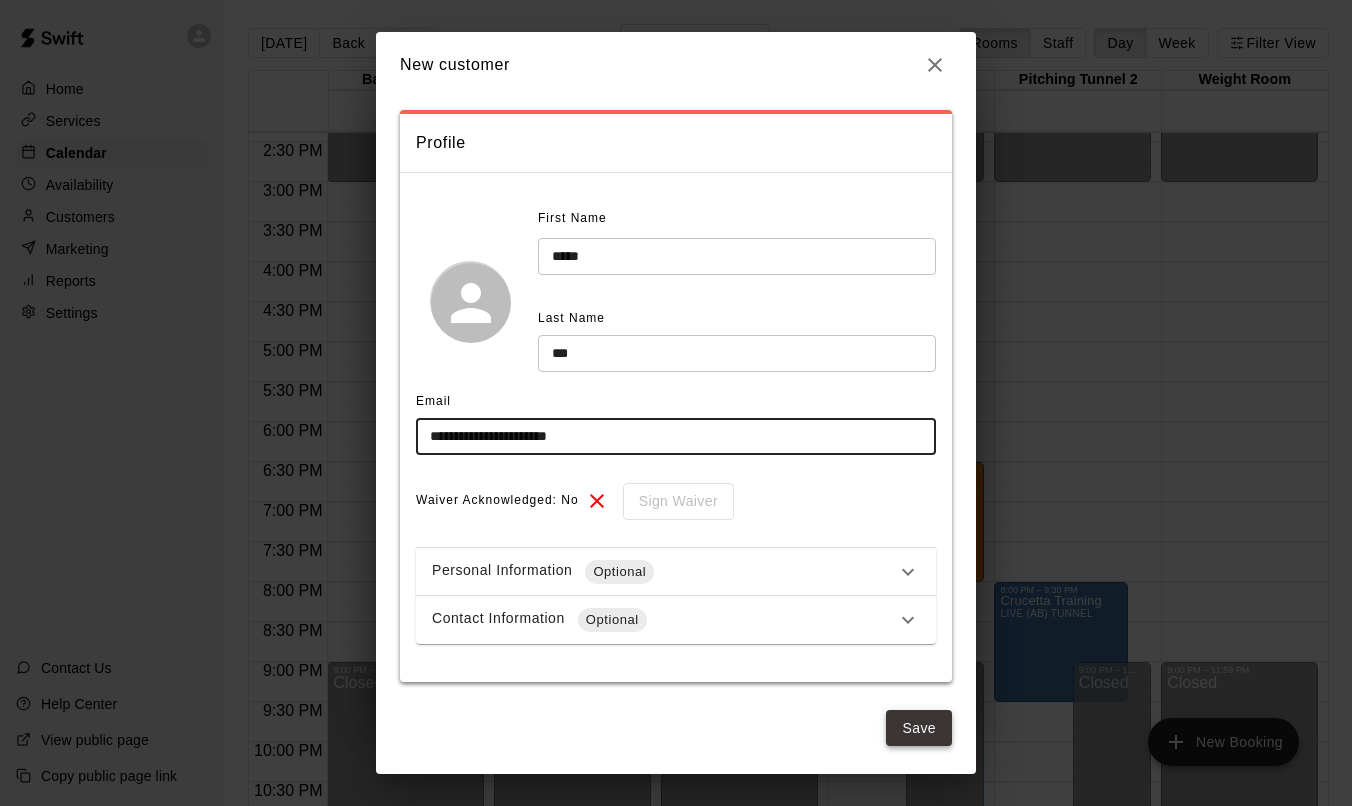 click on "Save" at bounding box center (919, 728) 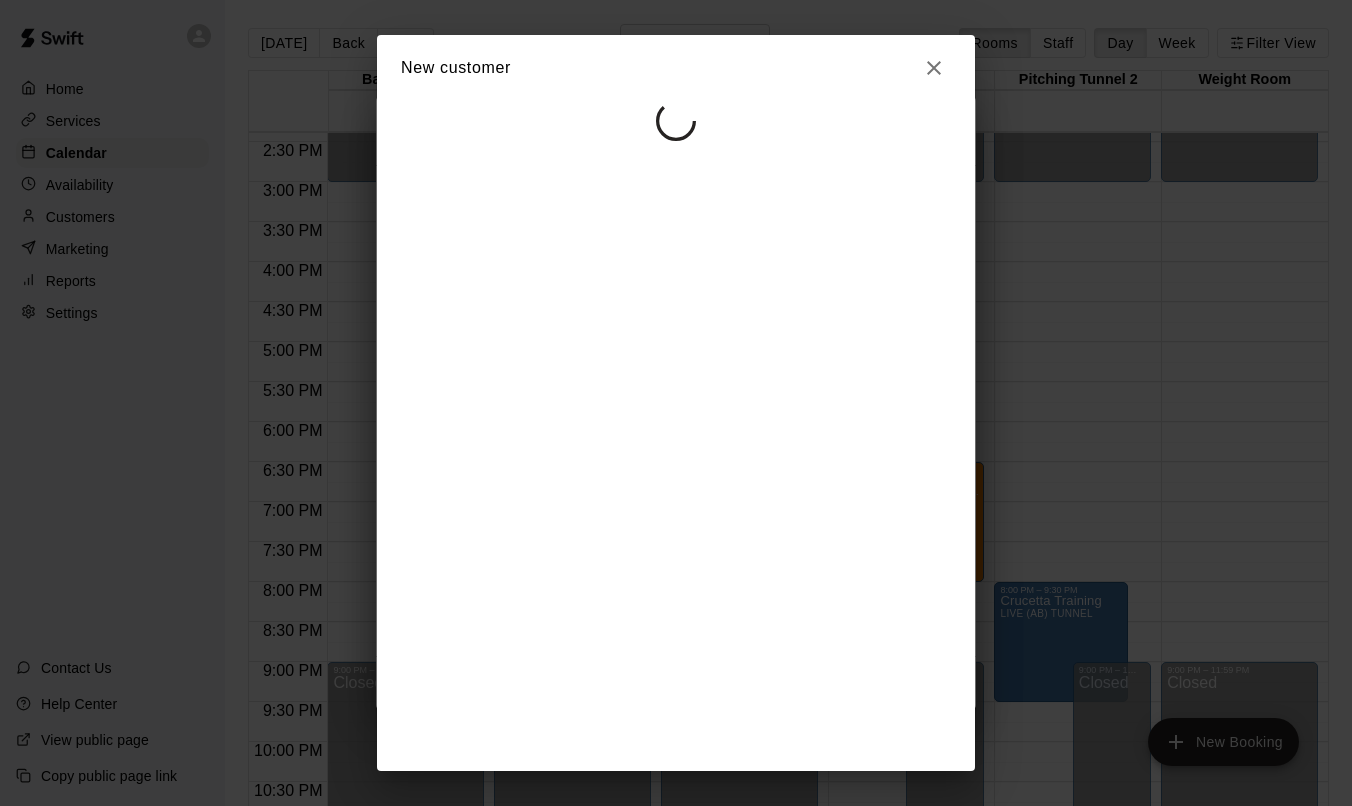 select on "**" 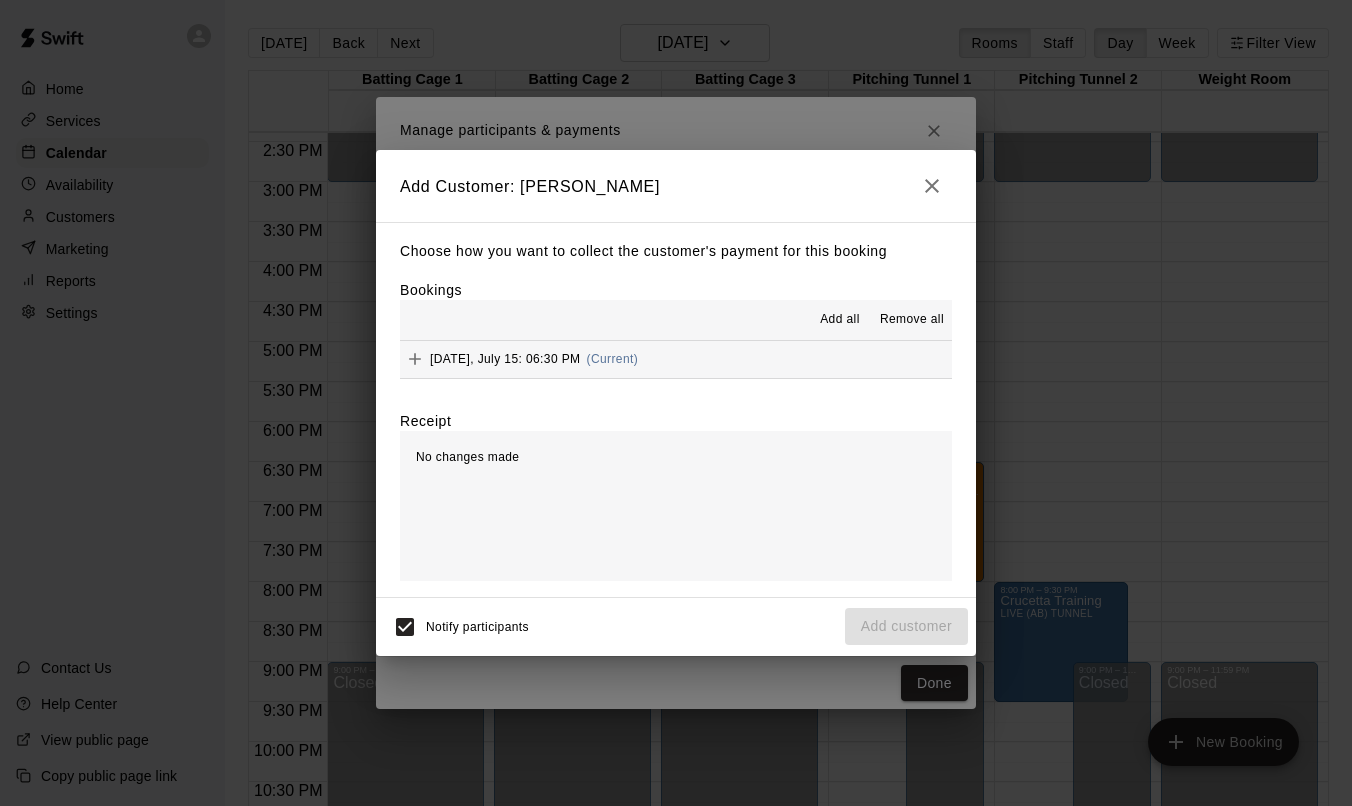 click on "Home Services Calendar Availability Customers Marketing Reports Settings Contact Us Help Center View public page Copy public page link [DATE] Back [DATE][DATE] Rooms Staff Day Week Filter View Batting Cage 1 15 Tue Batting Cage 2 15 Tue Batting Cage 3 15 Tue Pitching Tunnel 1 15 Tue Pitching Tunnel 2 15 Tue Weight Room 15 Tue 12:00 AM 12:30 AM 1:00 AM 1:30 AM 2:00 AM 2:30 AM 3:00 AM 3:30 AM 4:00 AM 4:30 AM 5:00 AM 5:30 AM 6:00 AM 6:30 AM 7:00 AM 7:30 AM 8:00 AM 8:30 AM 9:00 AM 9:30 AM 10:00 AM 10:30 AM 11:00 AM 11:30 AM 12:00 PM 12:30 PM 1:00 PM 1:30 PM 2:00 PM 2:30 PM 3:00 PM 3:30 PM 4:00 PM 4:30 PM 5:00 PM 5:30 PM 6:00 PM 6:30 PM 7:00 PM 7:30 PM 8:00 PM 8:30 PM 9:00 PM 9:30 PM 10:00 PM 10:30 PM 11:00 PM 11:30 PM 12:00 AM – 3:00 PM Closed 9:00 PM – 11:59 PM Closed 12:00 AM – 3:00 PM Closed 9:00 PM – 11:59 PM Closed 12:00 AM – 3:00 PM Closed 9:00 PM – 11:59 PM Closed 12:00 AM – 3:00 PM Closed 6:30 PM – 8:00 PM Small Group Hitting Small Group Hitting Sessions - 90 Minute  AB 0 Closed Hide" at bounding box center [676, 419] 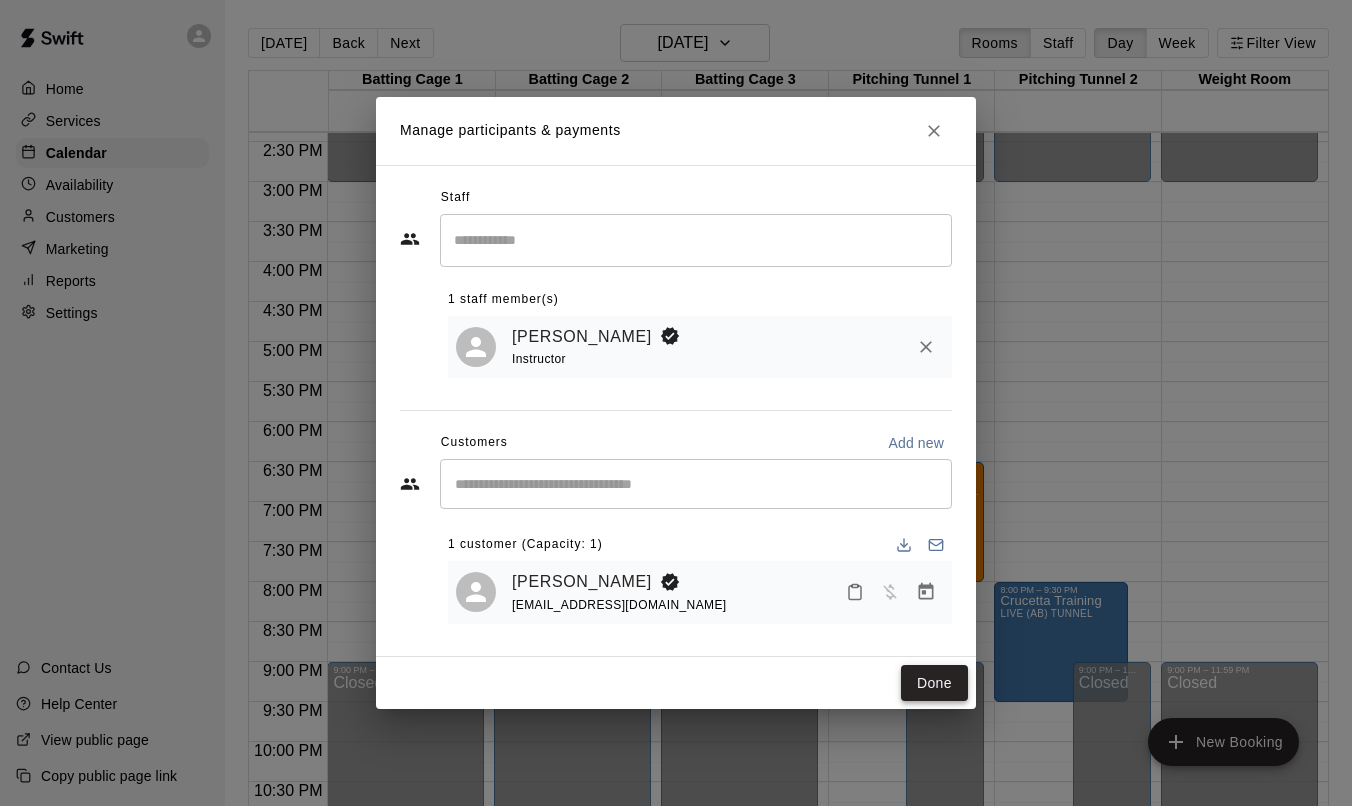 click on "Done" at bounding box center (934, 683) 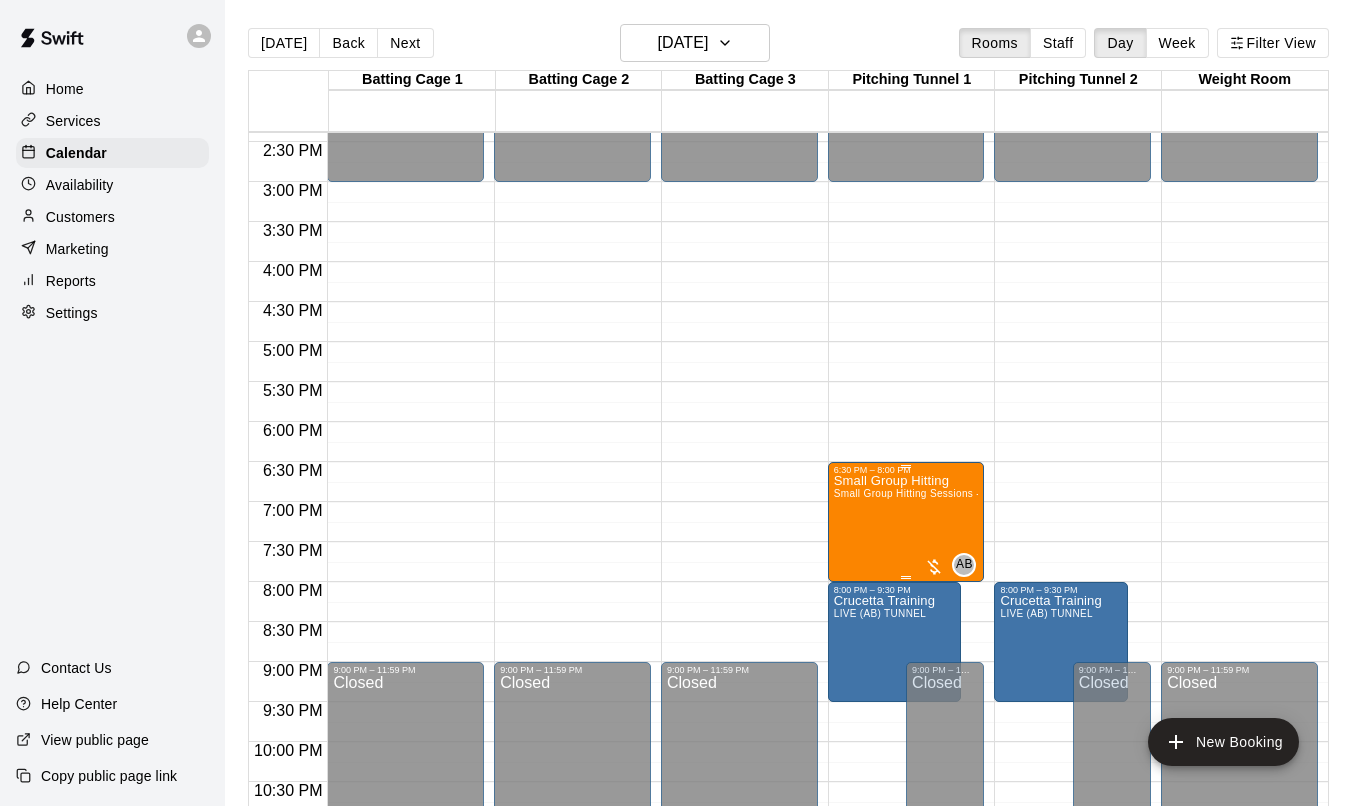 click on "Small Group Hitting Small Group Hitting Sessions - 90 Minute" at bounding box center (906, 878) 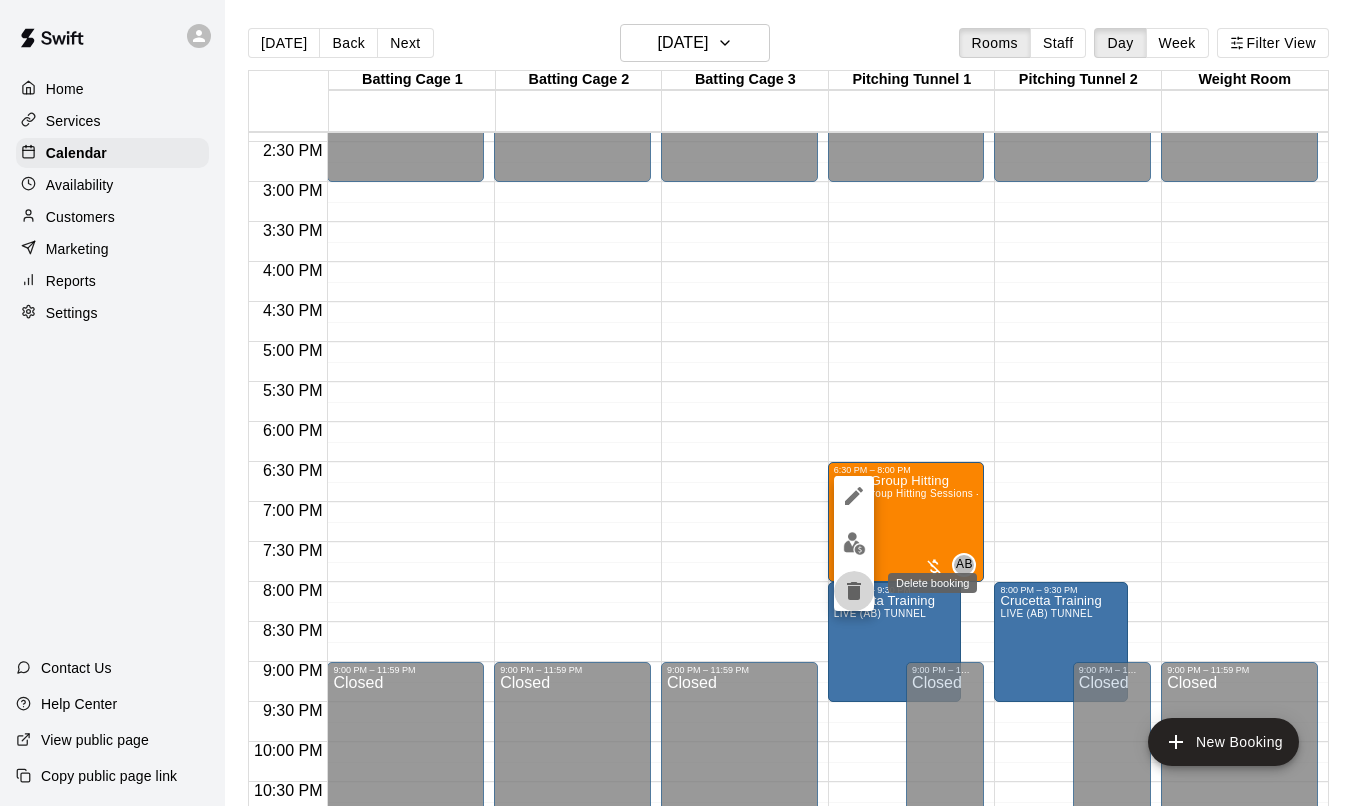 click 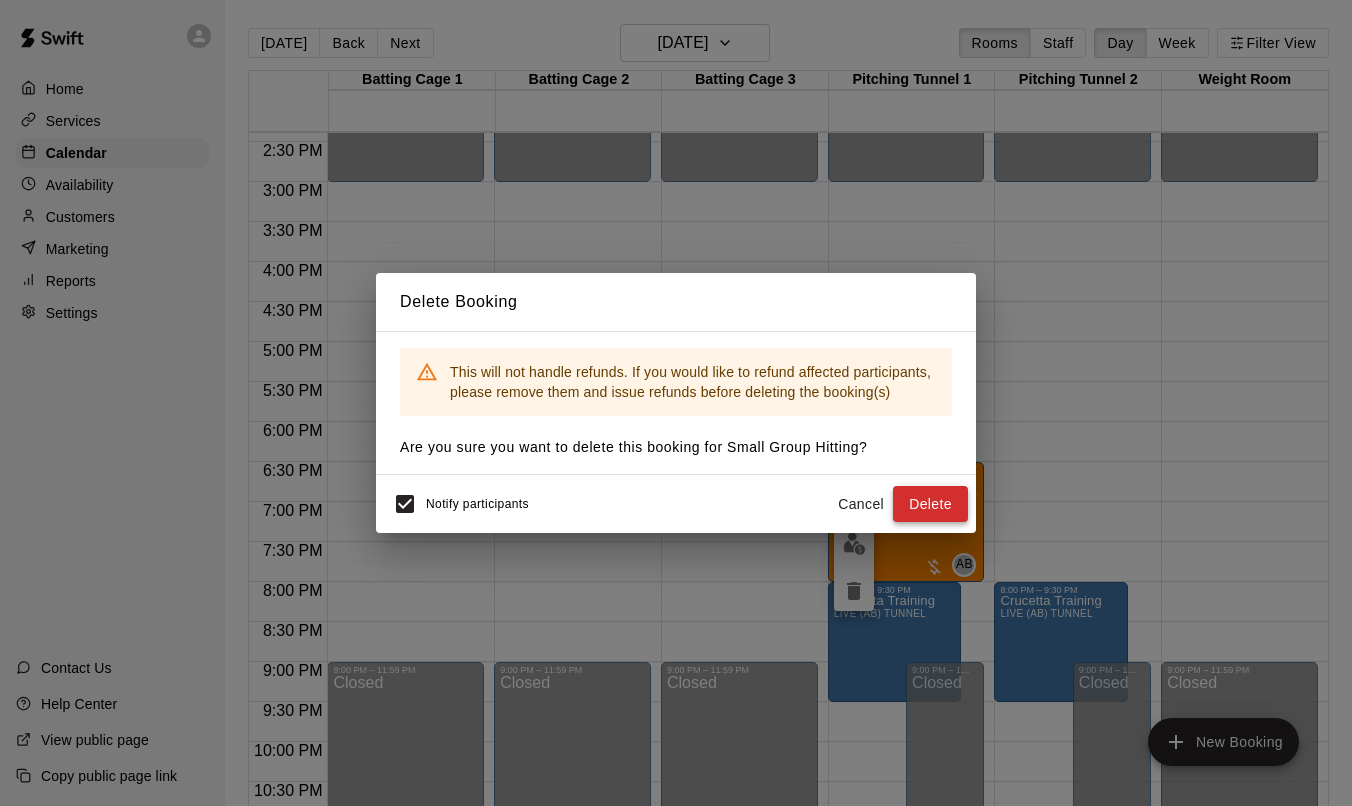 click on "Delete" at bounding box center [930, 504] 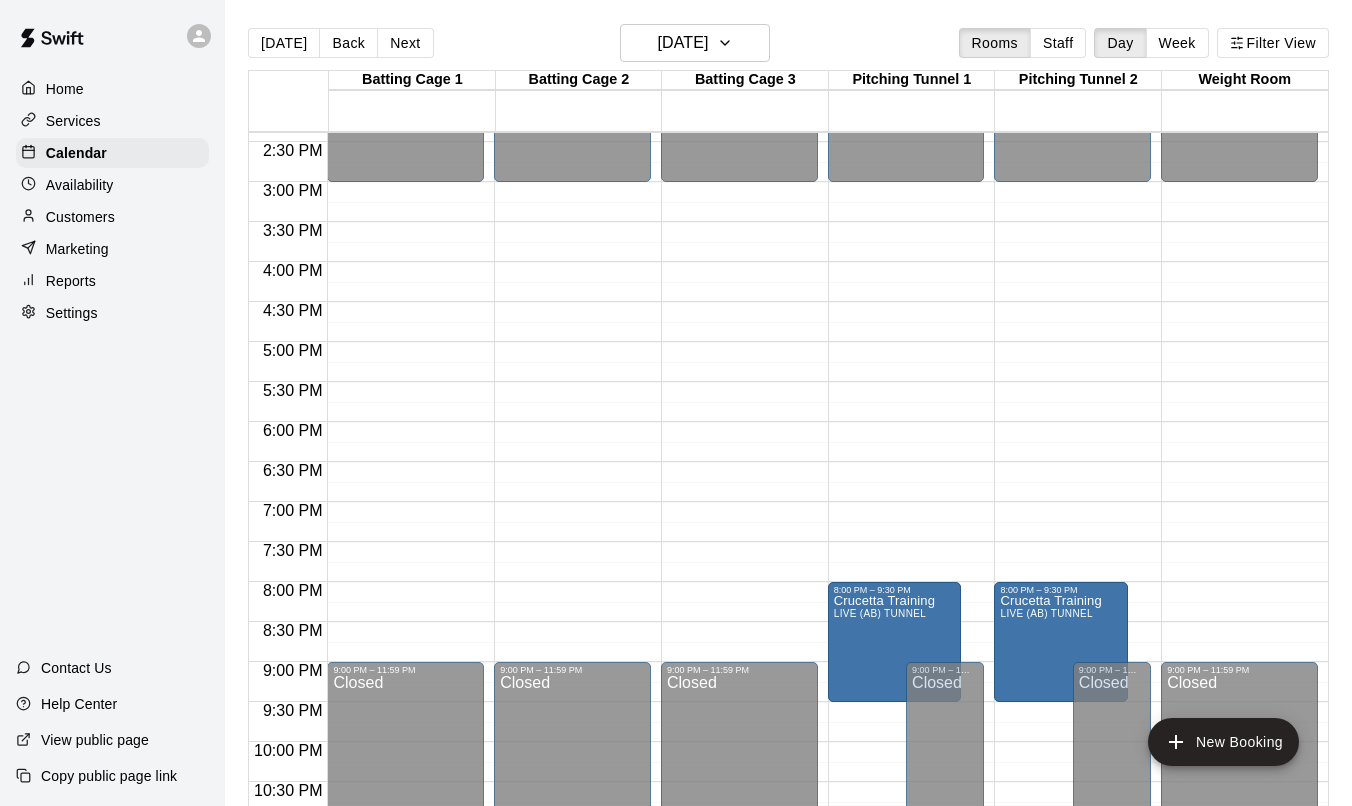 click on "Availability" at bounding box center (112, 185) 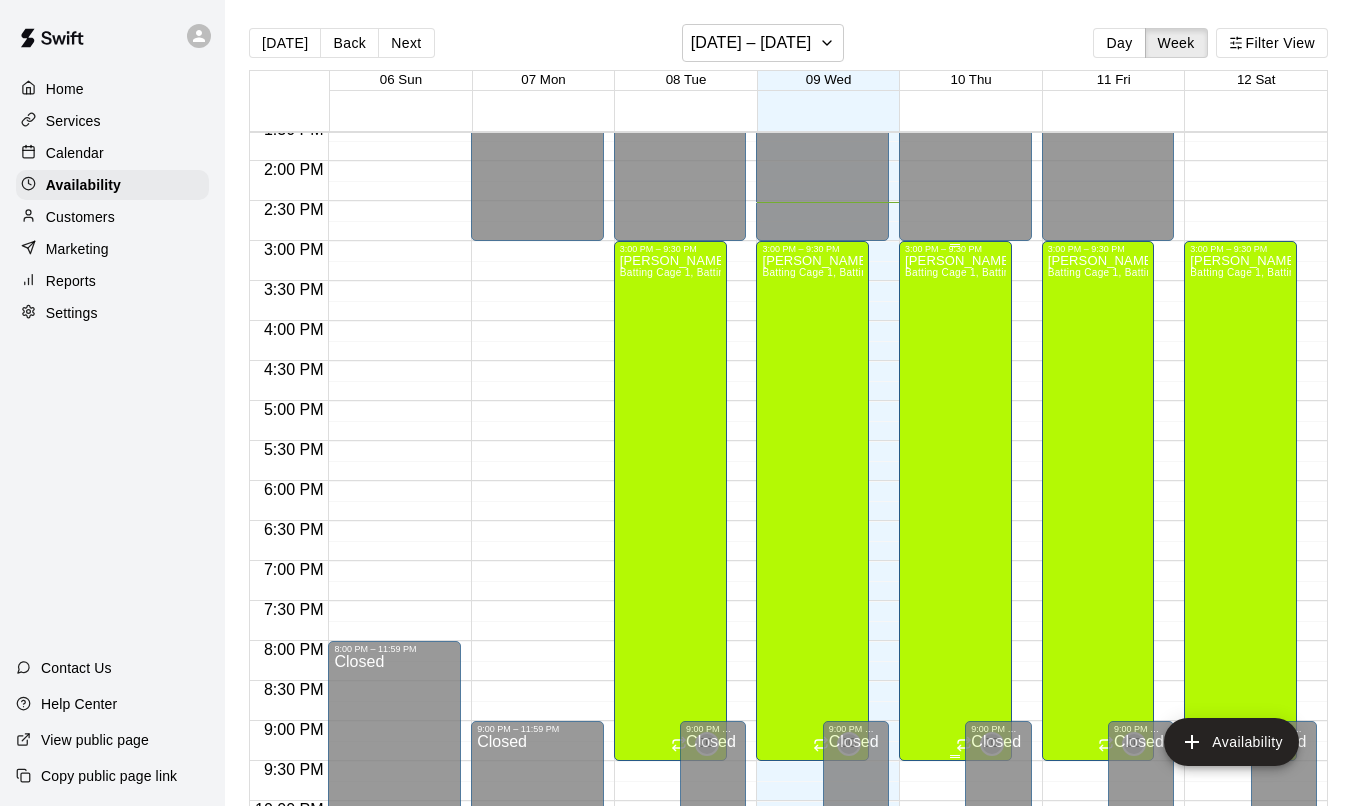 scroll, scrollTop: 1094, scrollLeft: 0, axis: vertical 